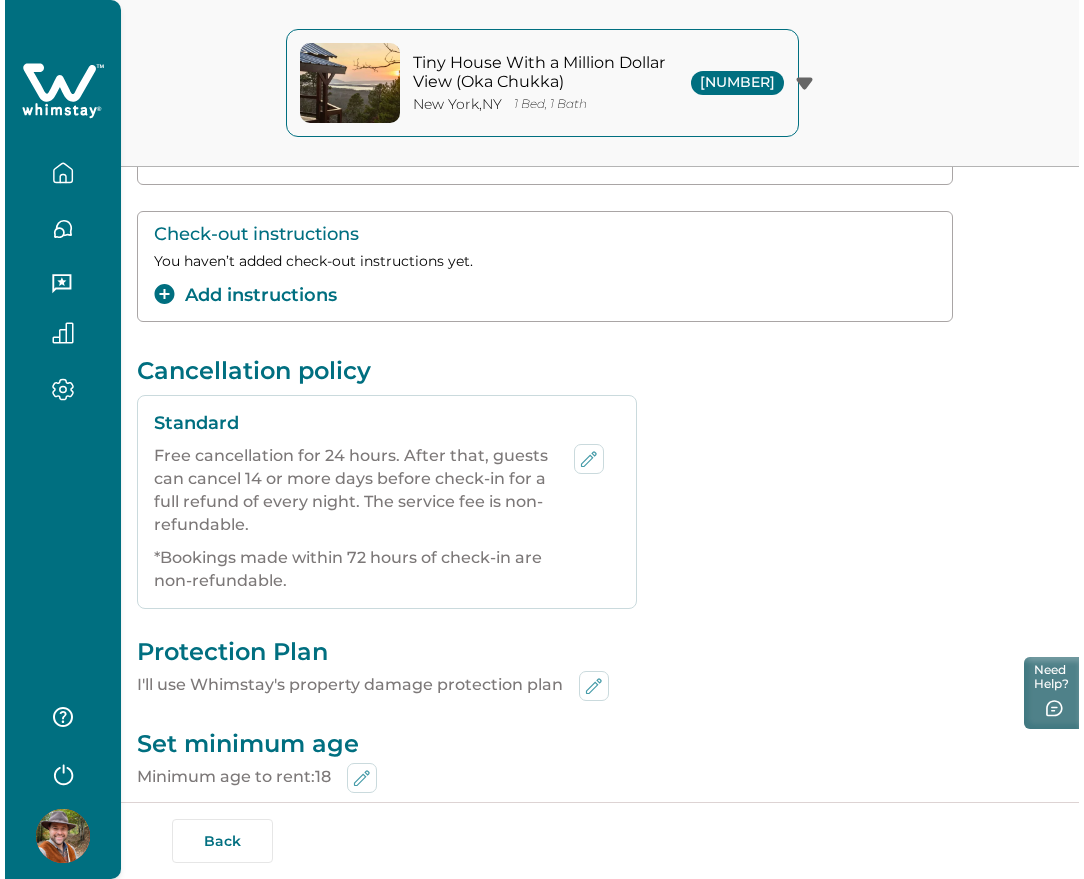 scroll, scrollTop: 383, scrollLeft: 0, axis: vertical 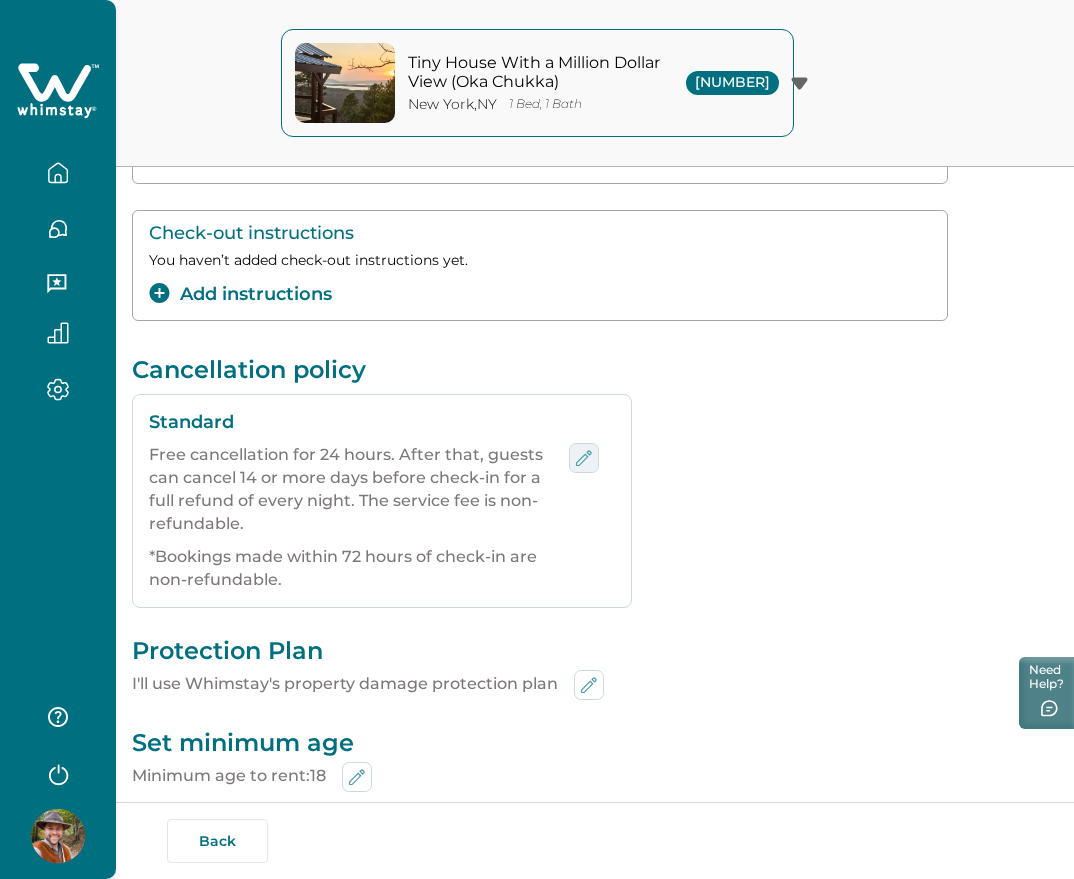 click 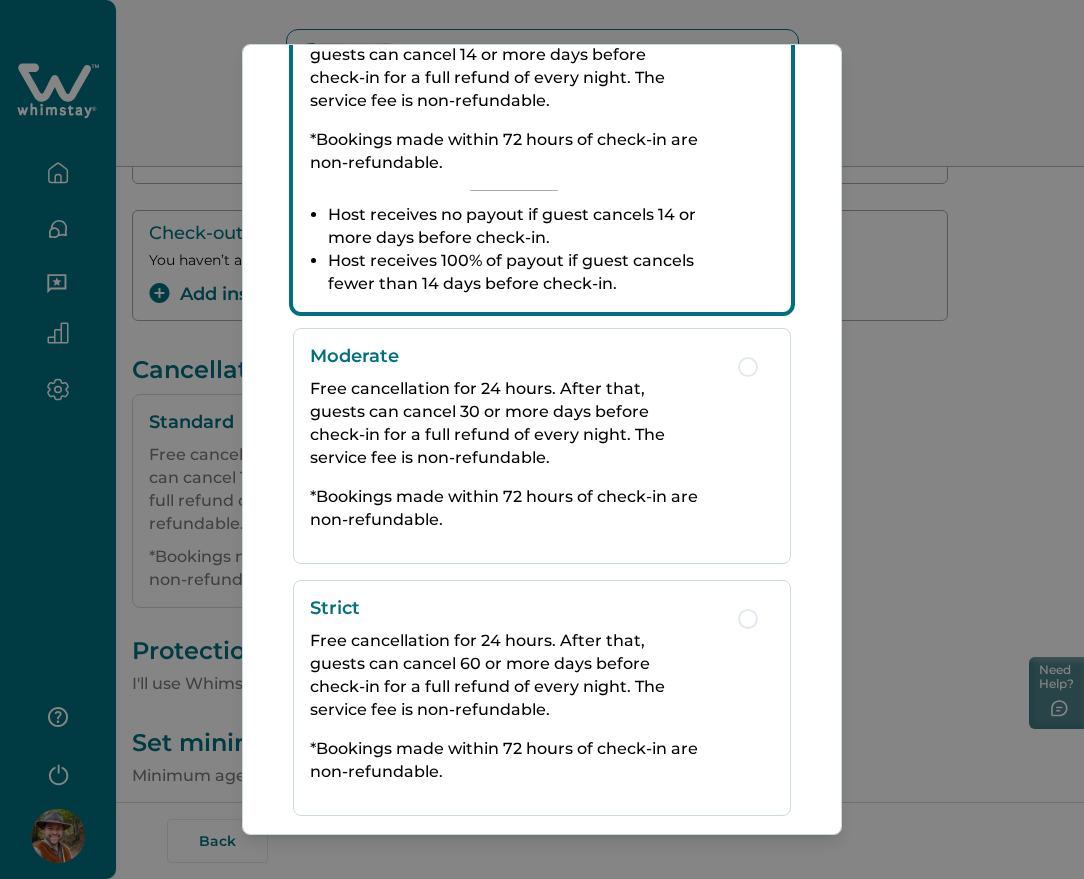 scroll, scrollTop: 565, scrollLeft: 0, axis: vertical 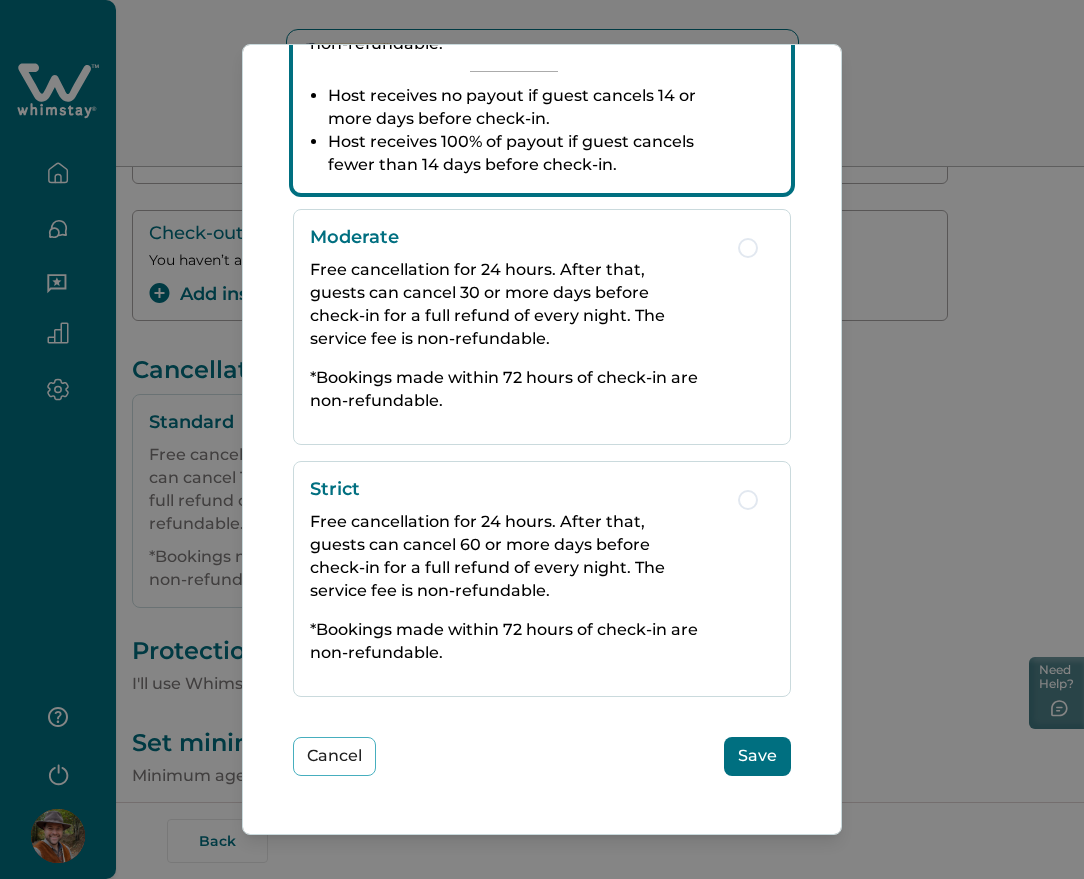 click on "Free cancellation for 24 hours. After that, guests can cancel 60 or more days before check-in for a full refund of every night. The service fee is non-refundable." at bounding box center (514, 556) 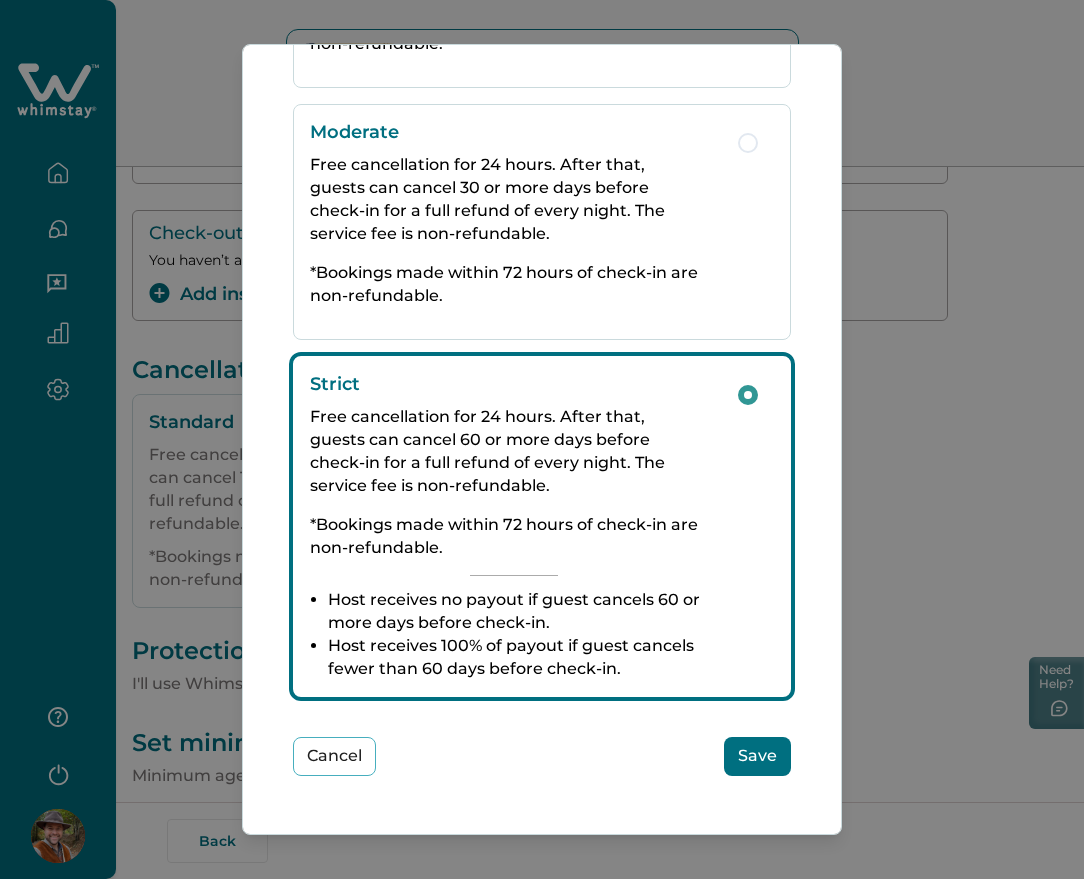 click on "Save" at bounding box center [757, 756] 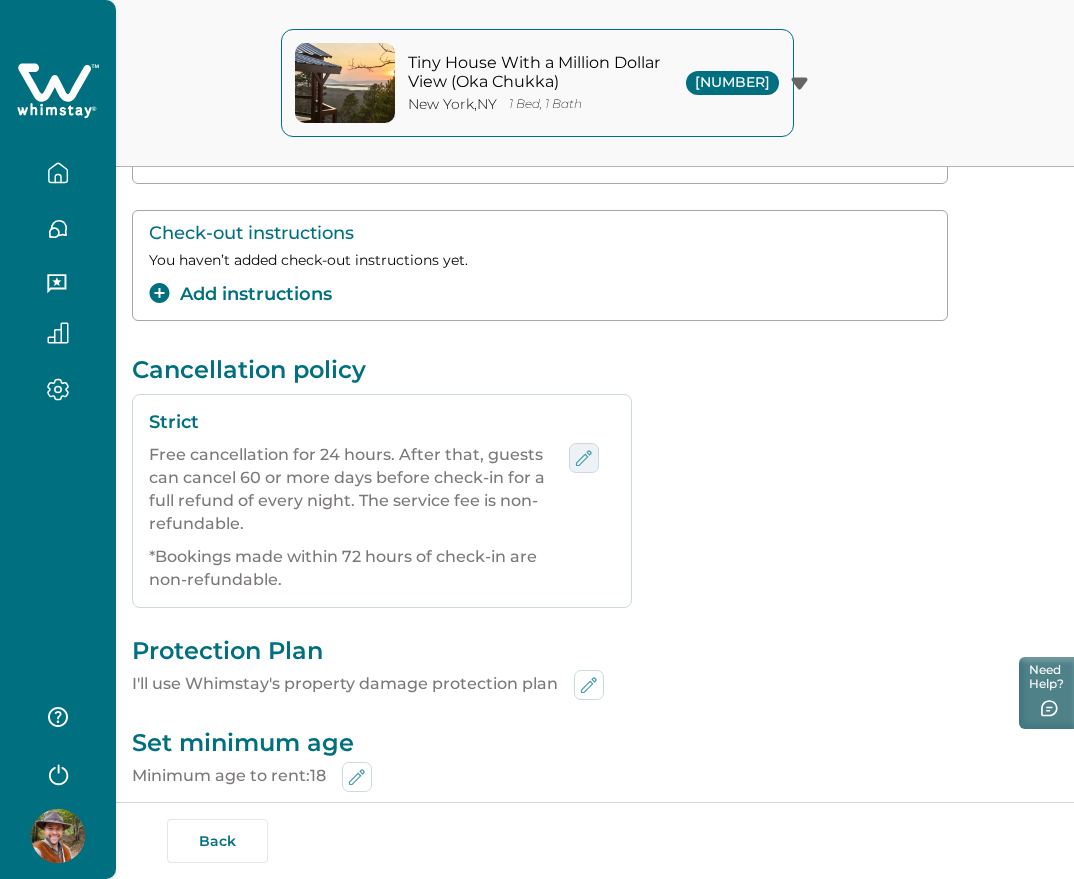 click 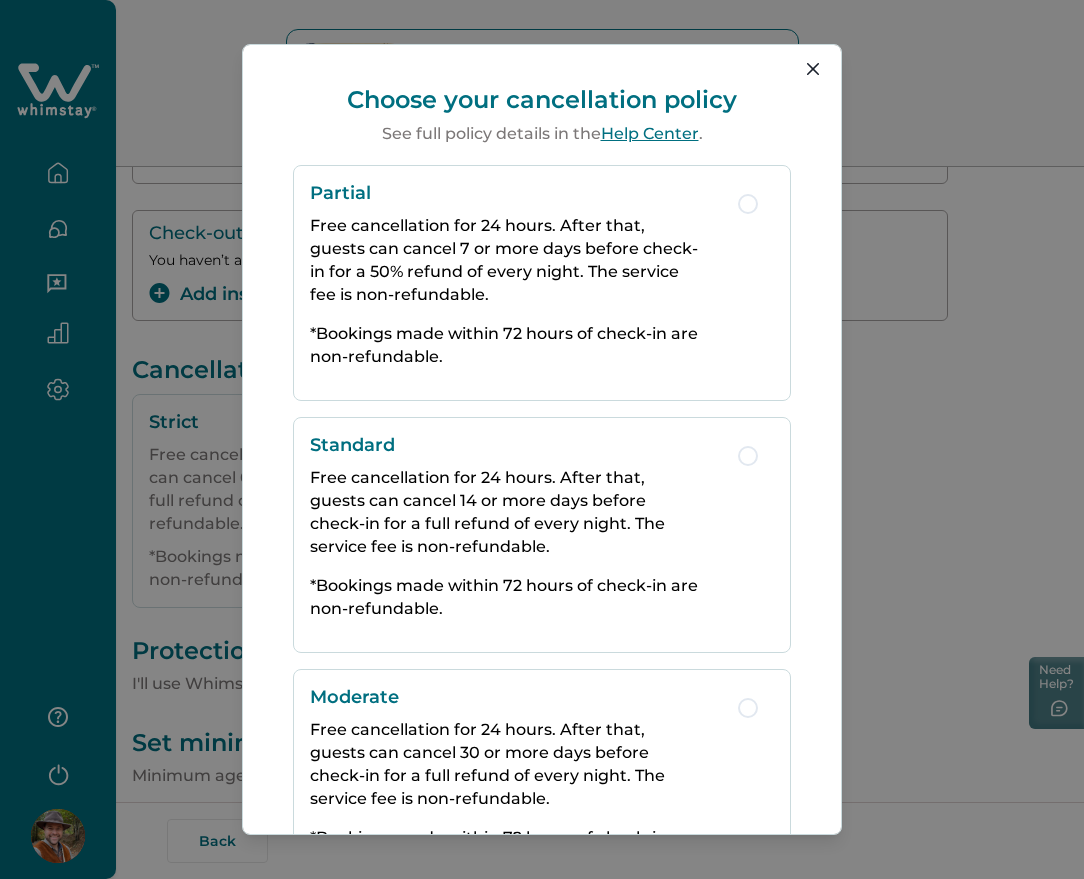 click on "Free cancellation for 24 hours. After that, guests can cancel 7 or more days before check-in for a 50% refund of every night. The service fee is non-refundable." at bounding box center [514, 260] 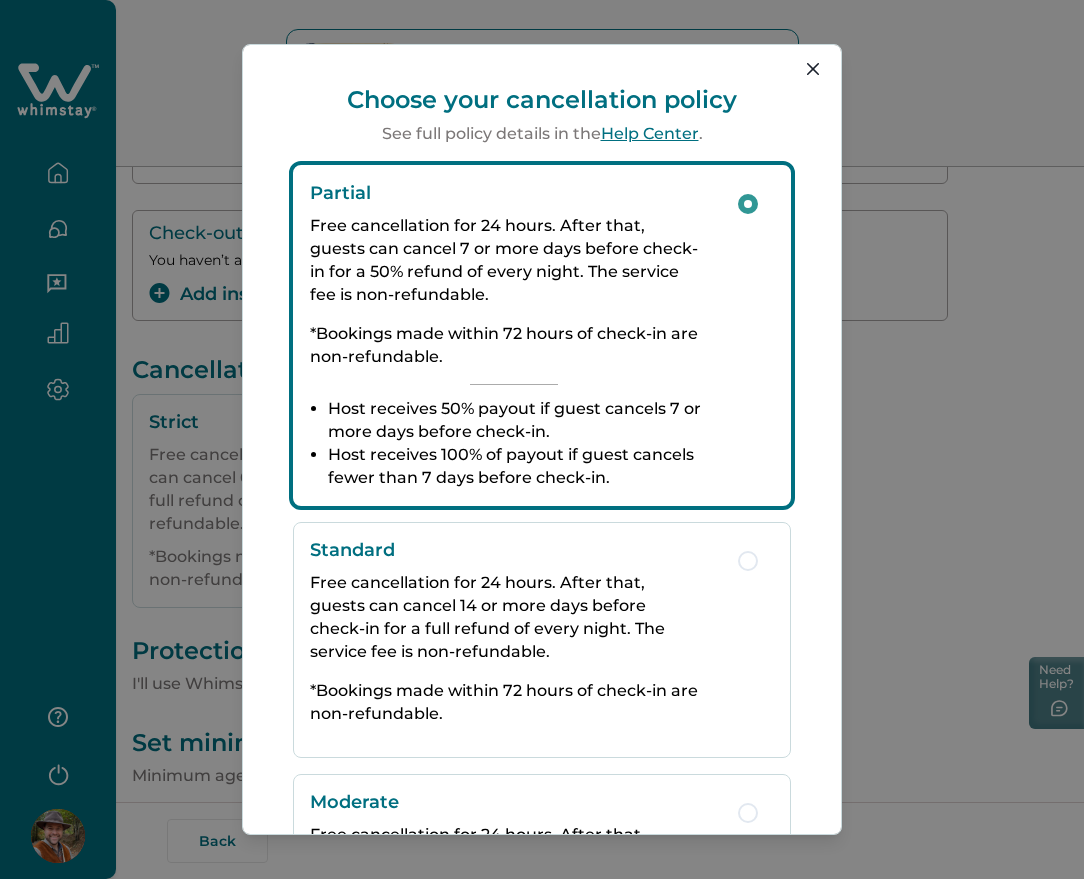 click on "Free cancellation for 24 hours. After that, guests can cancel 14 or more days before check-in for a full refund of every night. The service fee is non-refundable." at bounding box center [514, 617] 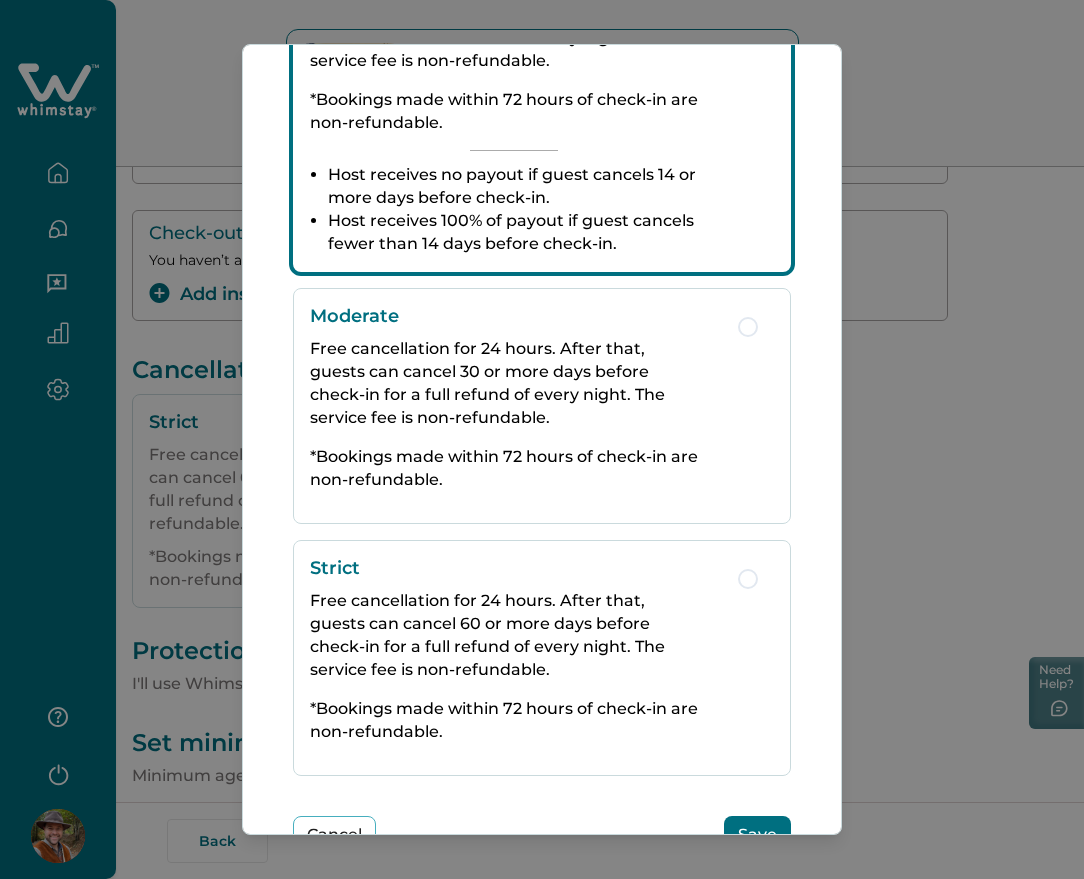 scroll, scrollTop: 565, scrollLeft: 0, axis: vertical 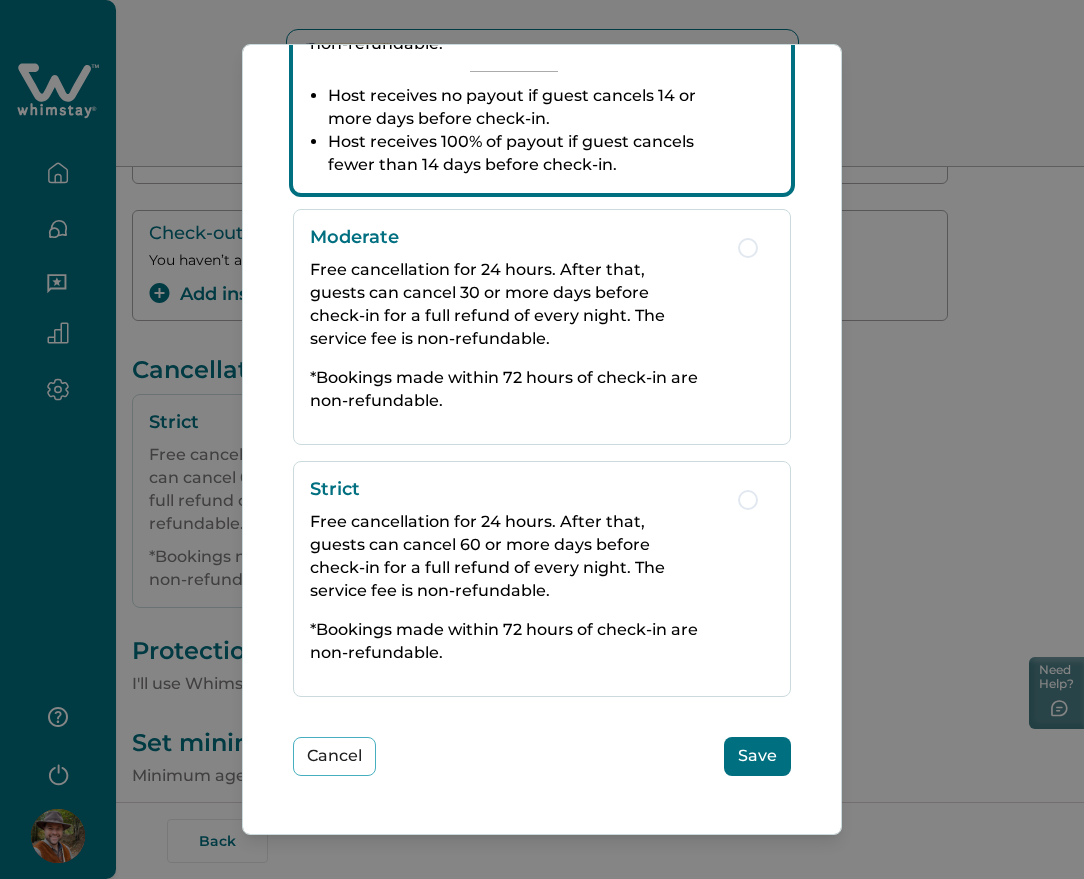 click on "Save" at bounding box center [757, 756] 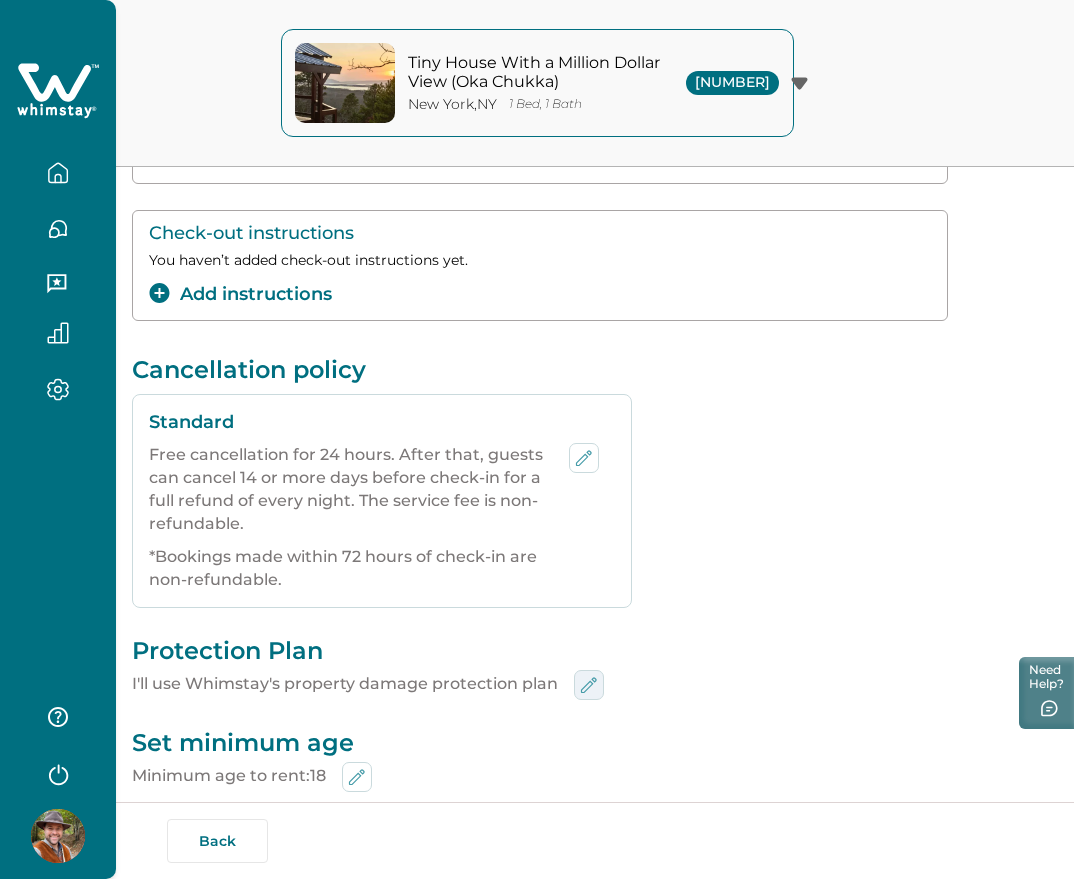 click 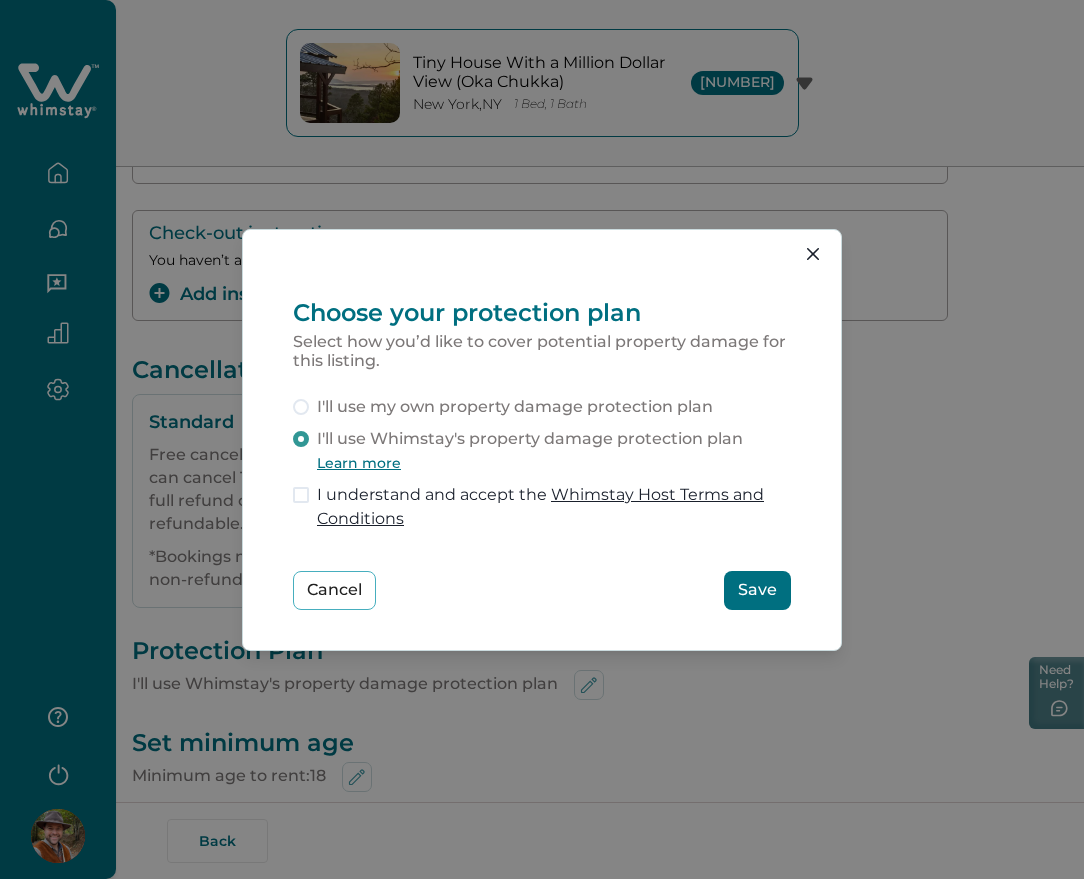 click on "I'll use my own property damage protection plan" at bounding box center [515, 407] 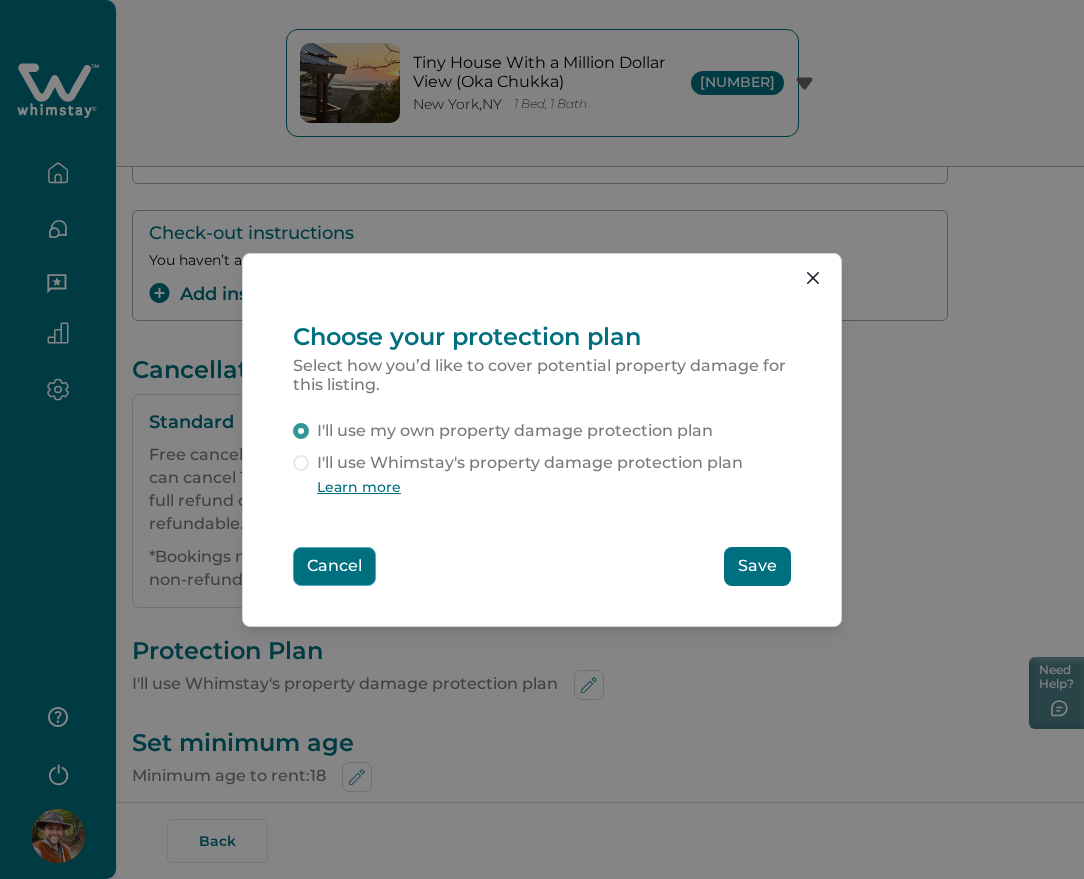 click on "Cancel" at bounding box center [334, 566] 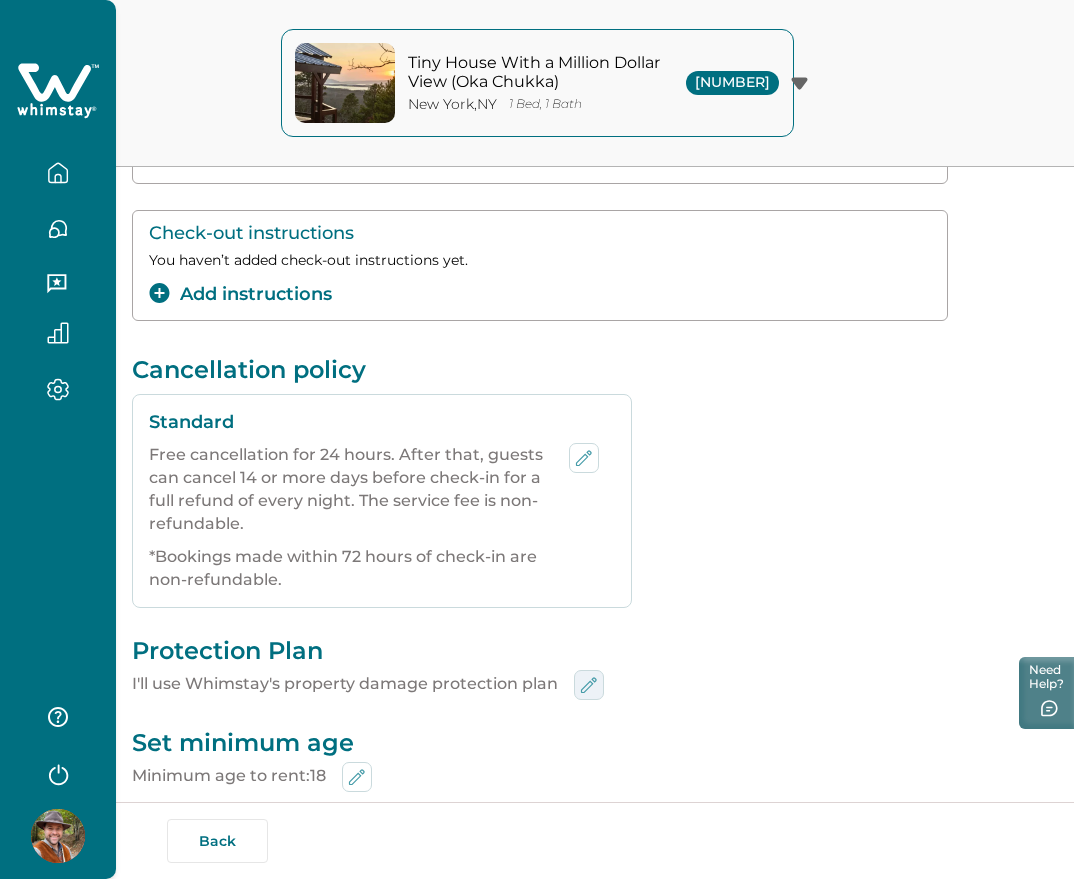 click at bounding box center (589, 685) 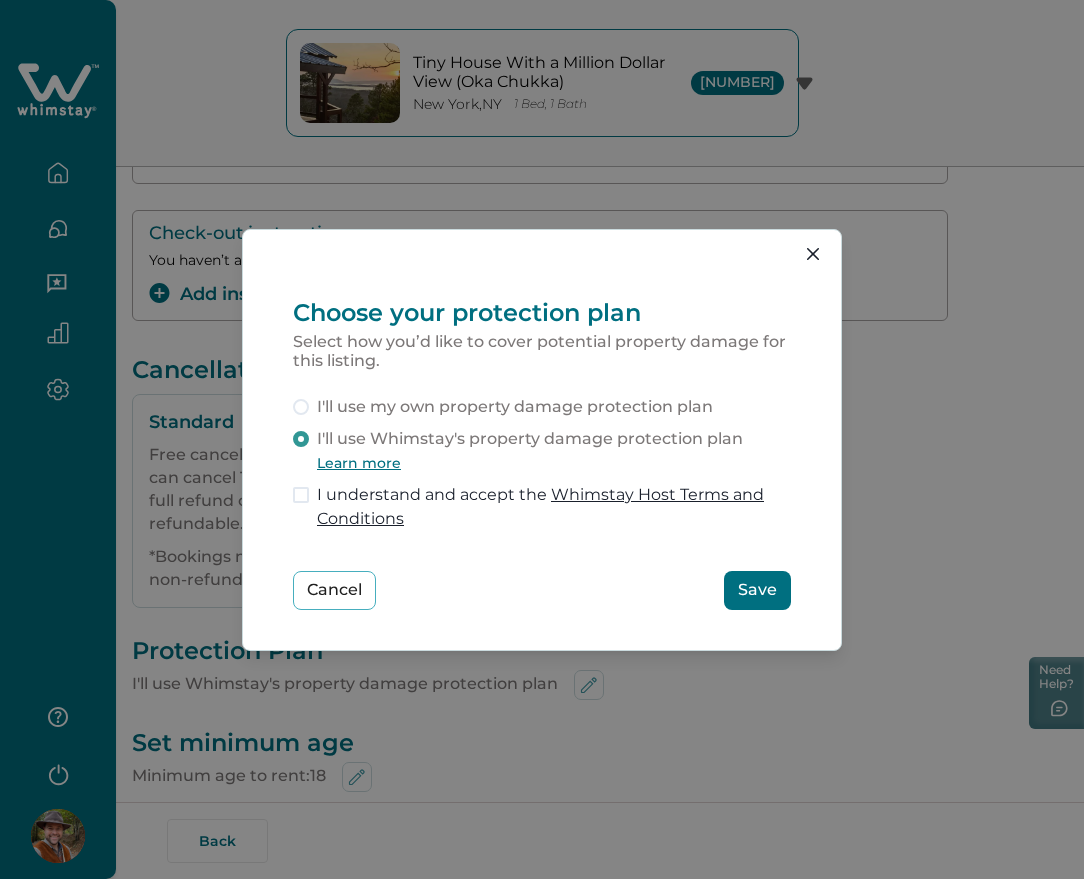 click on "I'll use my own property damage protection plan" at bounding box center [515, 407] 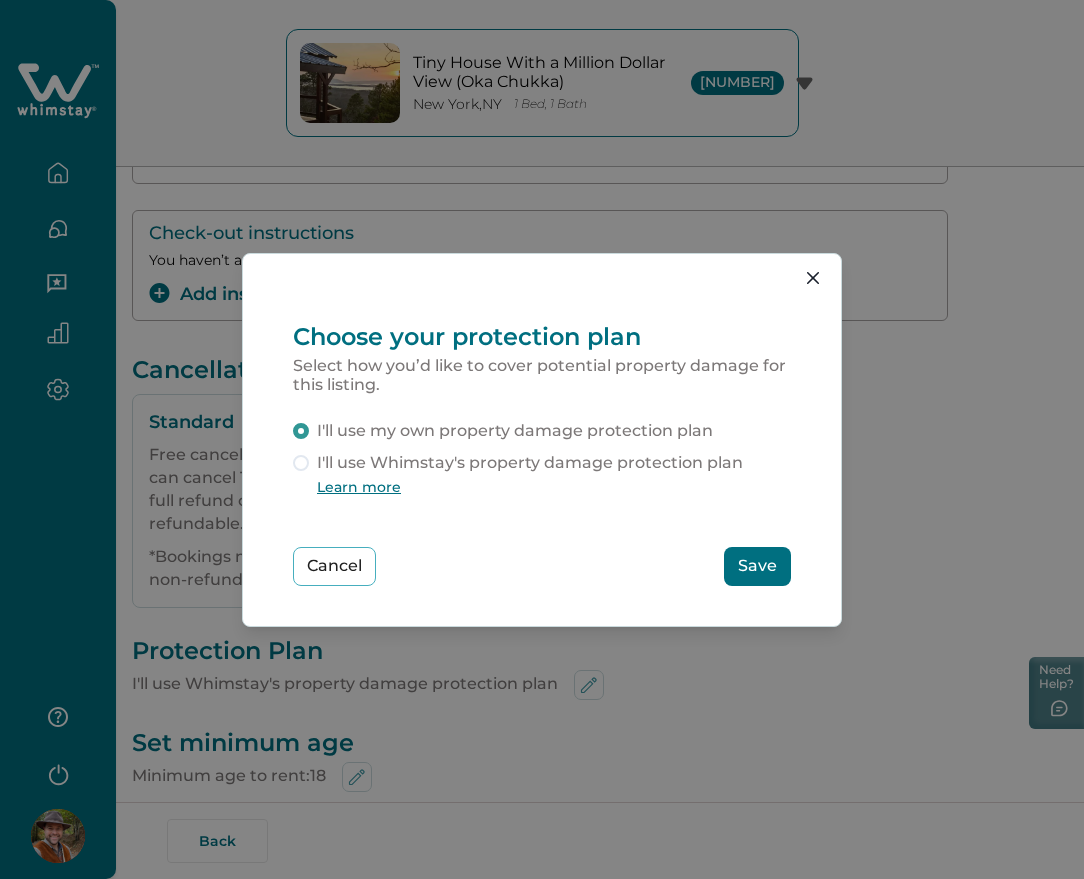 click on "Save" at bounding box center (757, 566) 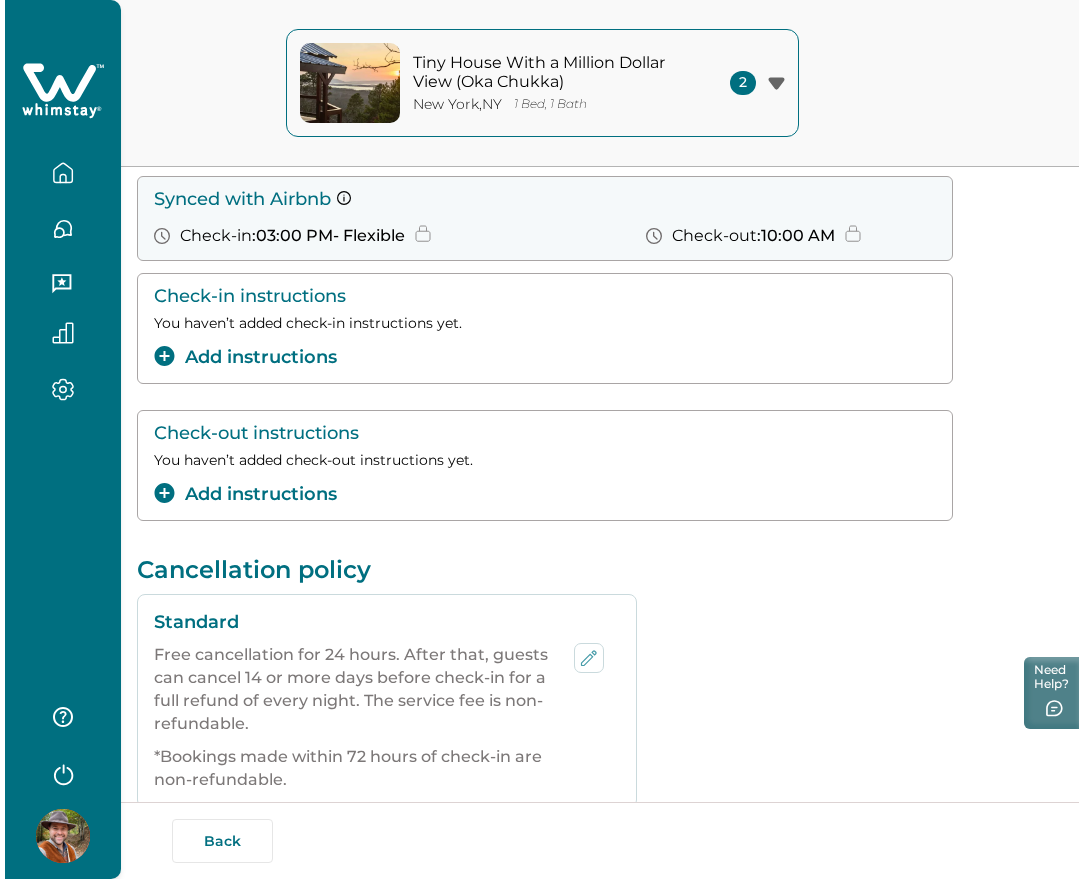 scroll, scrollTop: 400, scrollLeft: 0, axis: vertical 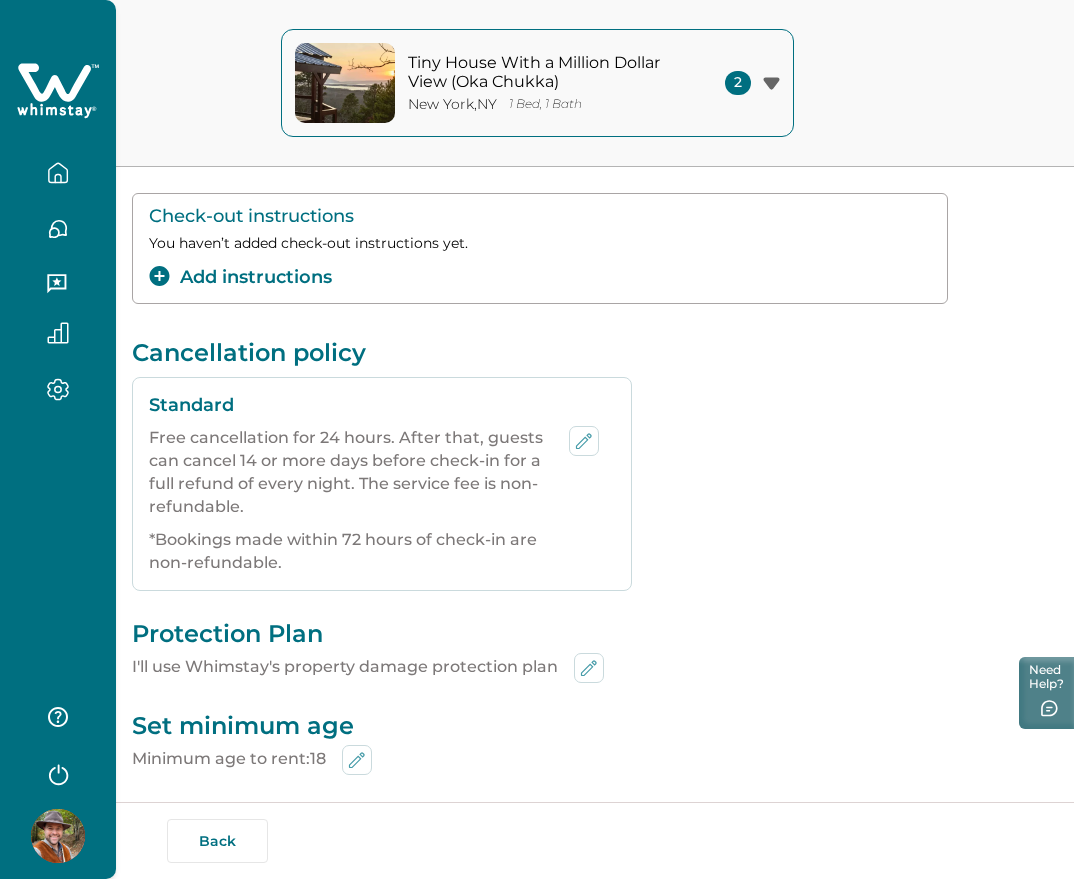 click on "Check-in & Check-out instructions Synced with Airbnb Check-in :  03:00 PM  - Flexible   Check-out :  10:00 AM Check-in instructions You haven’t added check-in instructions yet. Add instructions Check-out instructions You haven’t added check-out instructions yet. Add instructions Cancellation policy Standard Free cancellation for 24 hours. After that, guests can cancel 14 or more days before check-in for a full refund of every night. The service fee is non-refundable. *Bookings made within 72 hours of check-in are non-refundable. Protection Plan I'll use Whimstay's property damage protection plan Set minimum age Minimum age to rent:  18 House rules Check-in: 3:00 PM - 8:00 PM Checkout before 10:00 AM Self check-in with lockbox 2 guests maximum No pets No parties or events No commercial photography No smoking Additional rules Gather used towels Throw trash away Turn things off Return keys Lock up Additional requests" at bounding box center (595, 611) 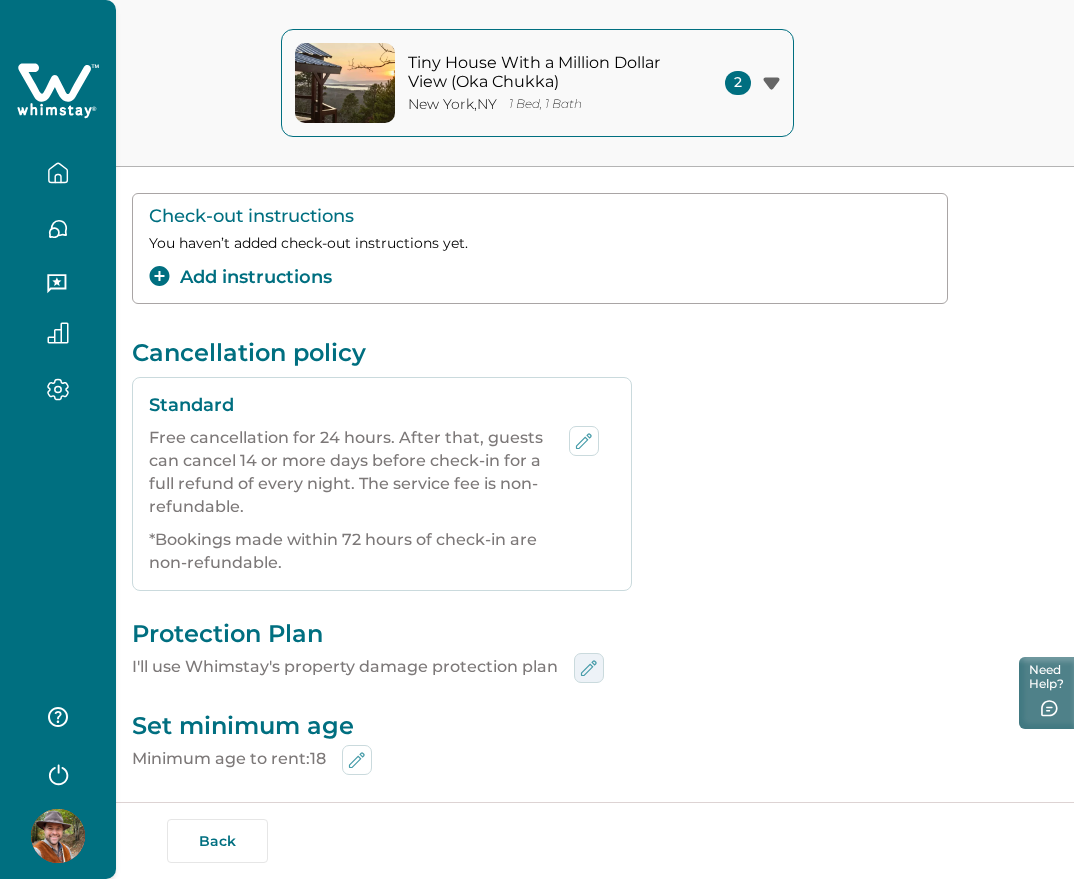 click 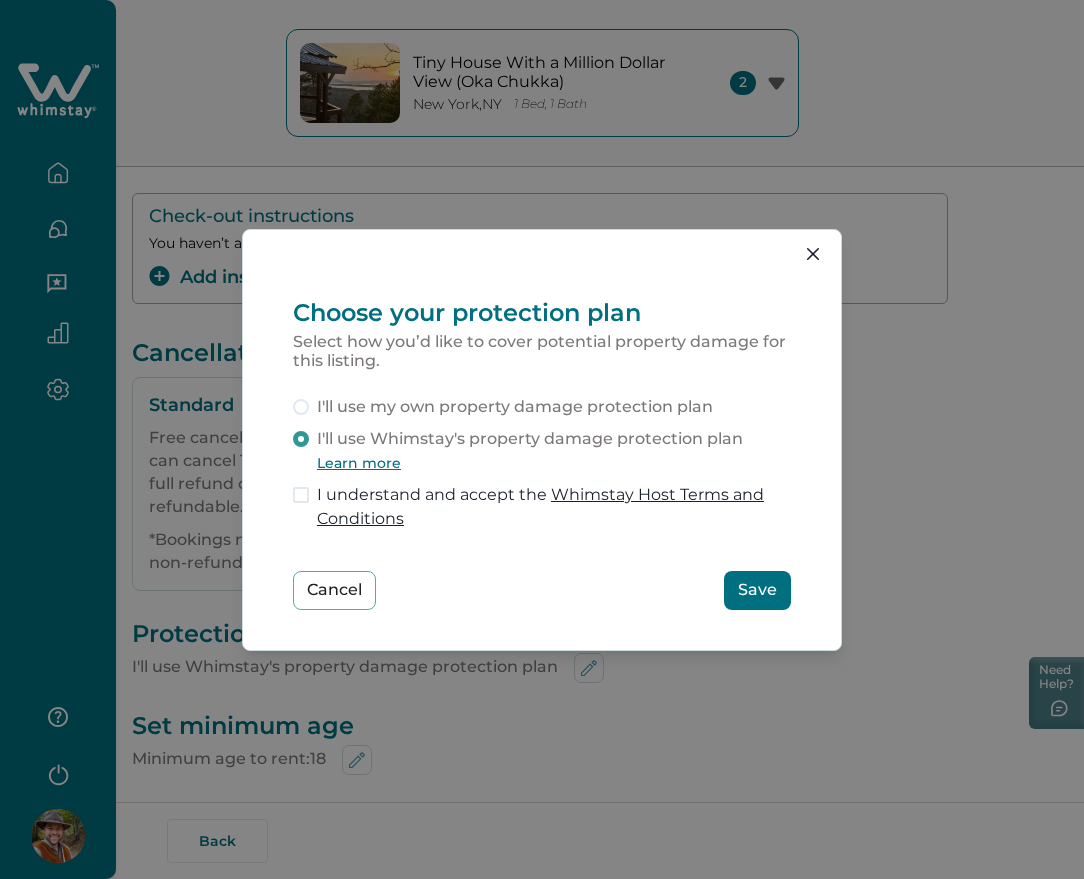 click on "I'll use my own property damage protection plan" at bounding box center (515, 407) 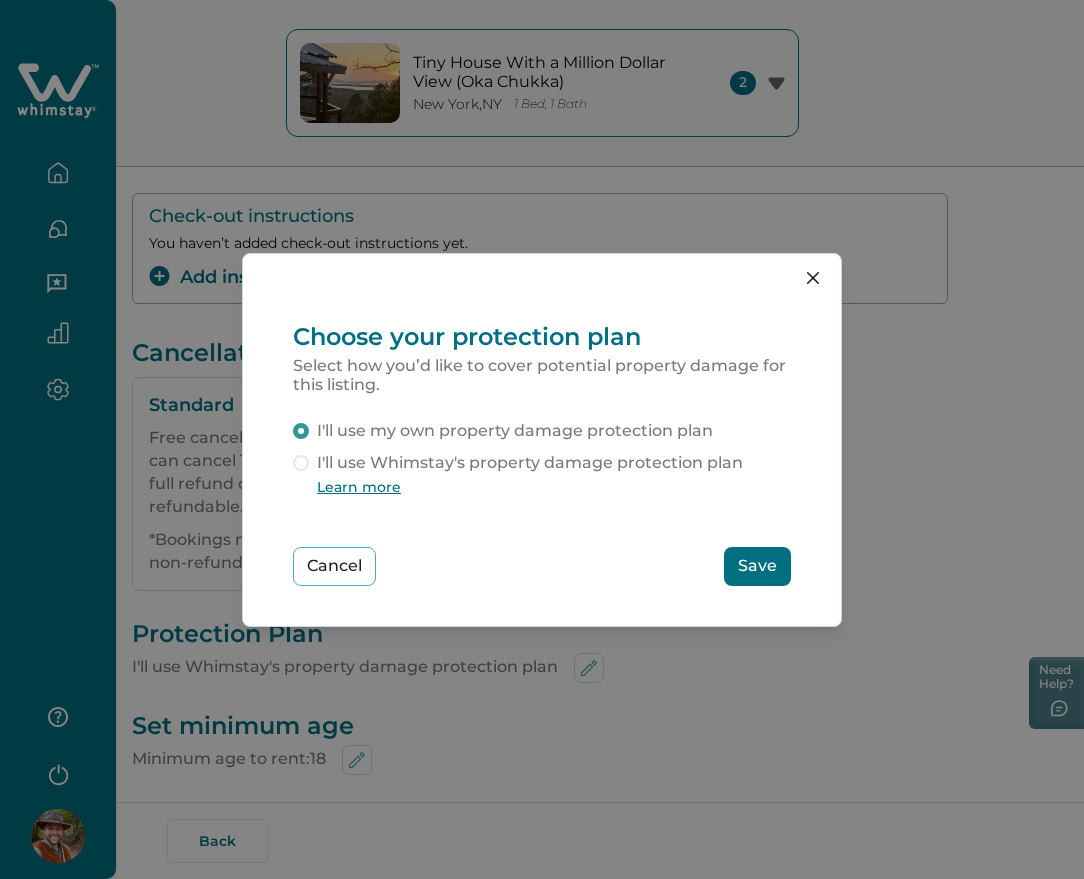 click on "Save" at bounding box center [757, 566] 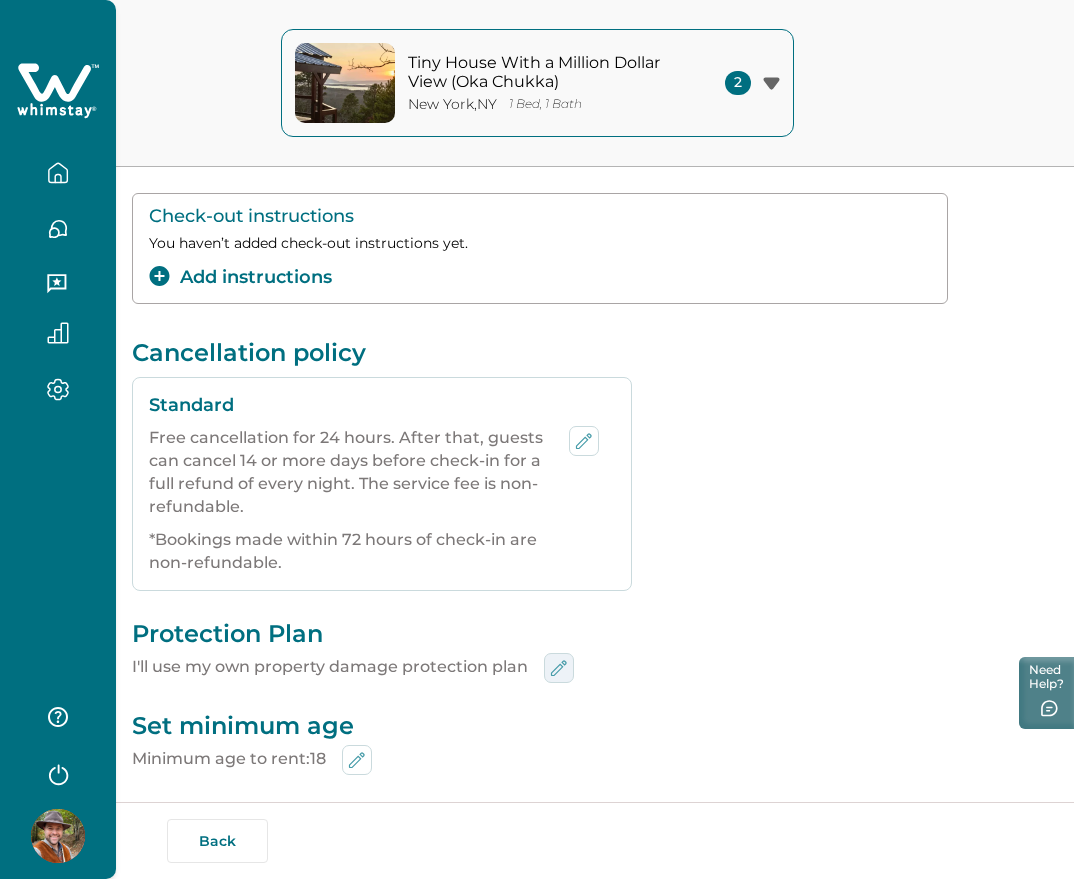 click 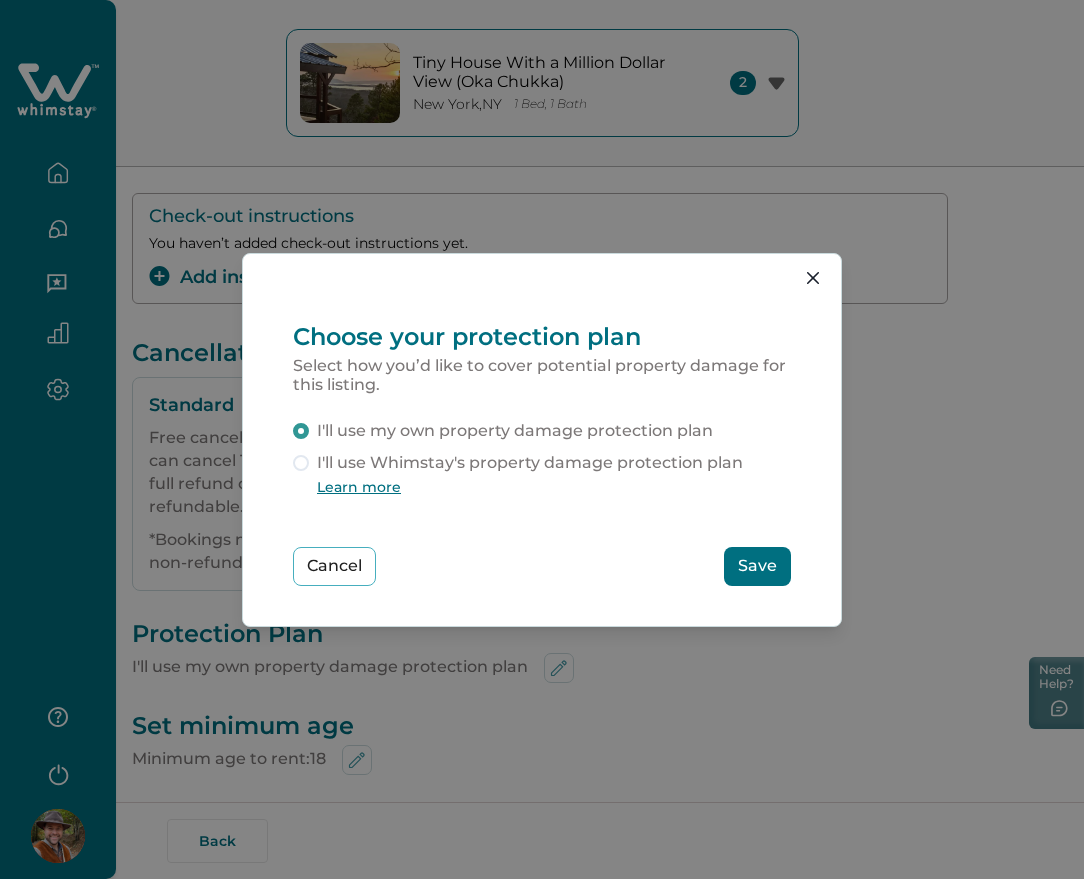 click on "I'll use Whimstay's property damage protection plan" at bounding box center (530, 463) 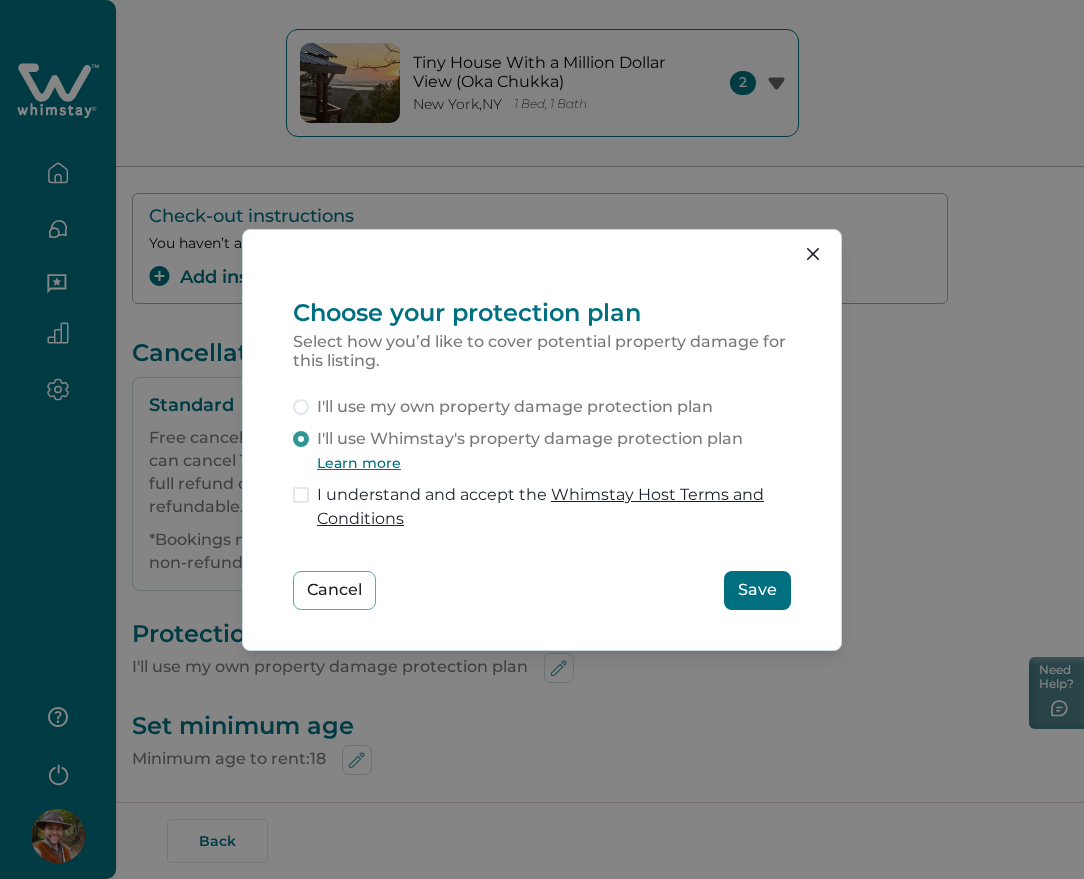 click on "Learn more" at bounding box center [359, 463] 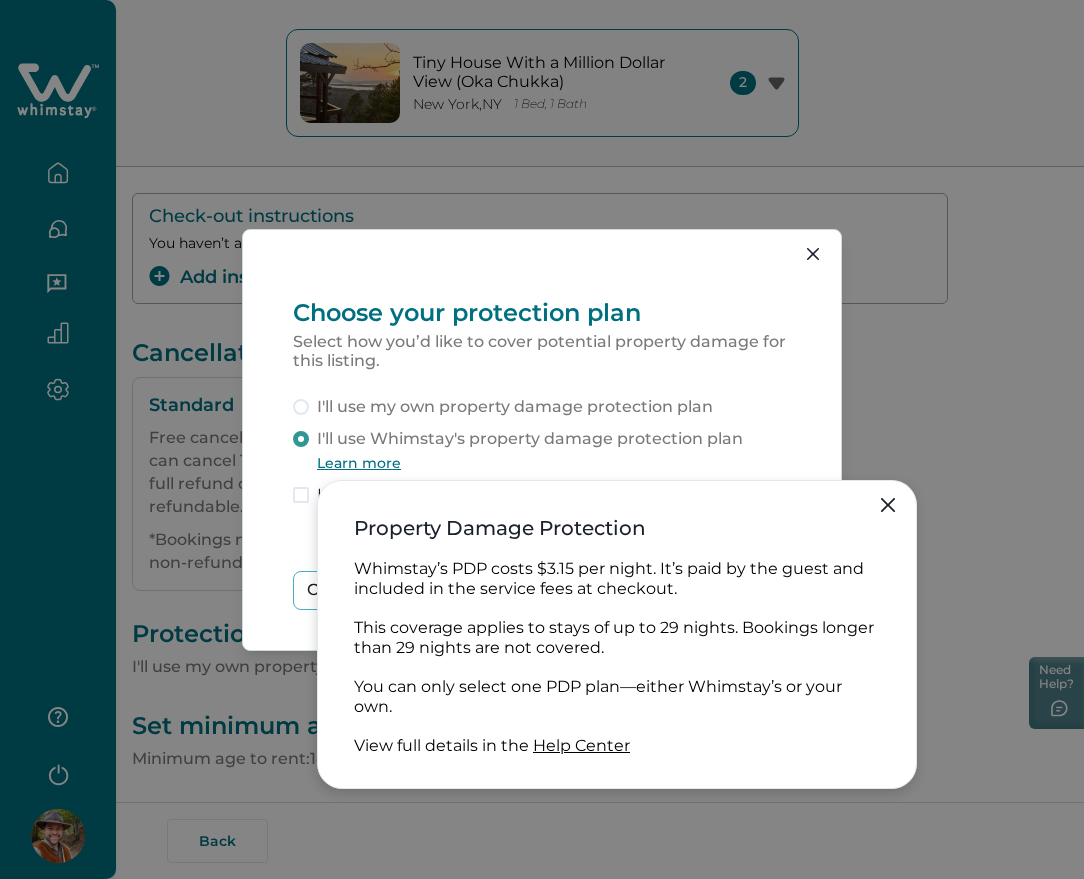click on "Learn more" at bounding box center [359, 463] 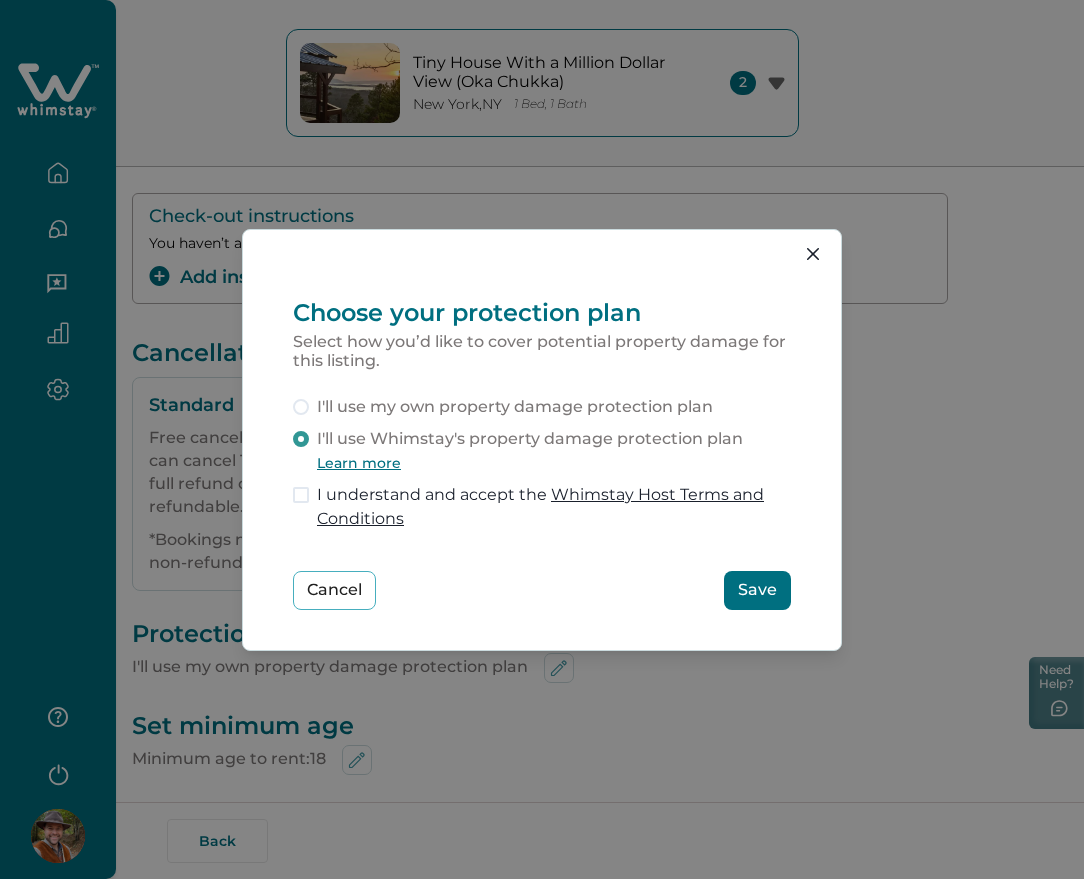 click on "I understand and accept the     Whimstay Host Terms and Conditions" at bounding box center [554, 507] 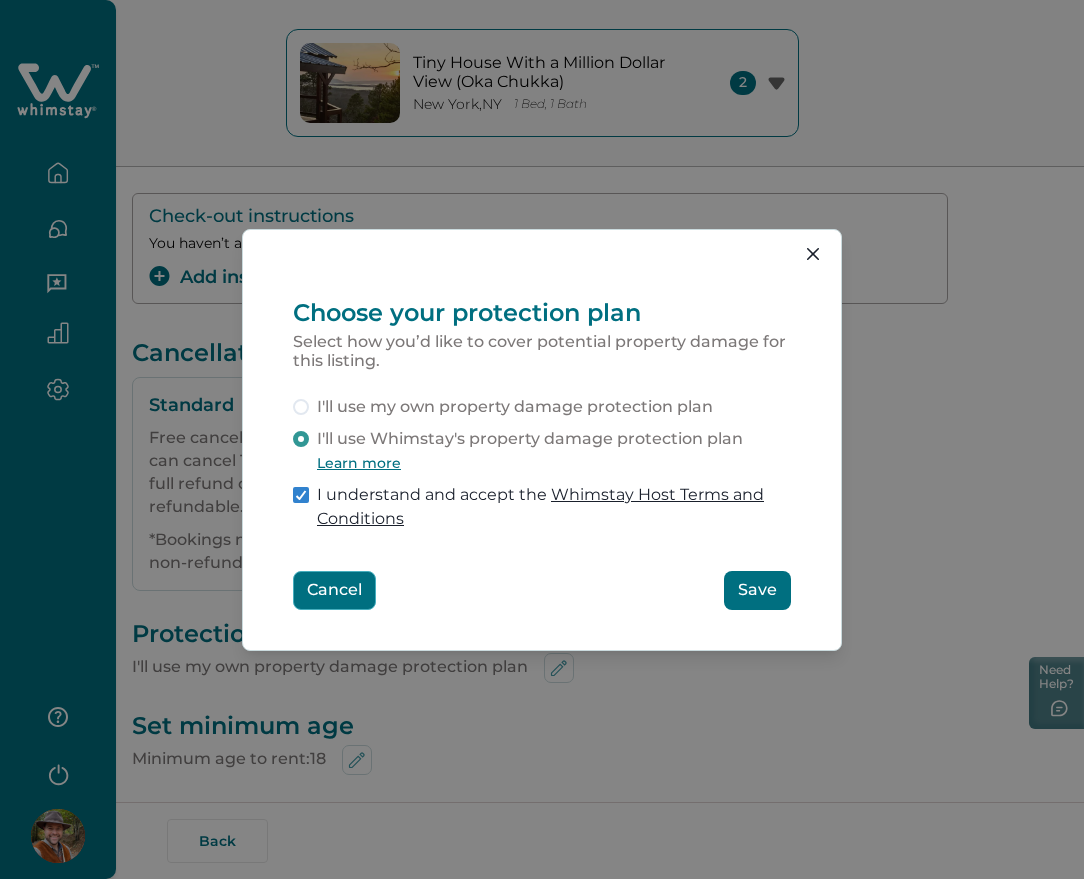 click on "Cancel" at bounding box center [334, 590] 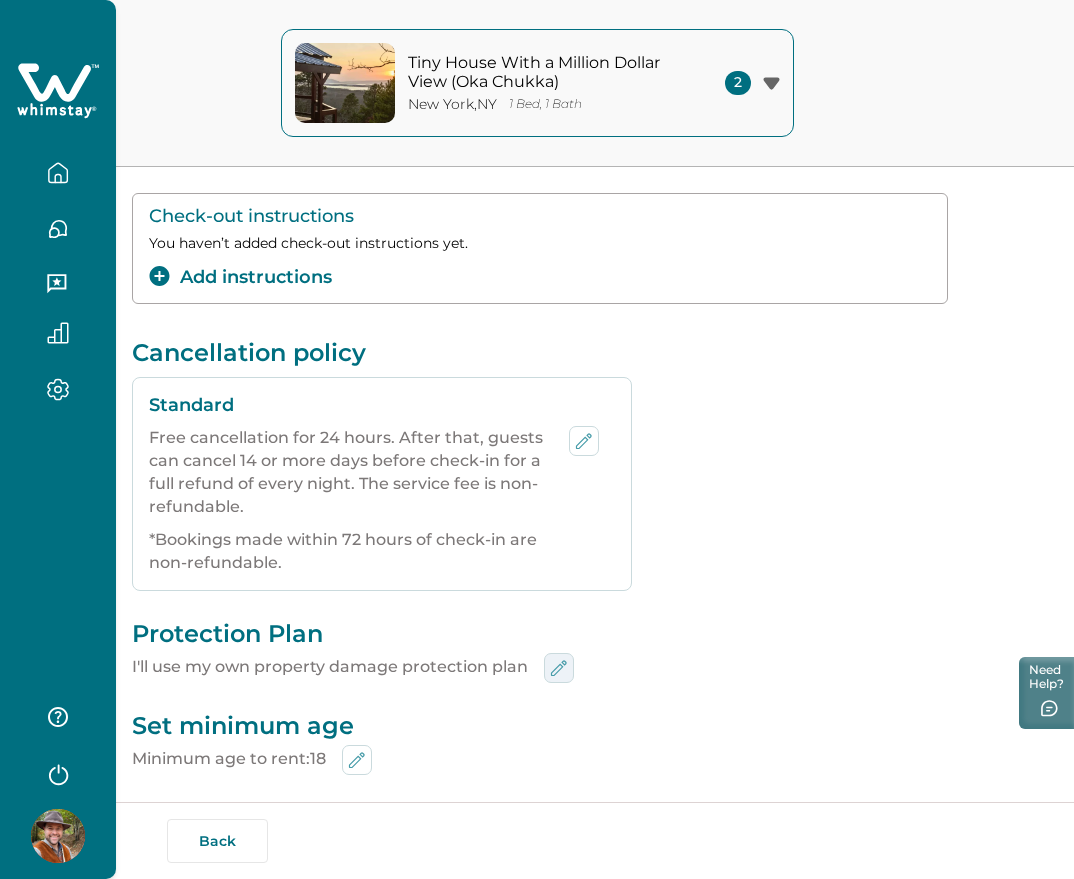 click 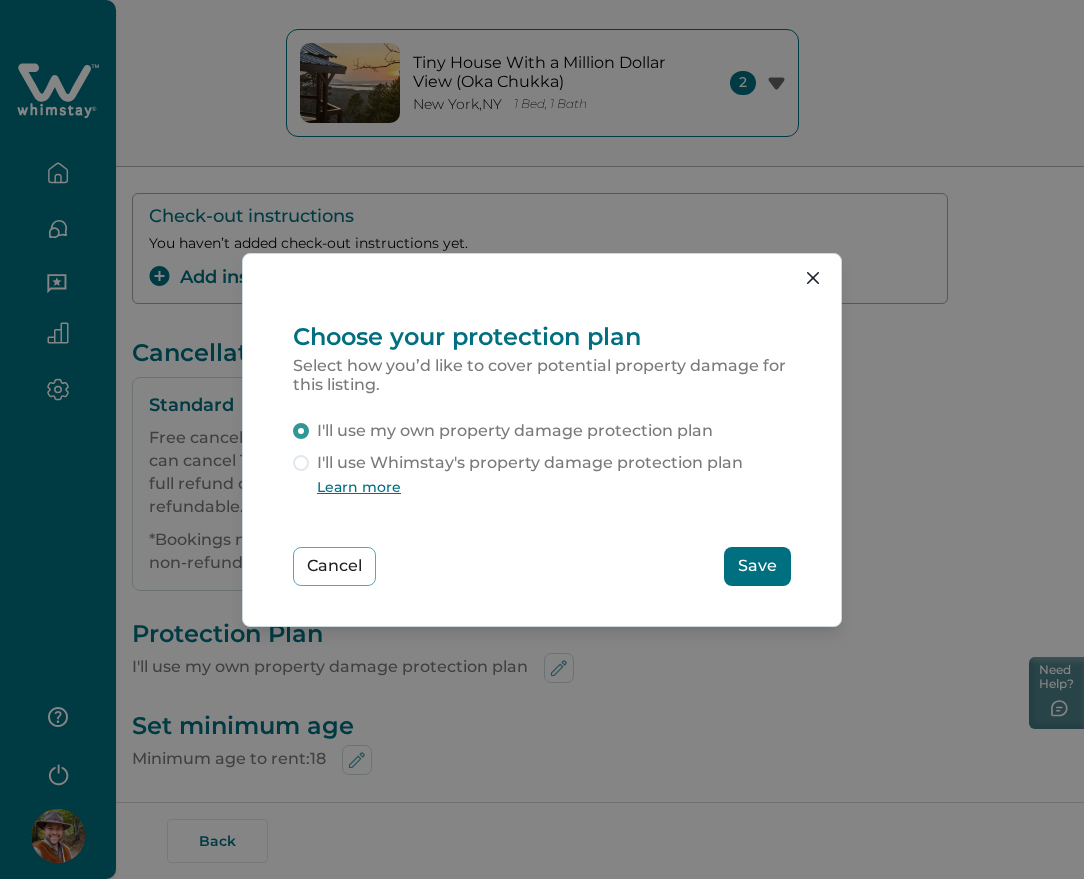 click on "I'll use Whimstay's property damage protection plan" at bounding box center (530, 463) 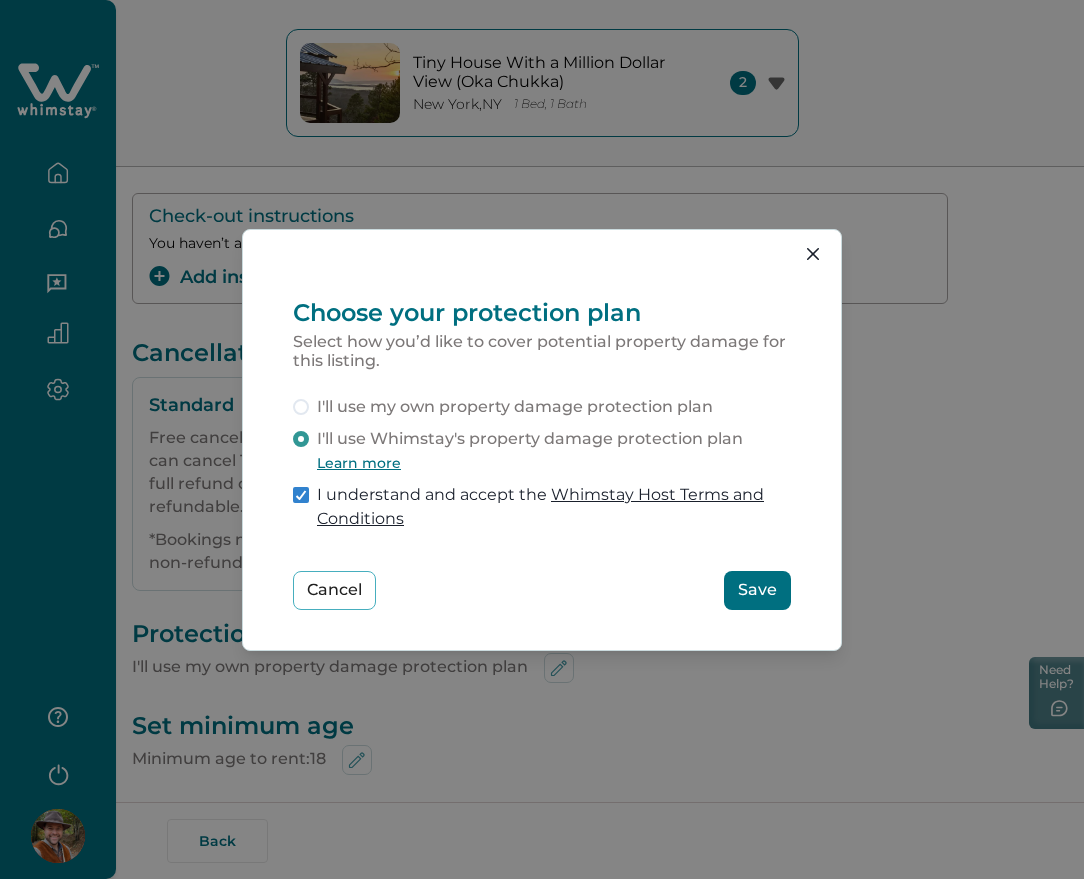 click on "Save" at bounding box center [757, 590] 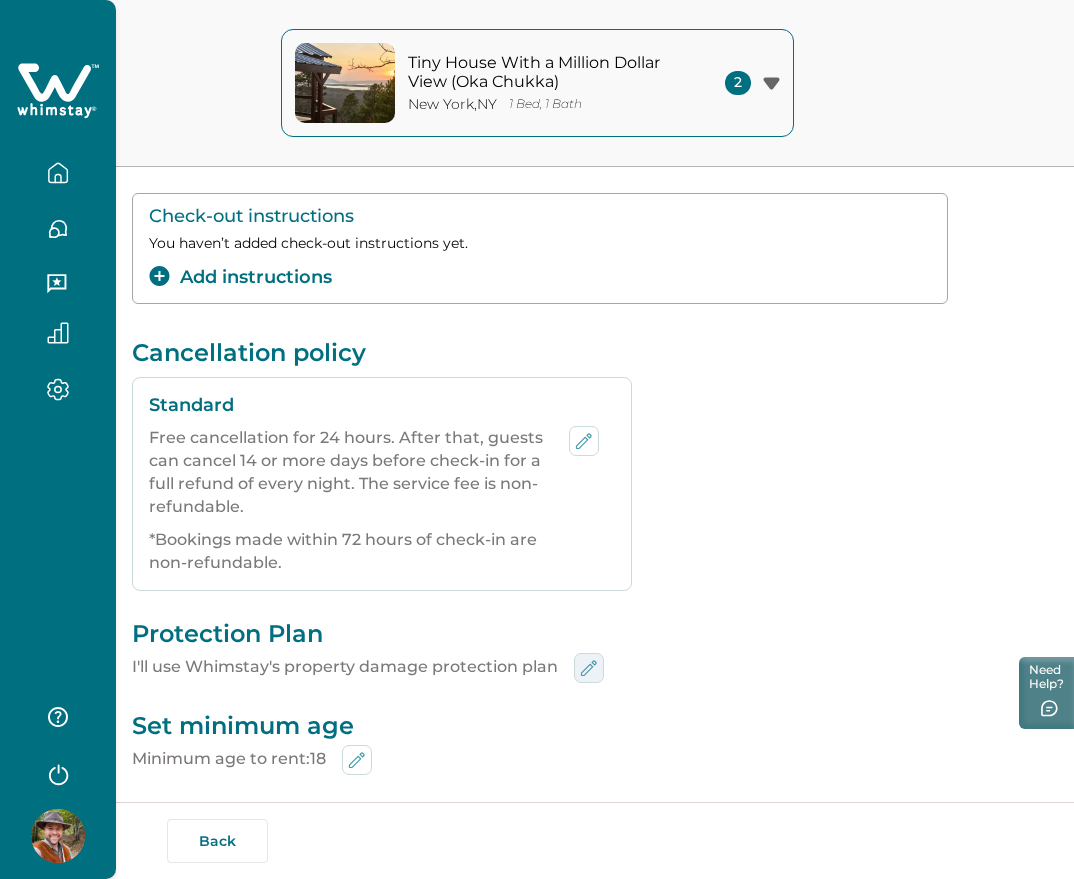 click 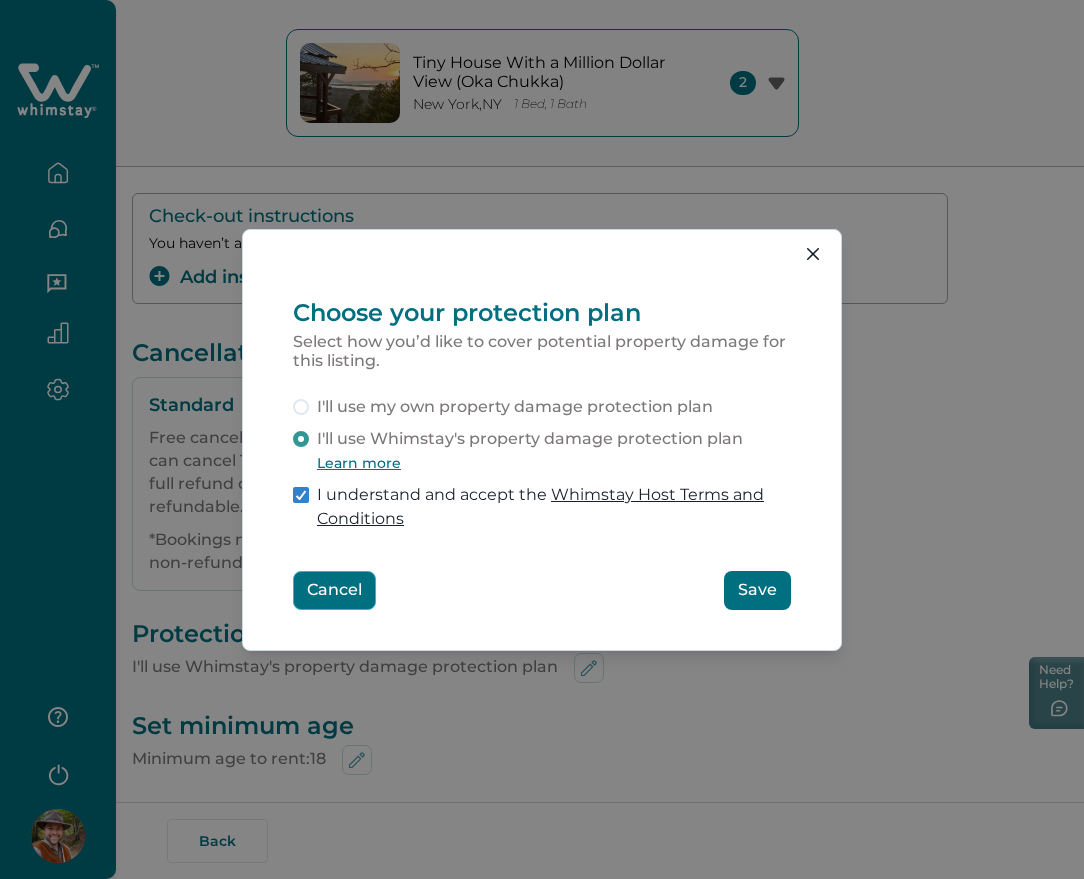 click on "Cancel" at bounding box center (334, 590) 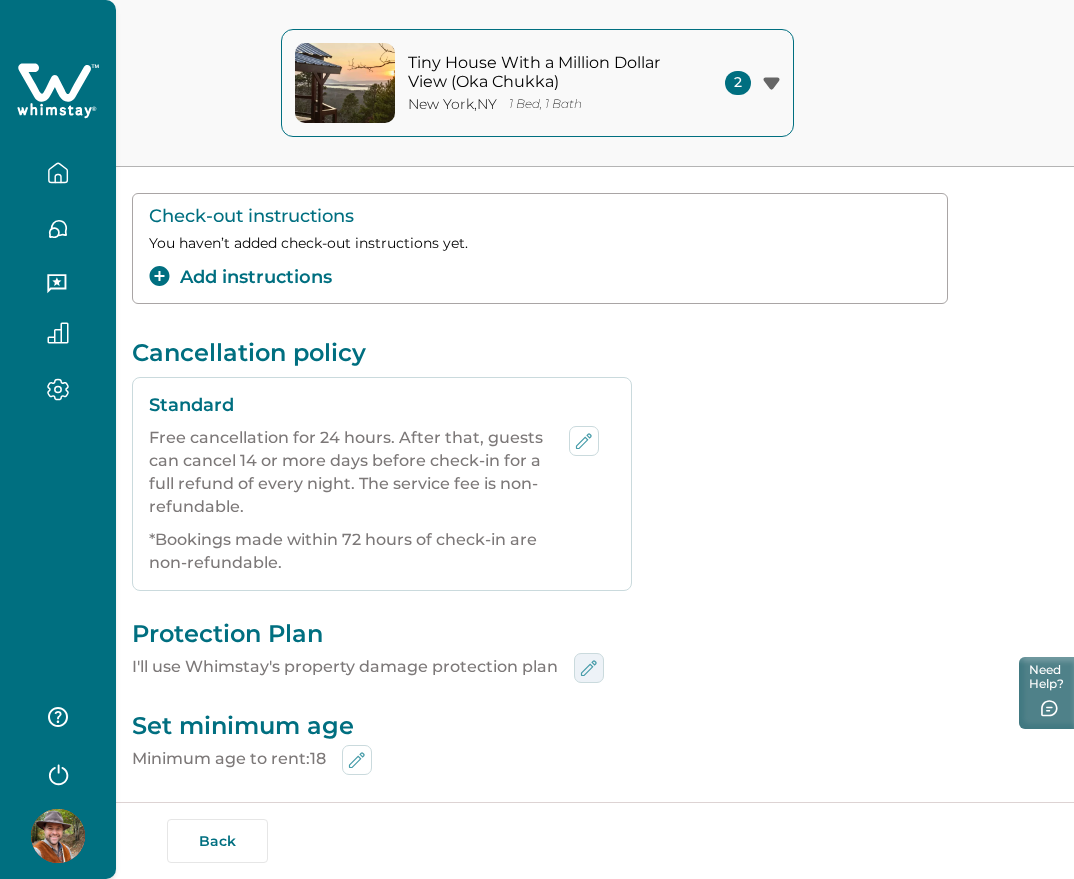 click 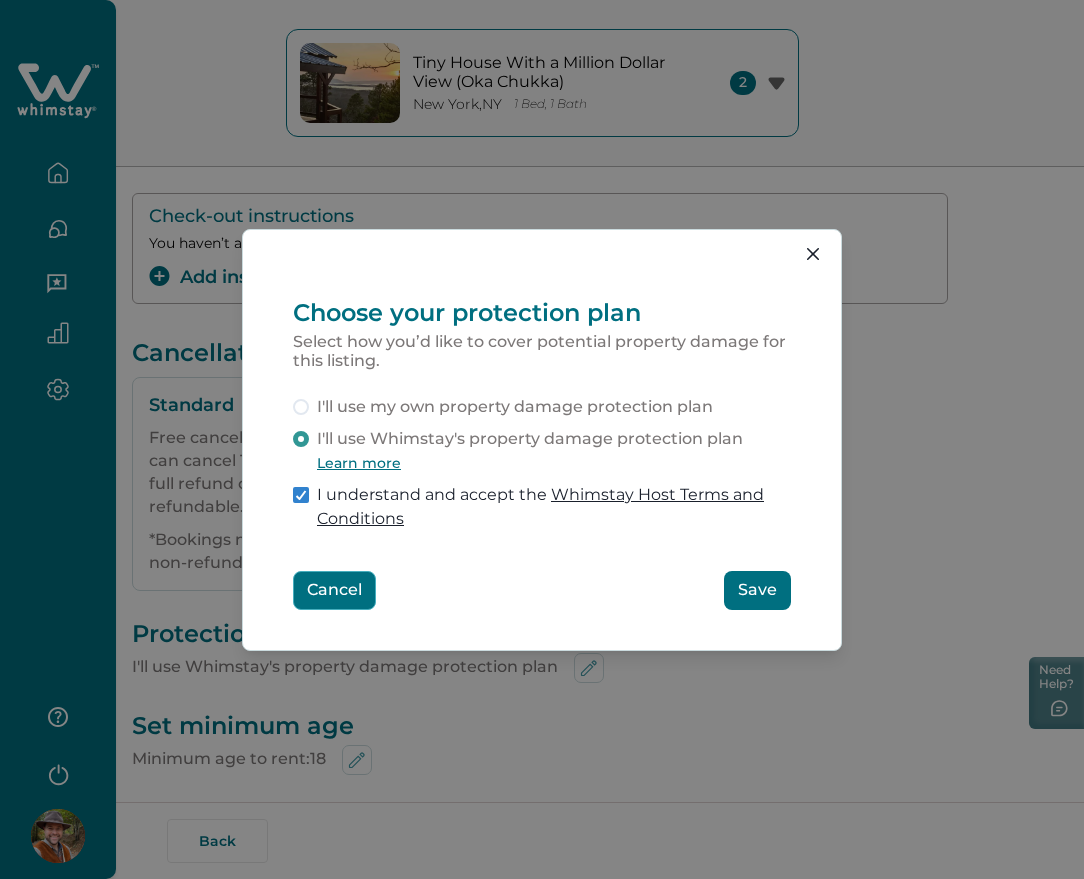 click on "Cancel" at bounding box center (334, 590) 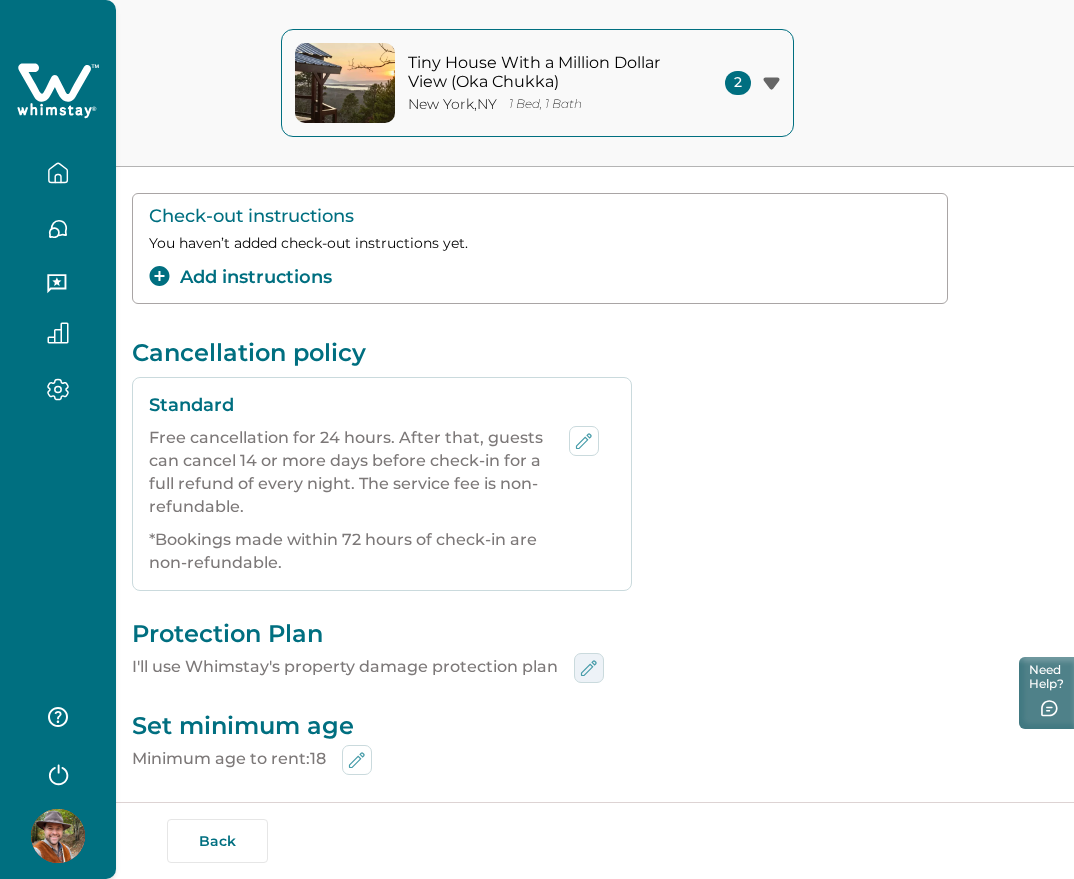 click 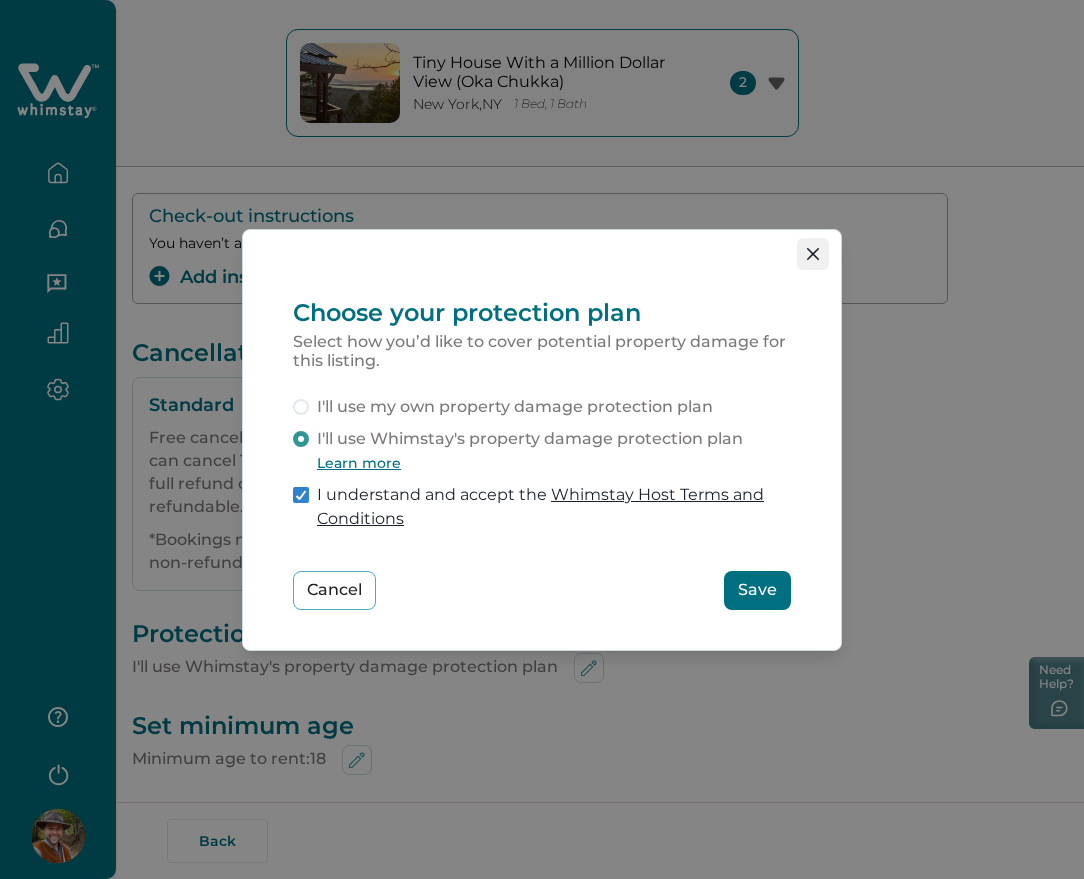 click 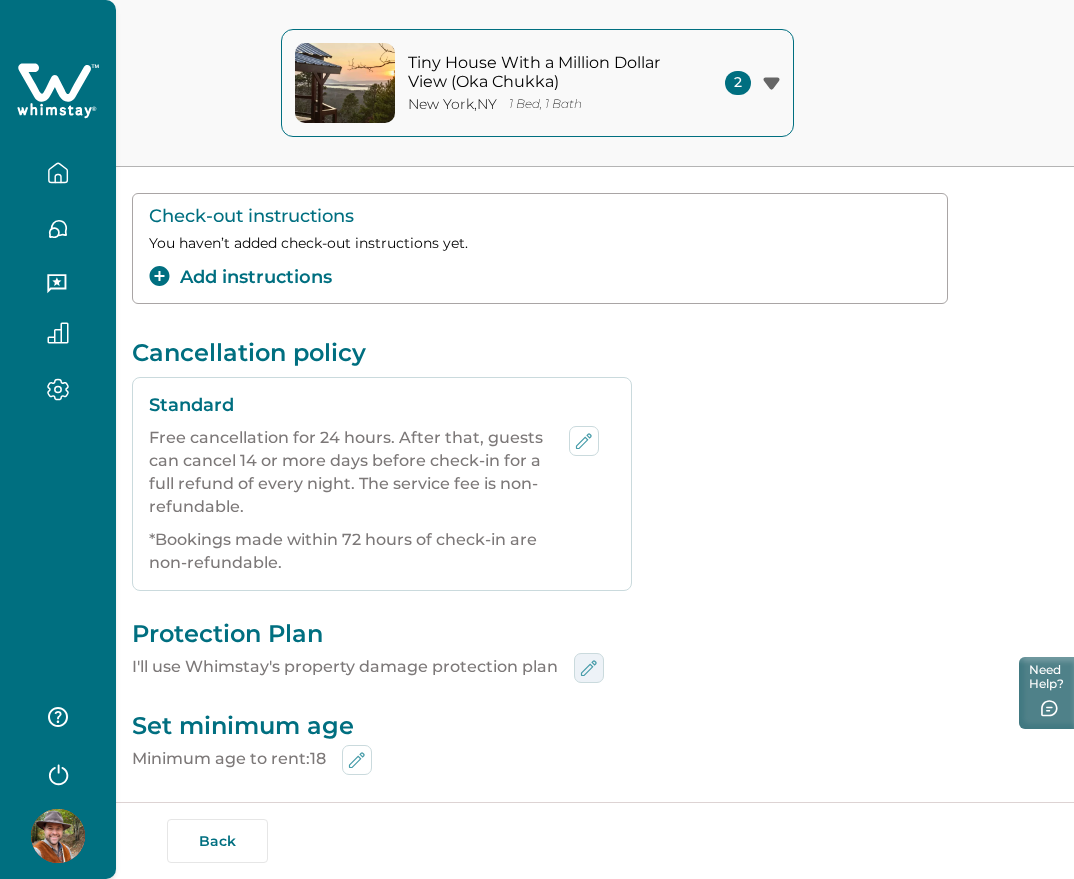 click 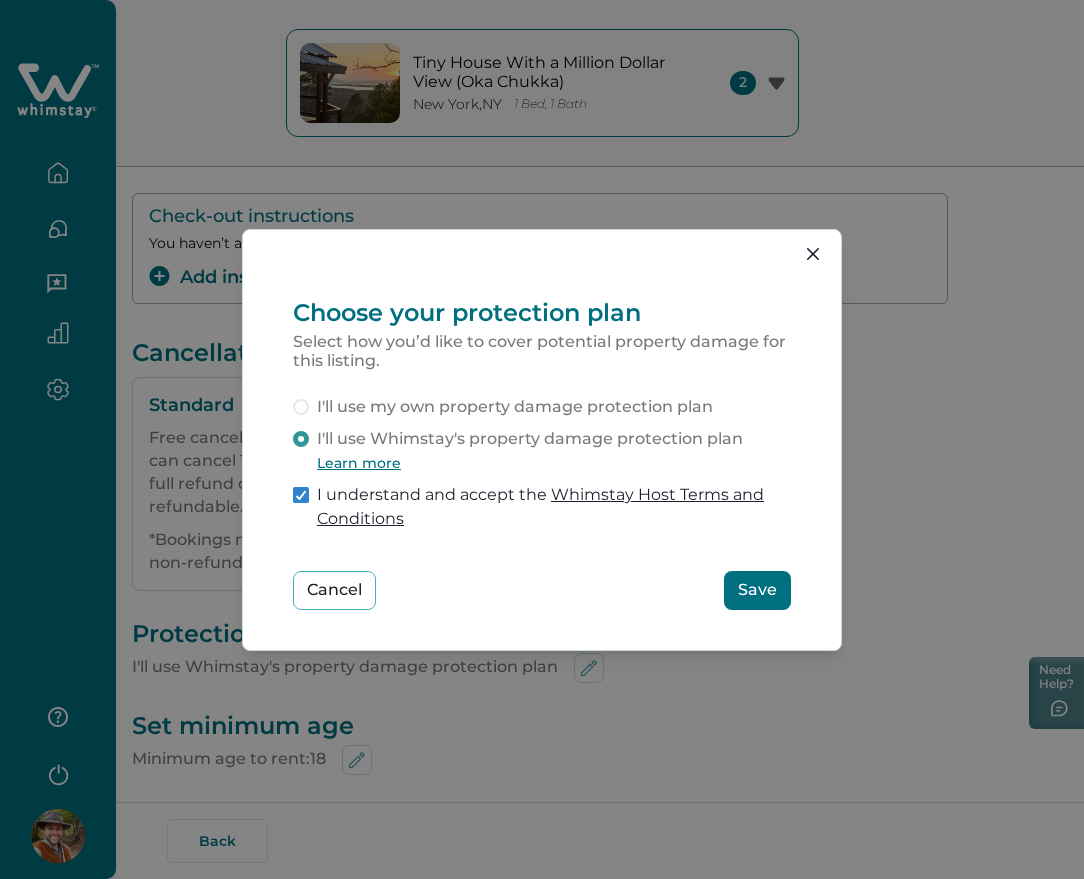 click on "I'll use my own property damage protection plan" at bounding box center [515, 407] 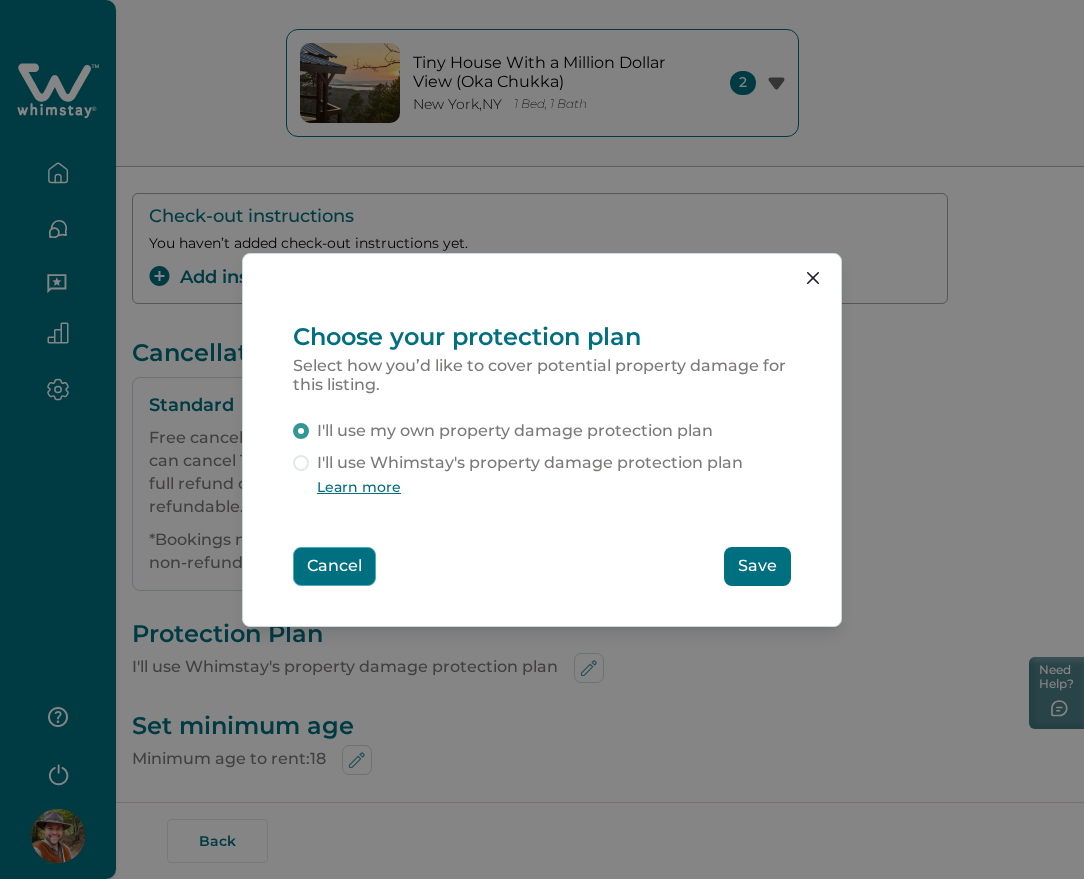 click on "Cancel" at bounding box center [334, 566] 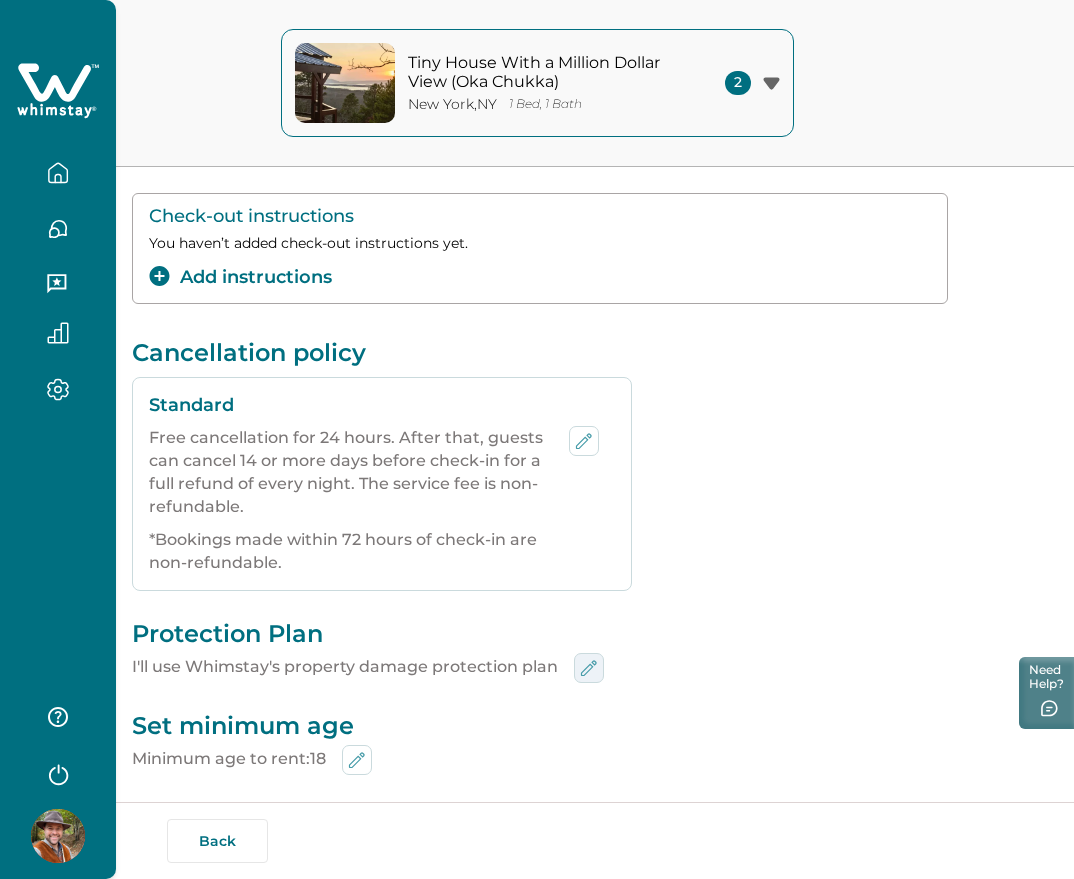 click 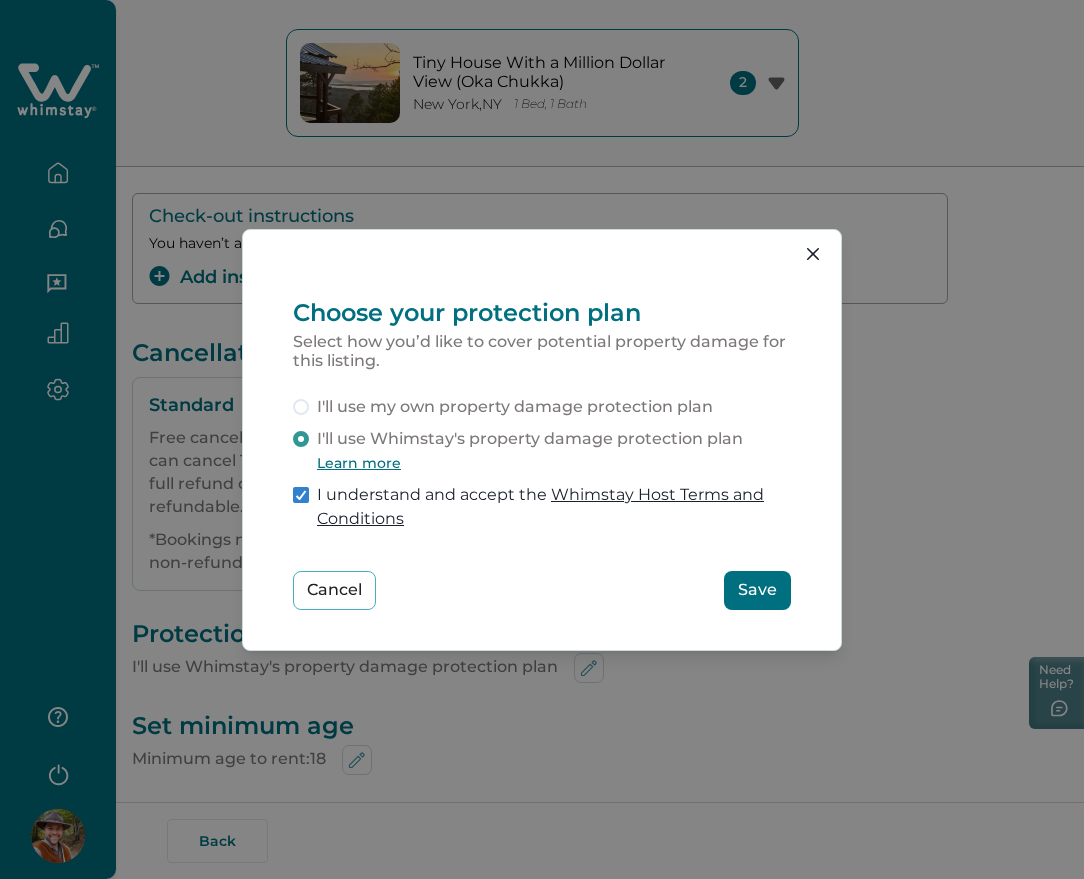 click on "I'll use my own property damage protection plan" at bounding box center [515, 407] 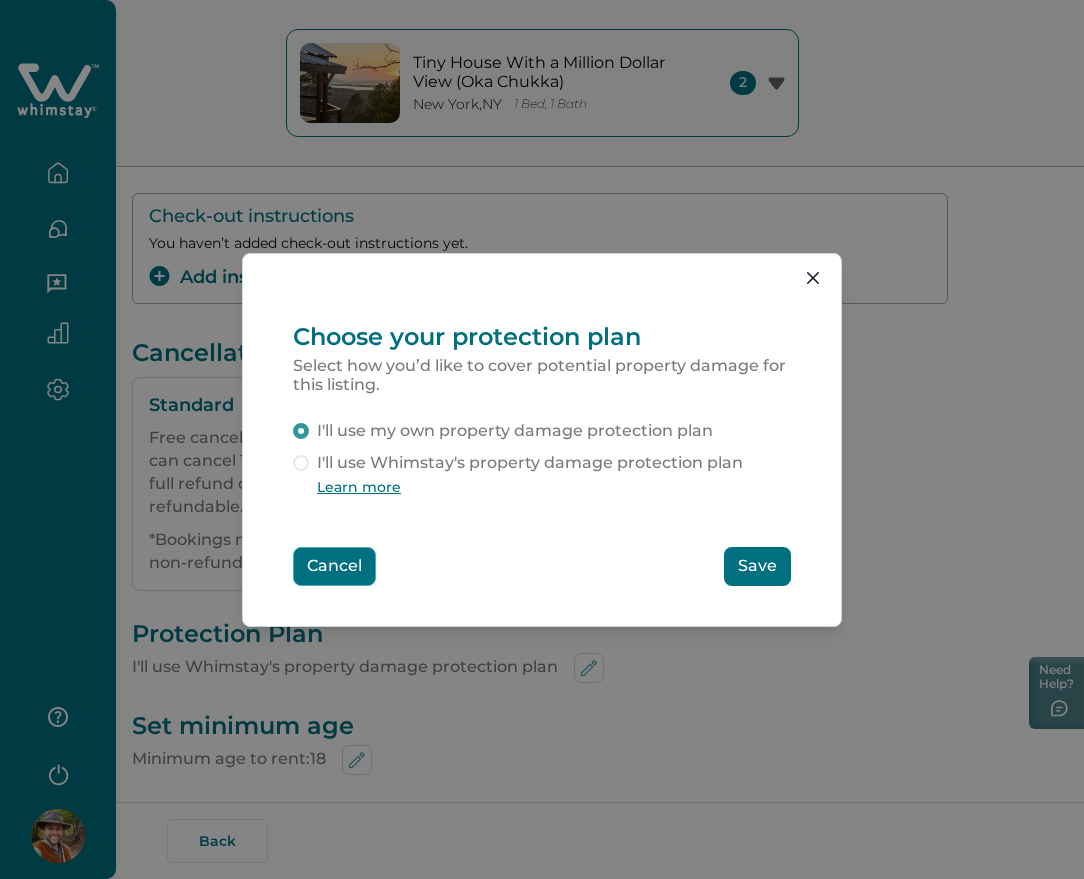 click on "Cancel" at bounding box center (334, 566) 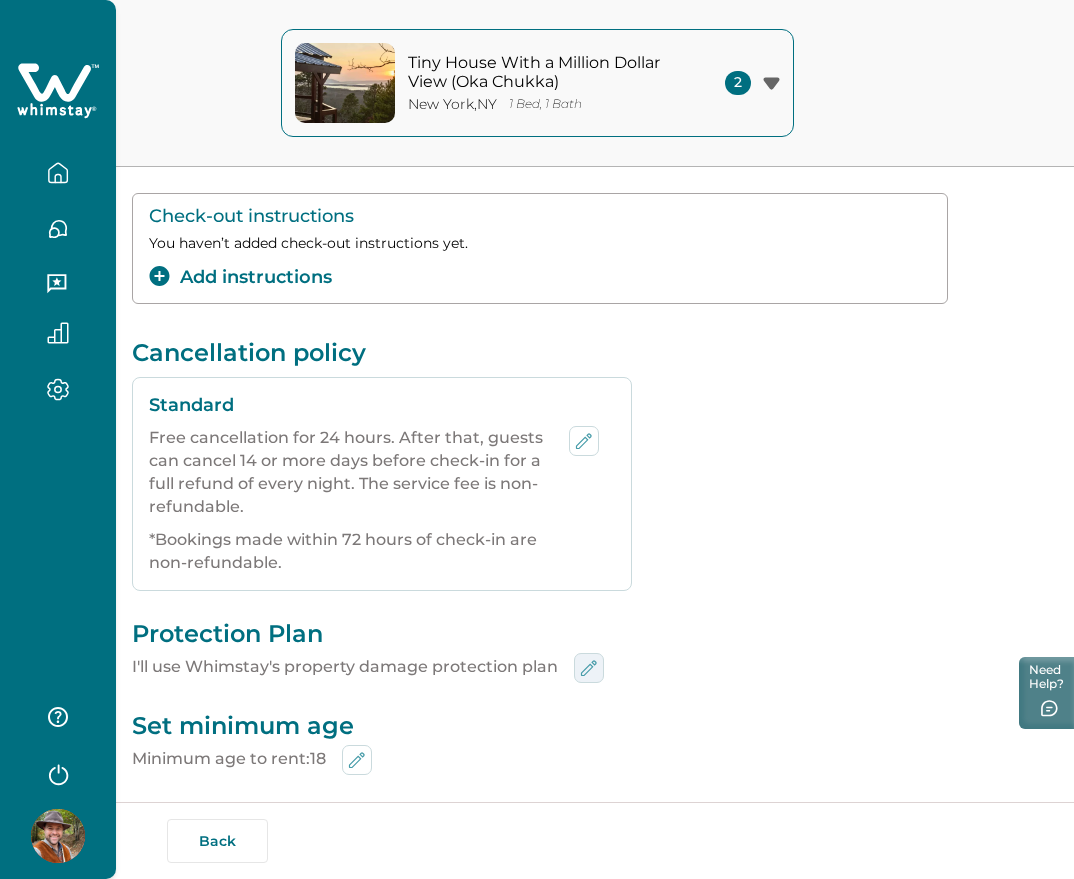 click 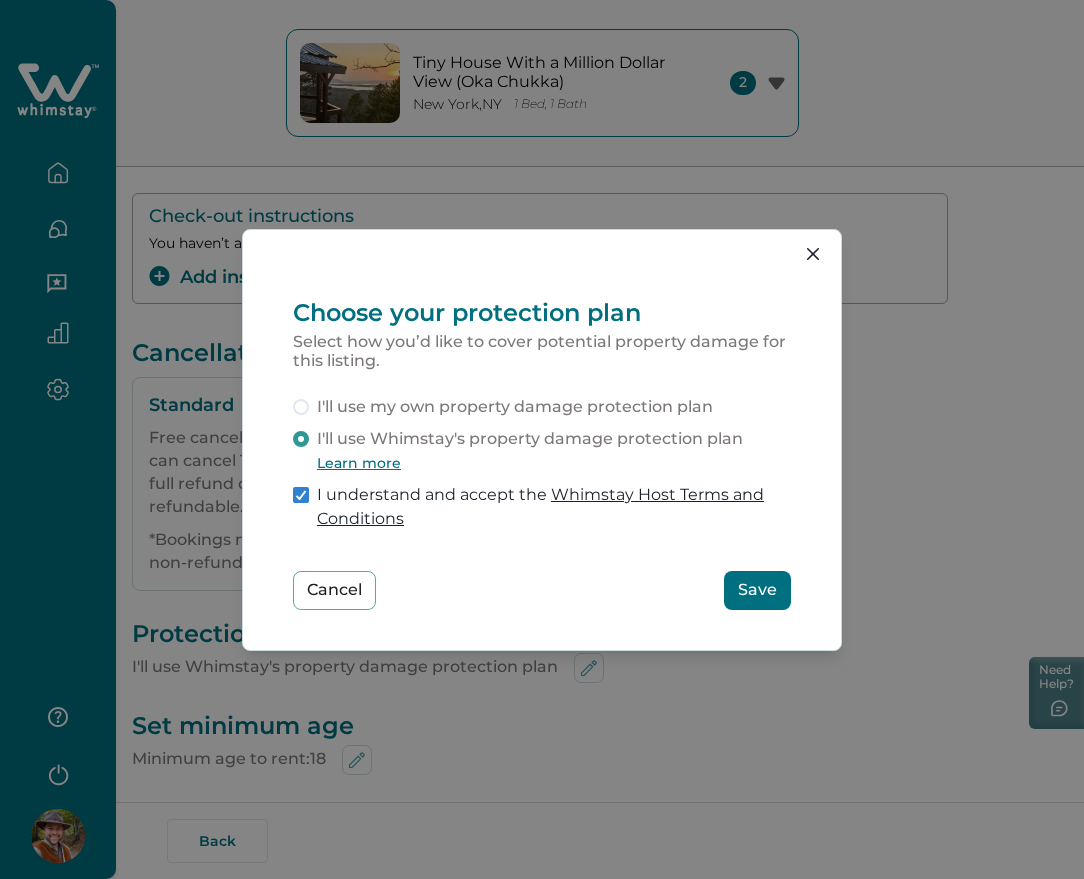 click on "I'll use my own property damage protection plan" at bounding box center [515, 407] 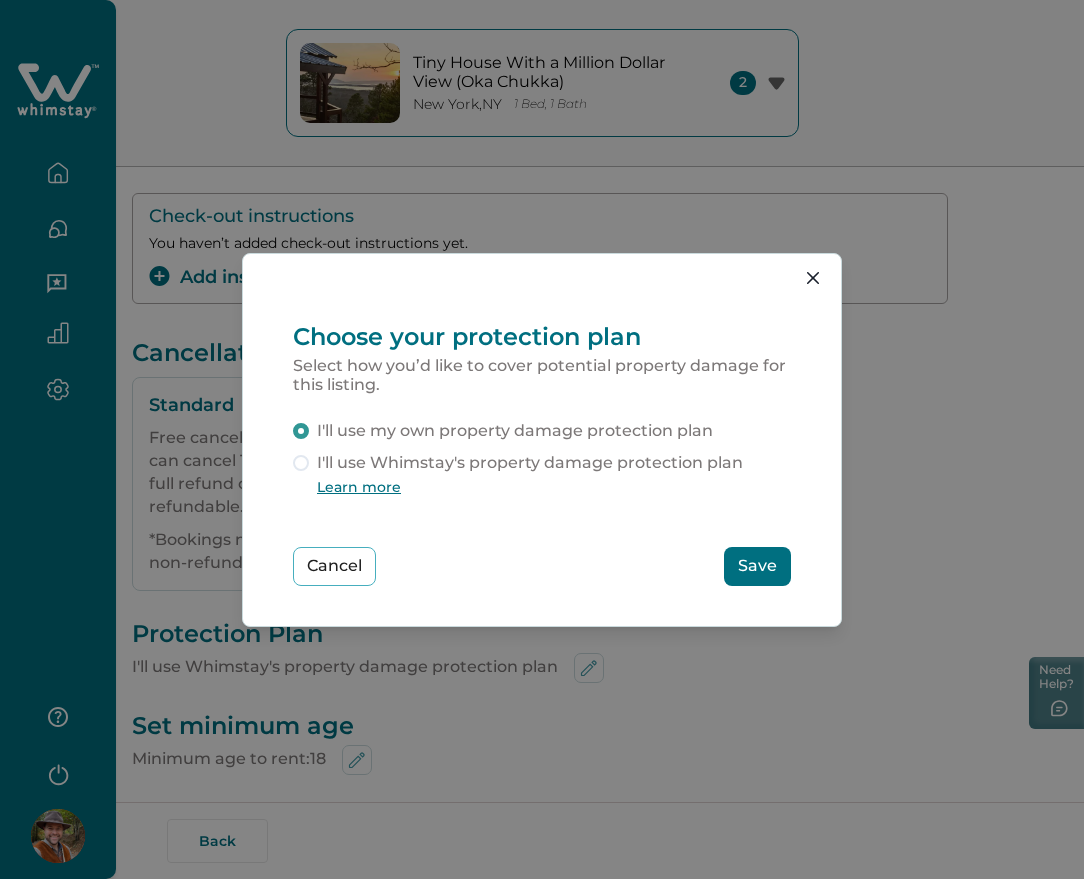 click on "Save" at bounding box center (757, 566) 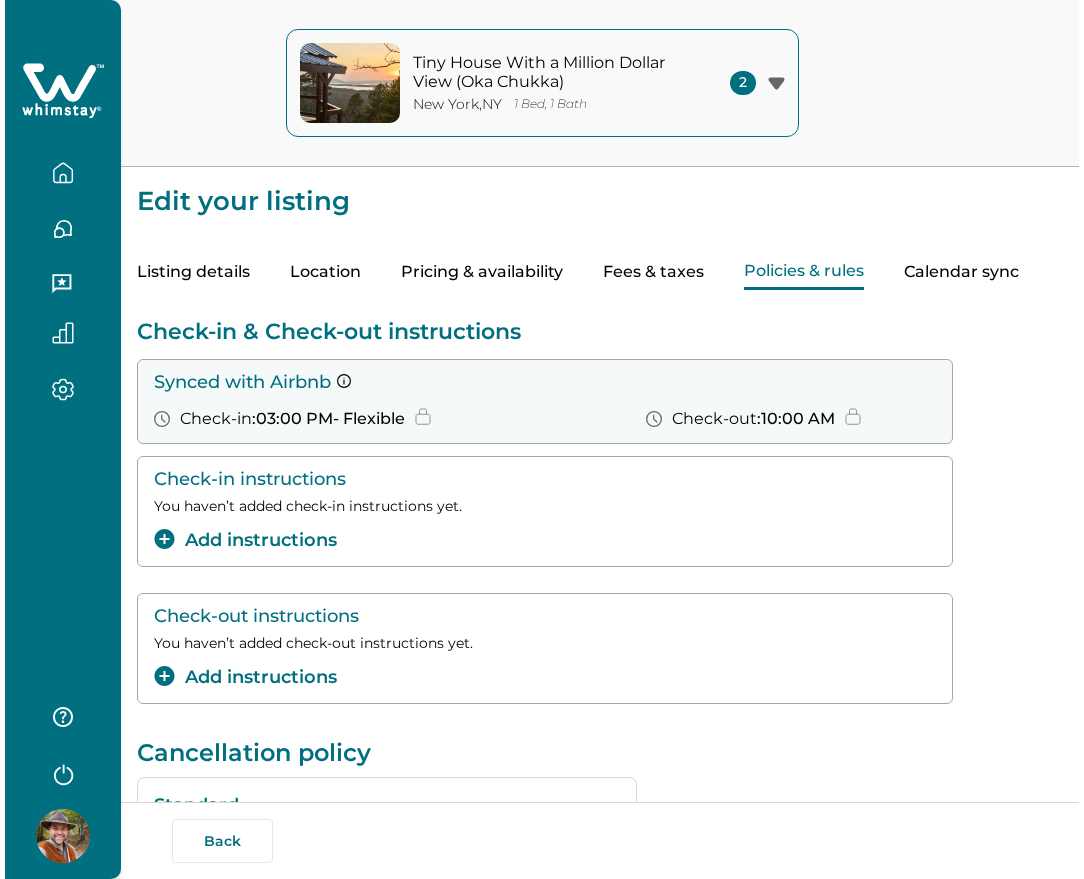 scroll, scrollTop: 400, scrollLeft: 0, axis: vertical 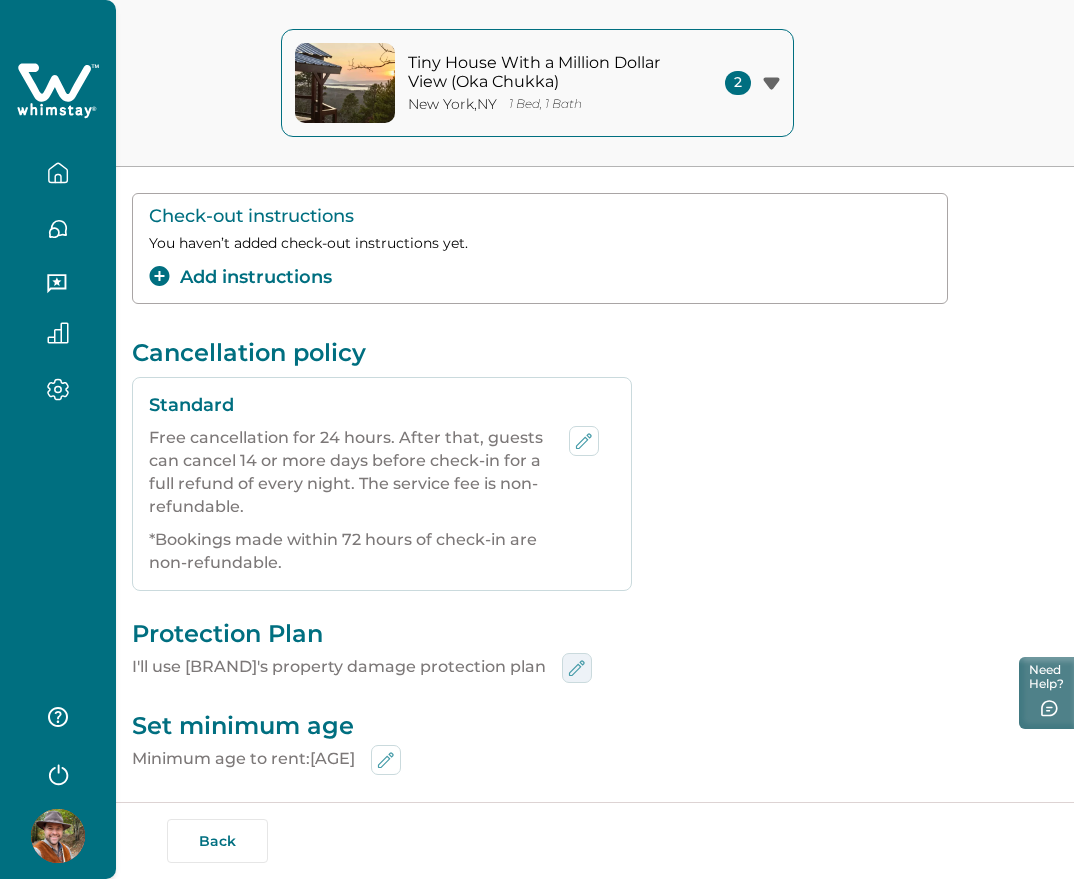 click 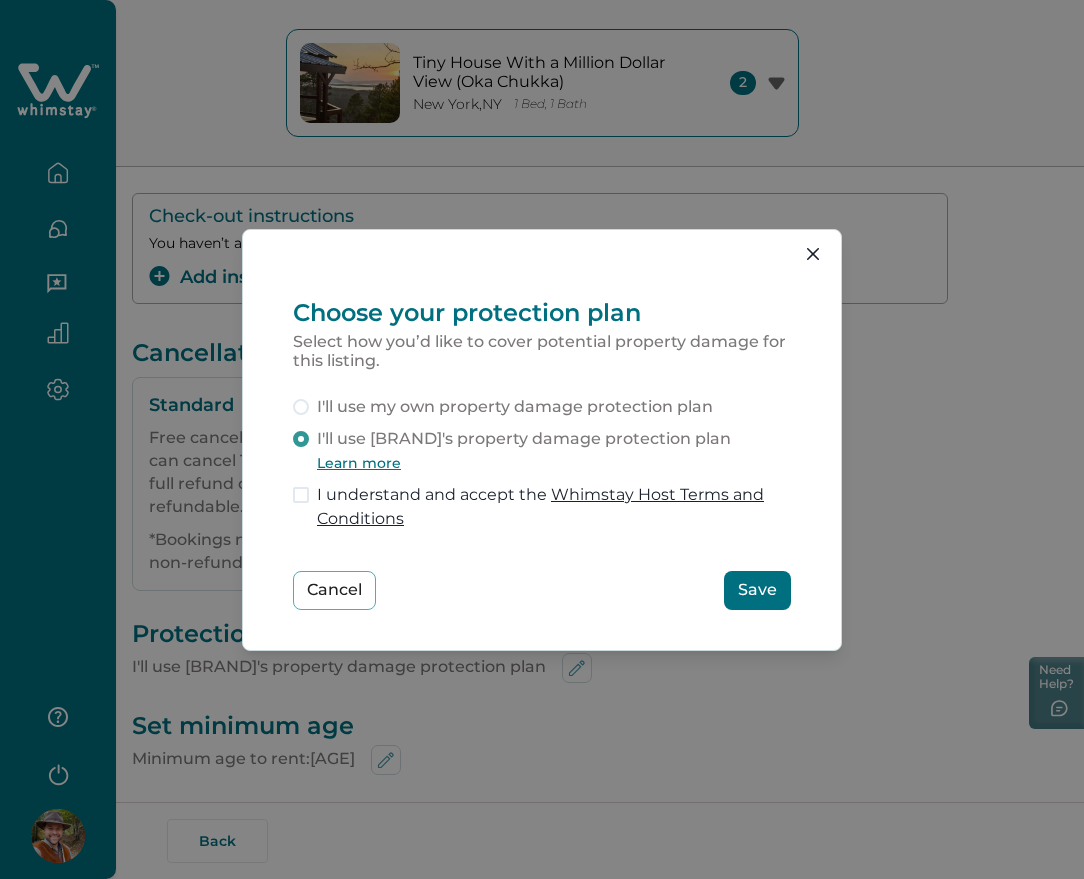 click on "Save" at bounding box center (757, 590) 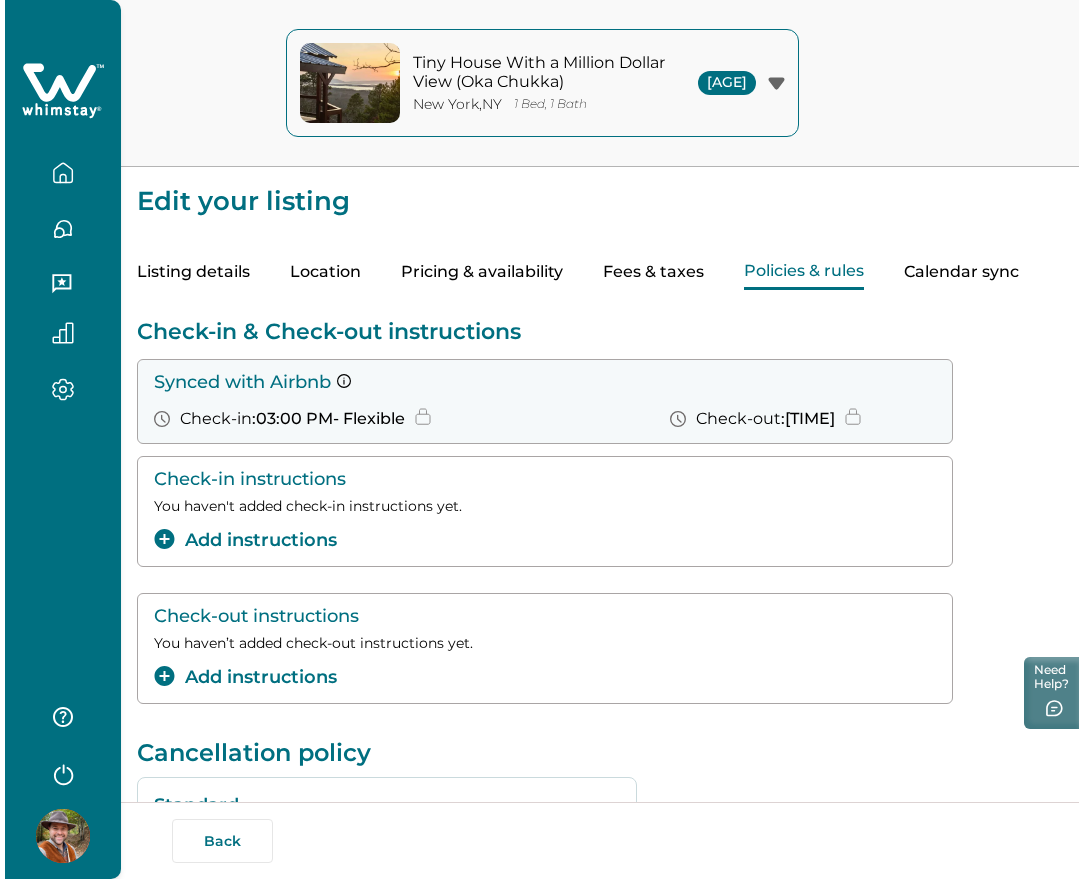 scroll, scrollTop: 433, scrollLeft: 0, axis: vertical 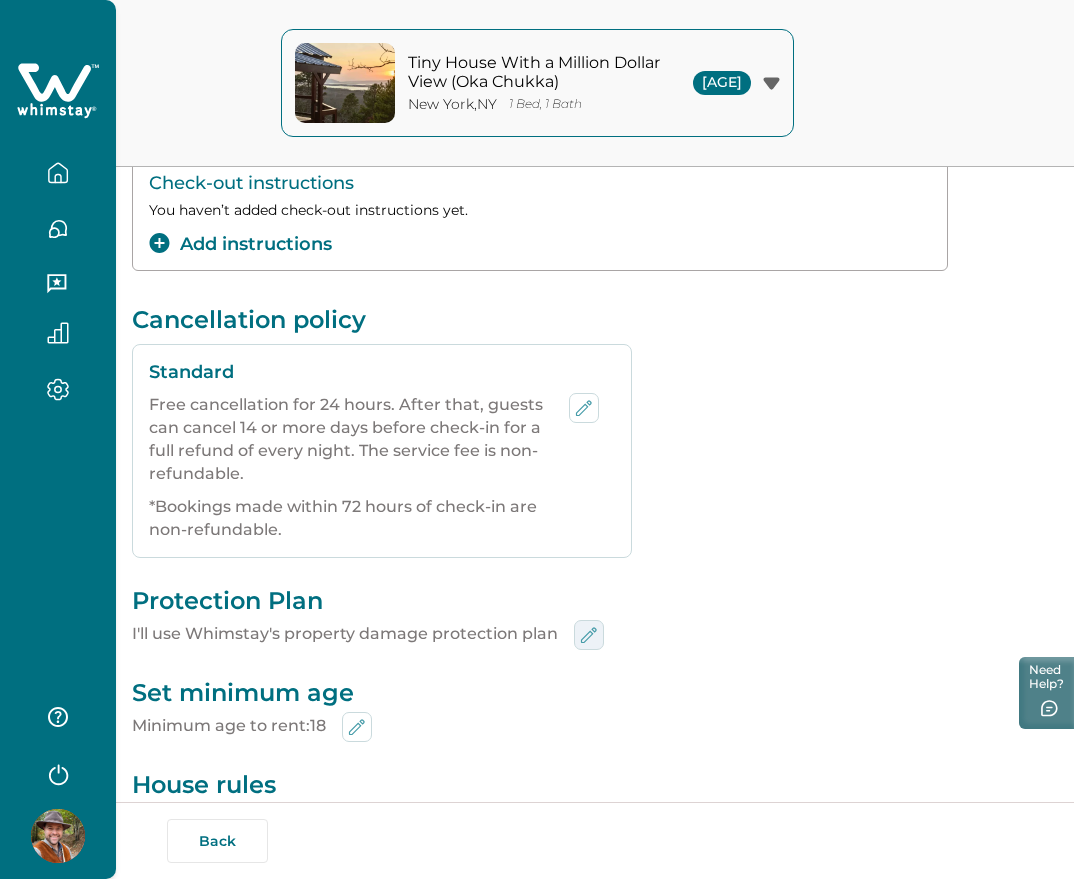 click 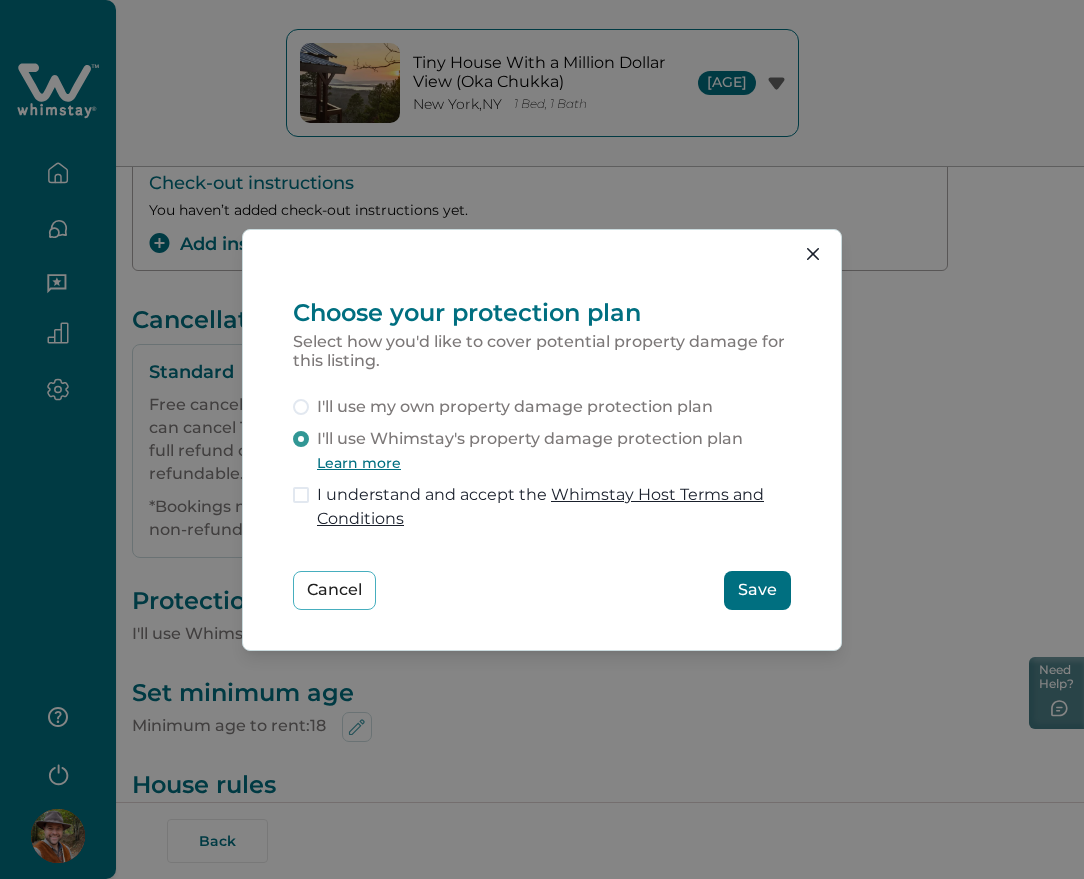 click on "Save" at bounding box center [757, 590] 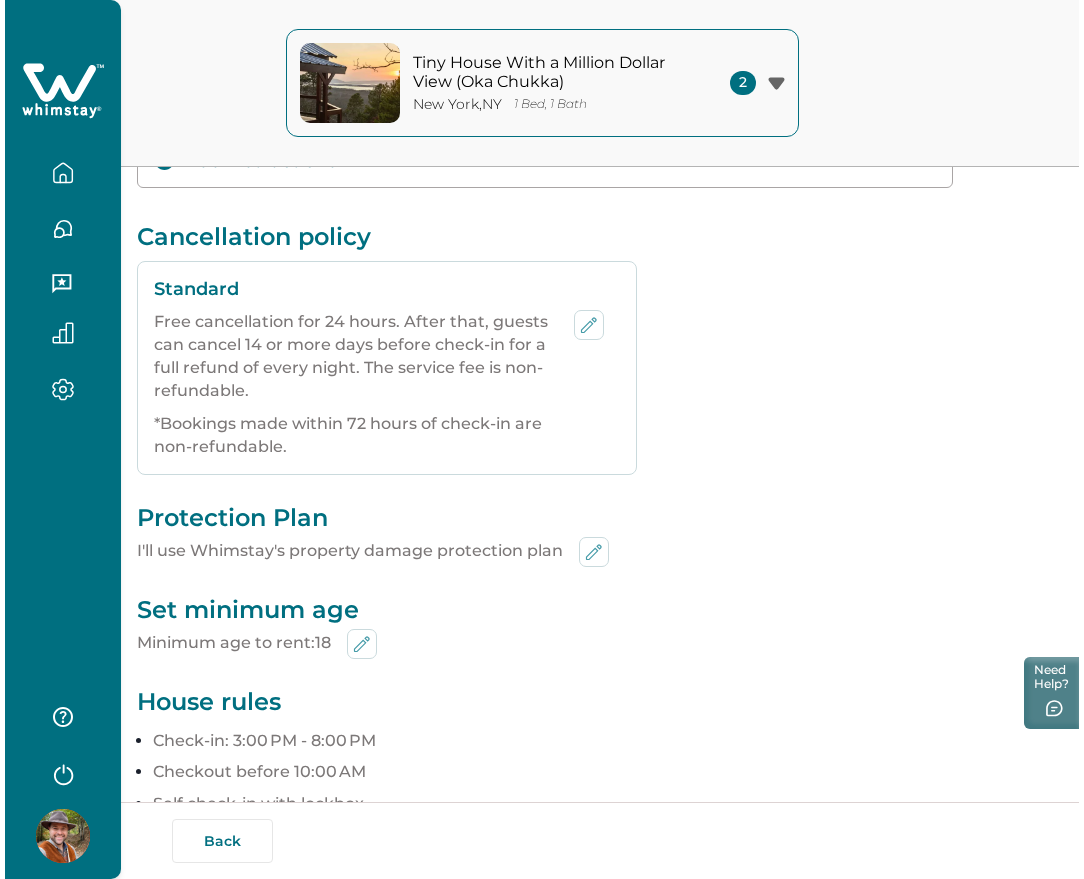 scroll, scrollTop: 517, scrollLeft: 0, axis: vertical 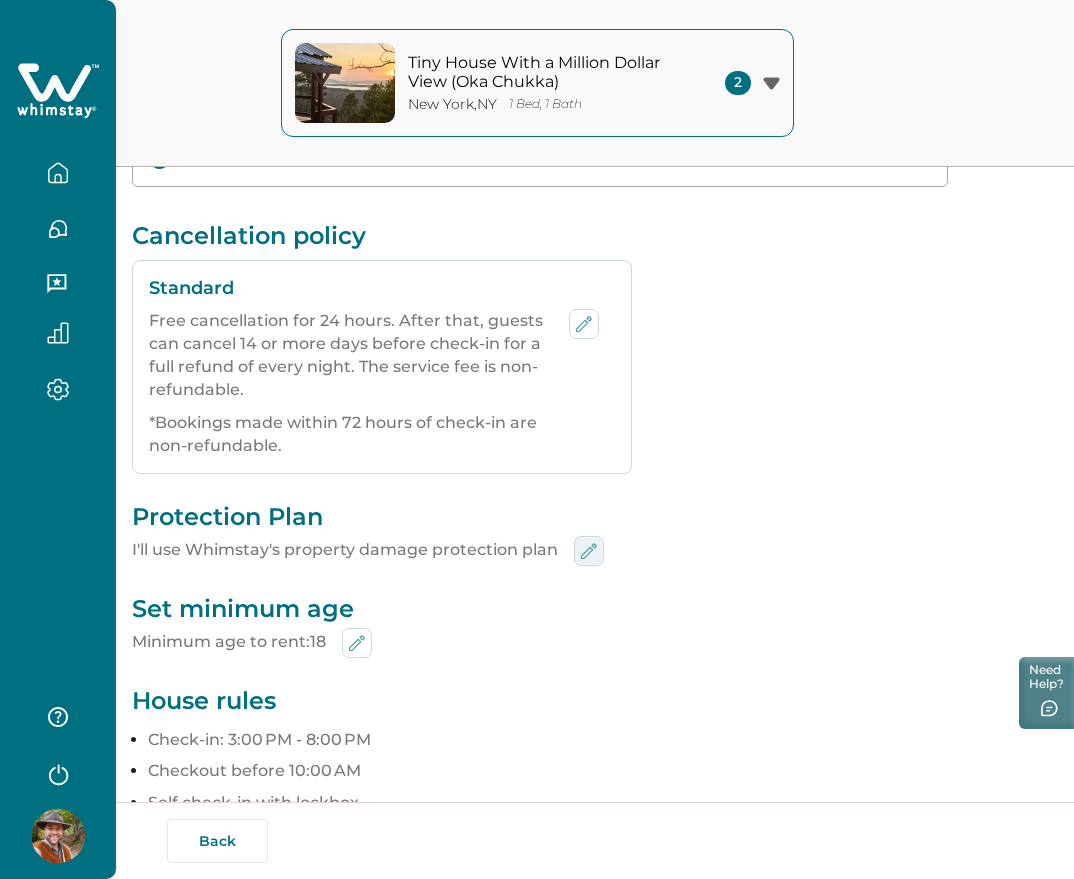 click 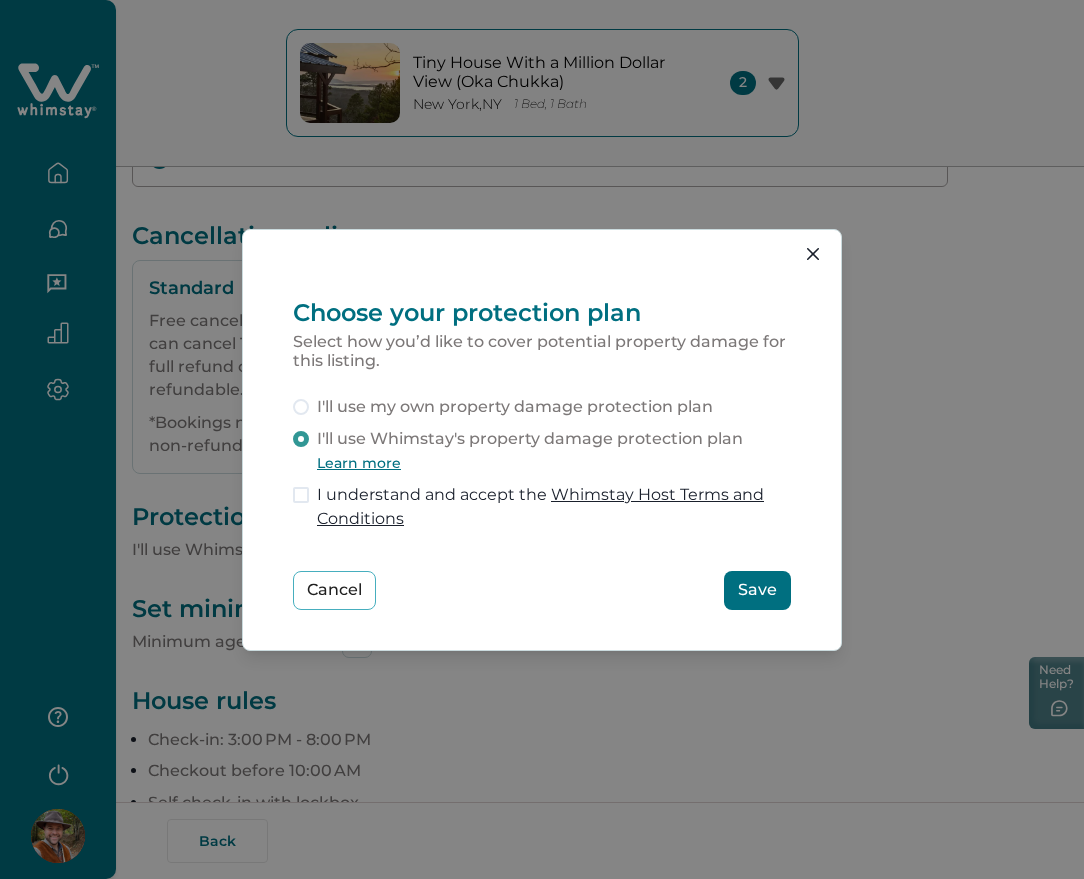 click on "Save" at bounding box center (757, 590) 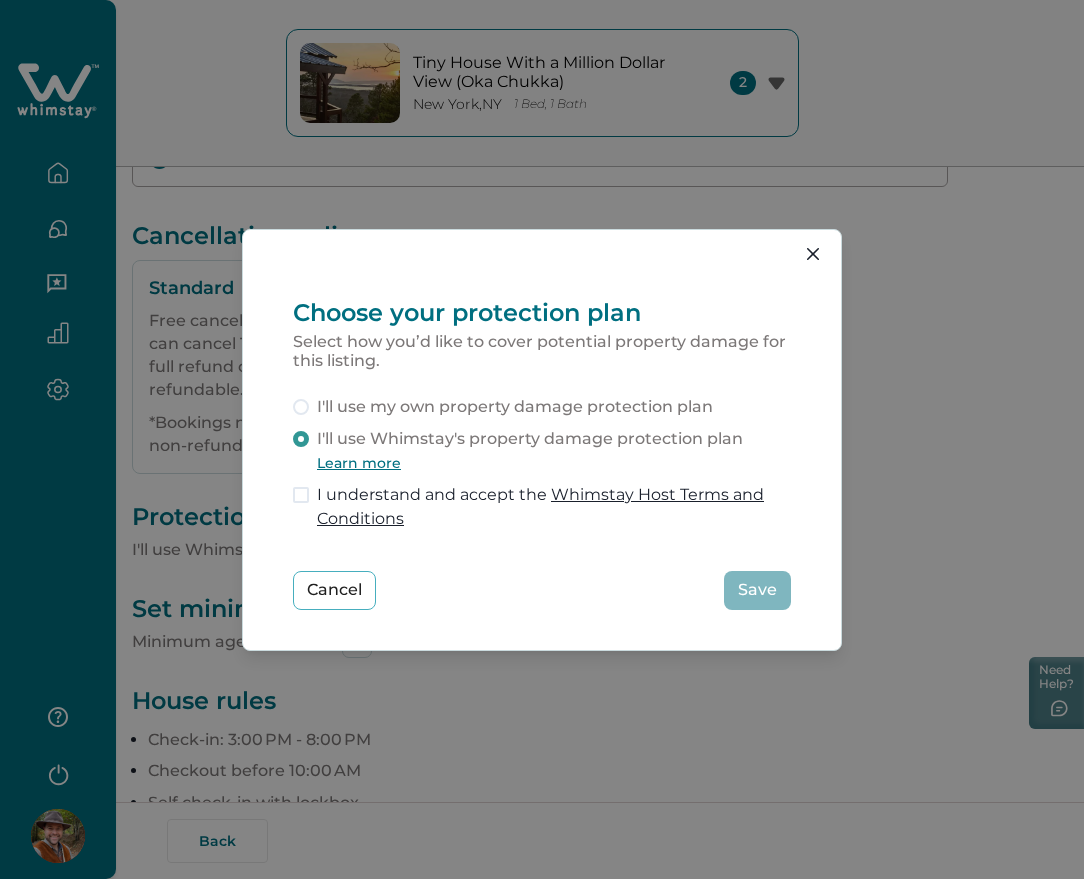 click on "I'll use my own property damage protection plan" at bounding box center (515, 407) 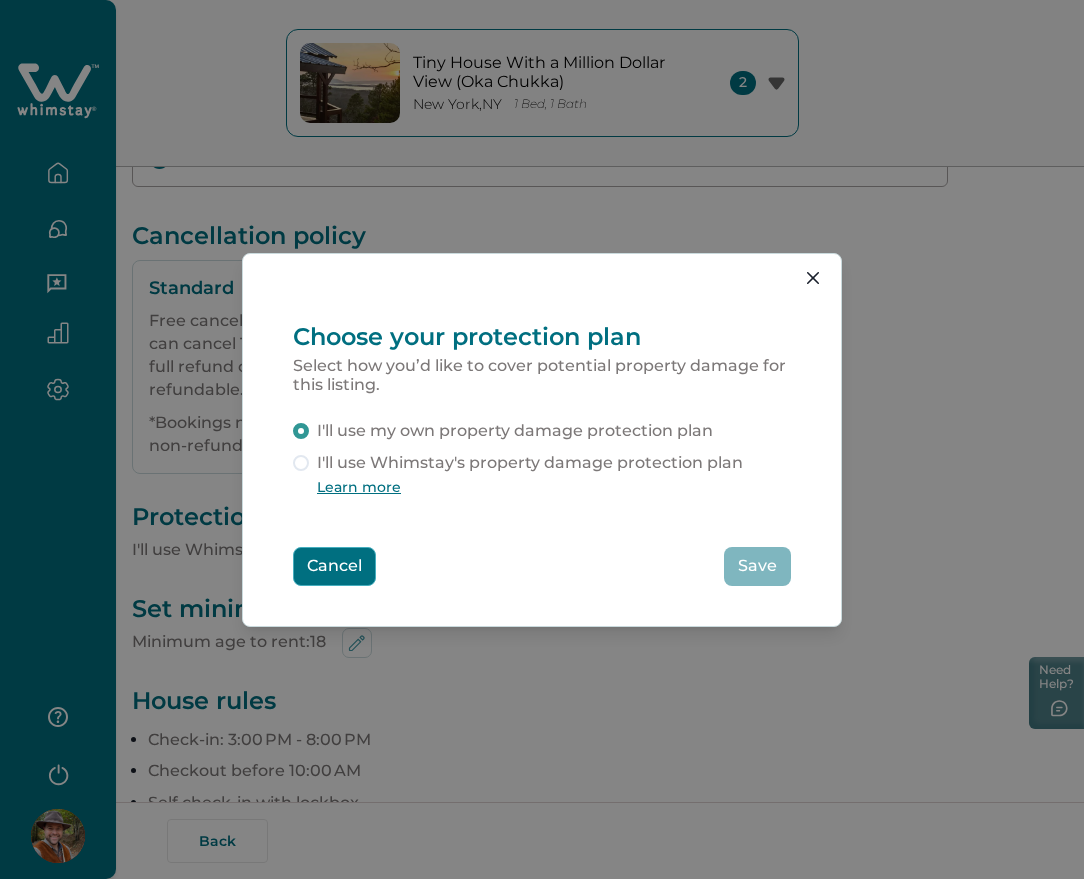 click on "Cancel" at bounding box center [334, 566] 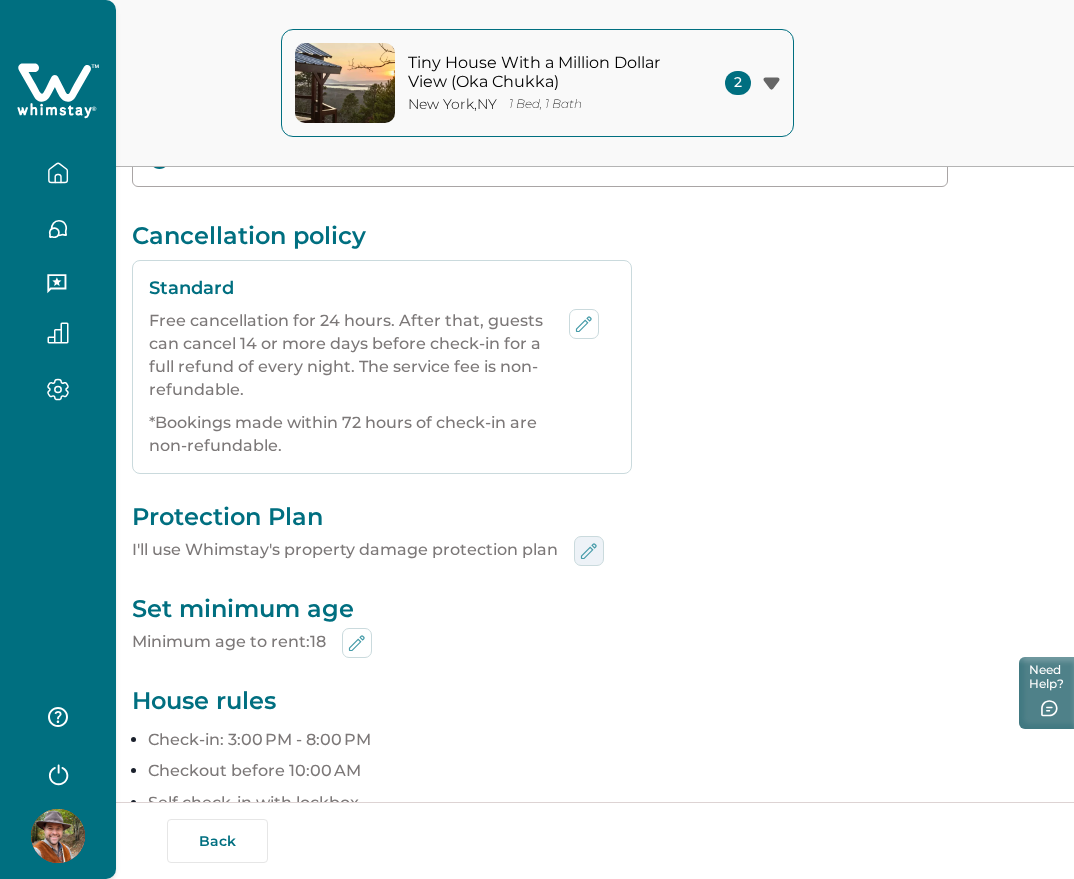 click 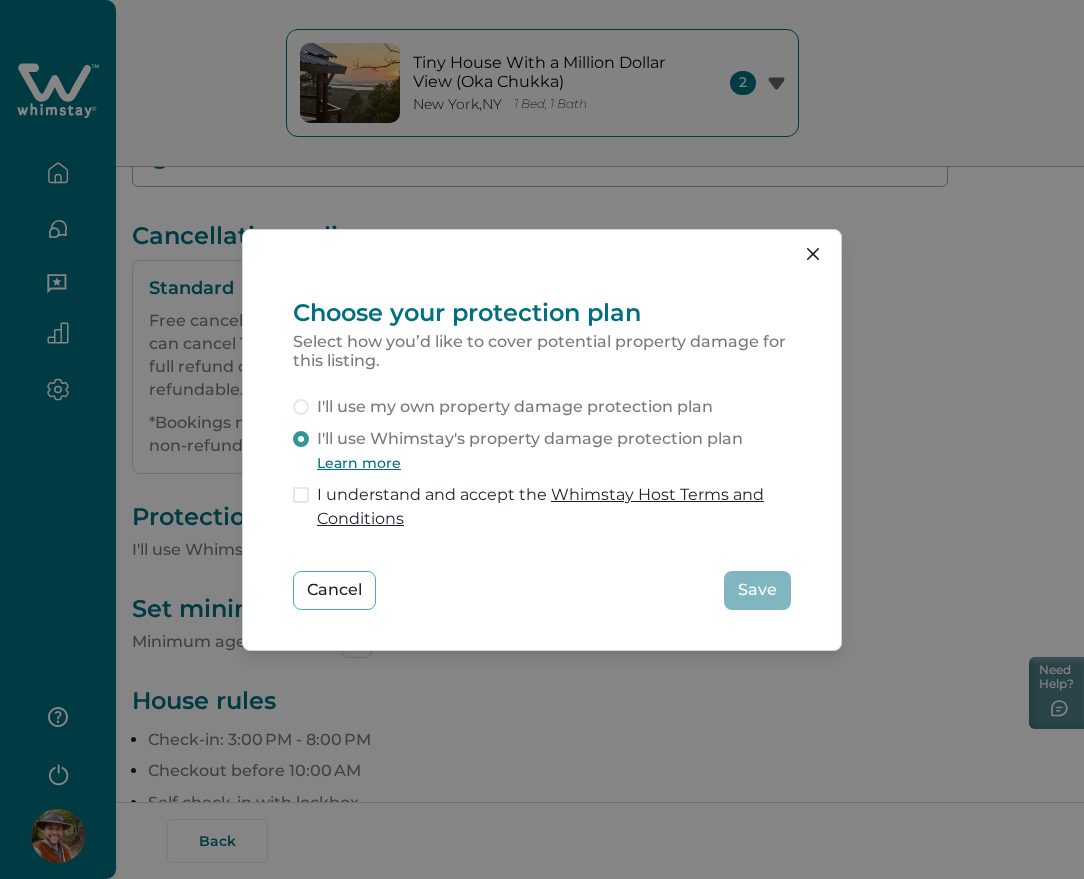 click on "I'll use my own property damage protection plan" at bounding box center (515, 407) 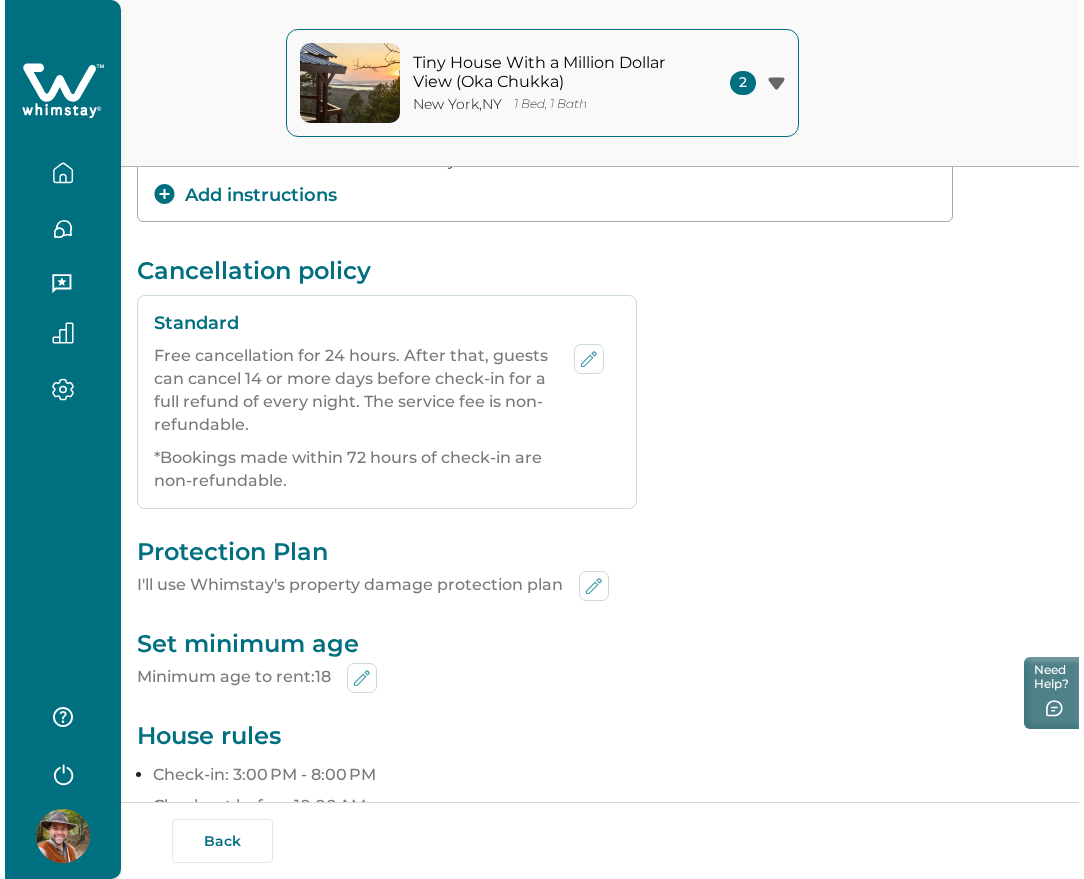 scroll, scrollTop: 492, scrollLeft: 0, axis: vertical 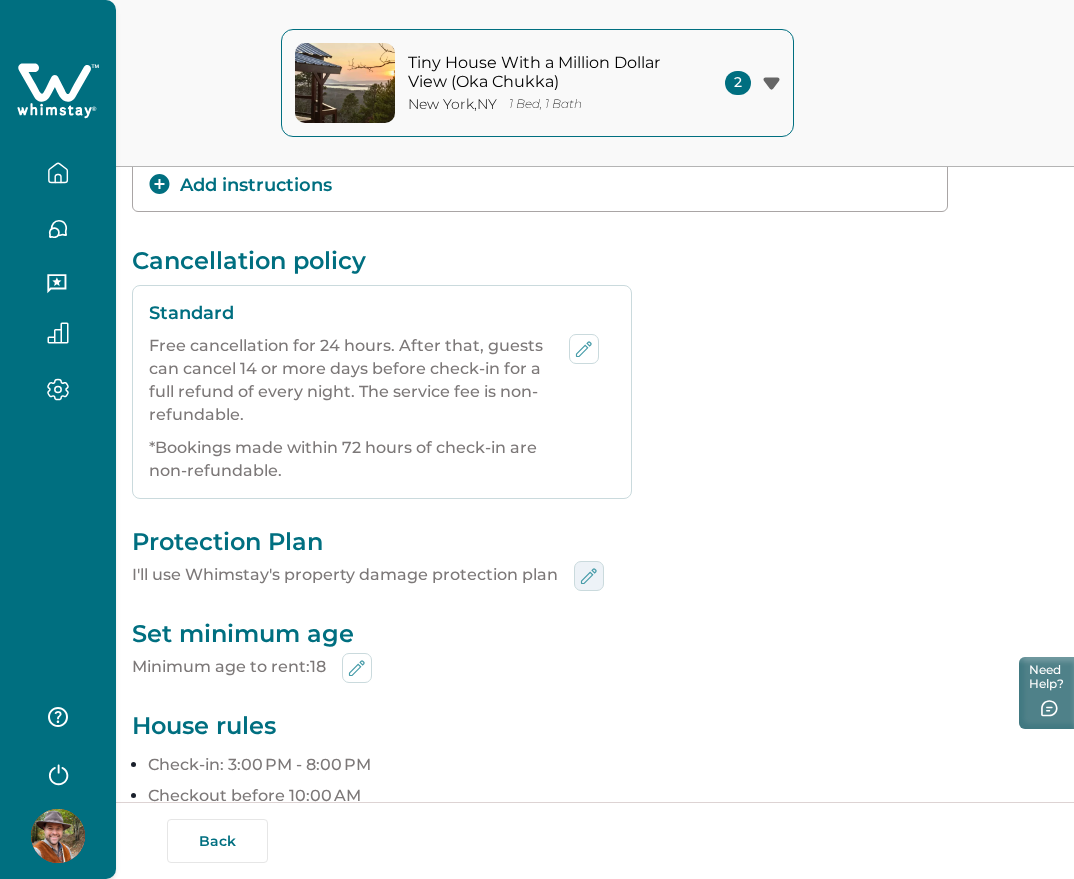 click 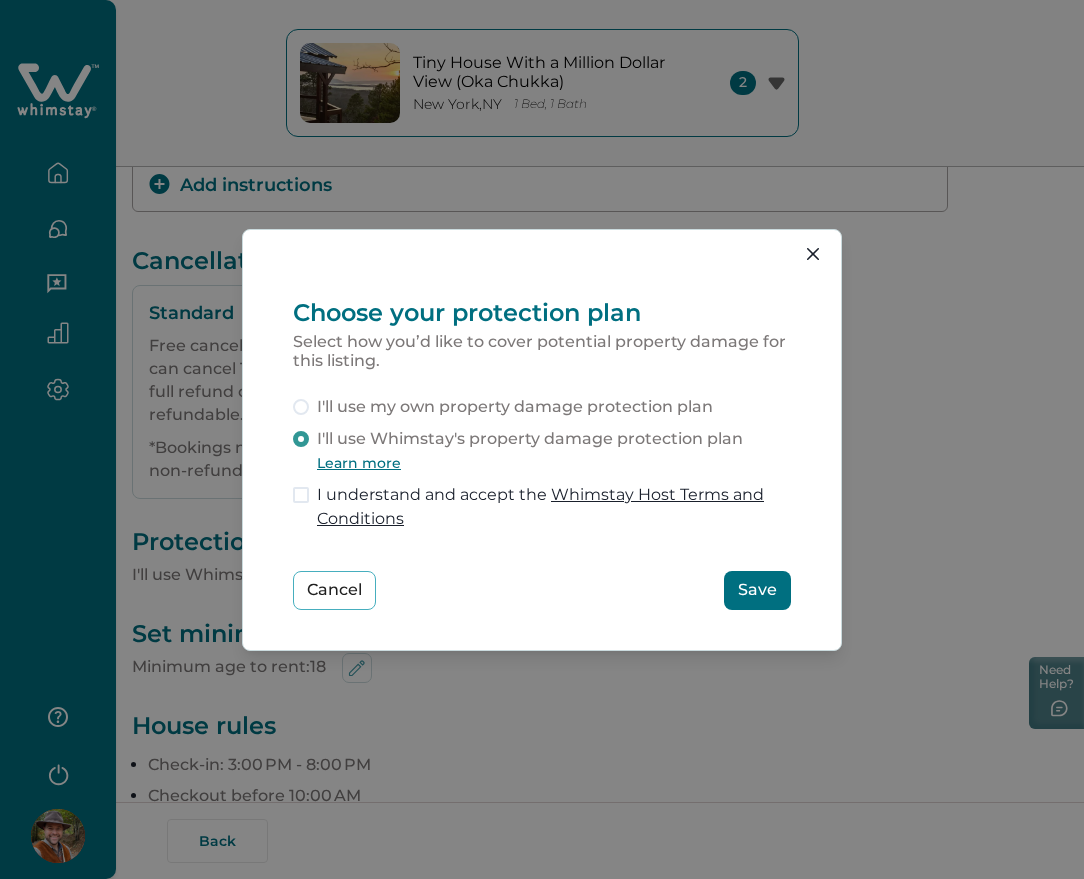 click on "I'll use my own property damage protection plan" at bounding box center [515, 407] 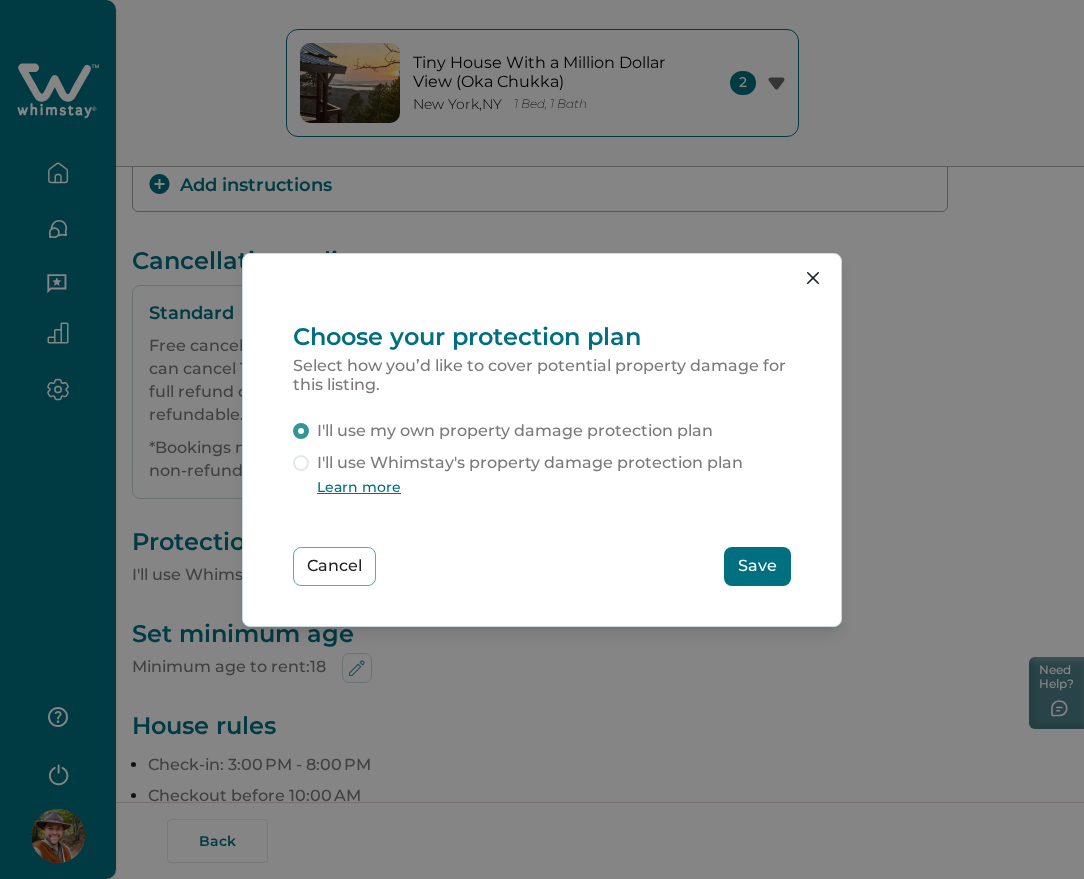 click on "Save" at bounding box center (757, 566) 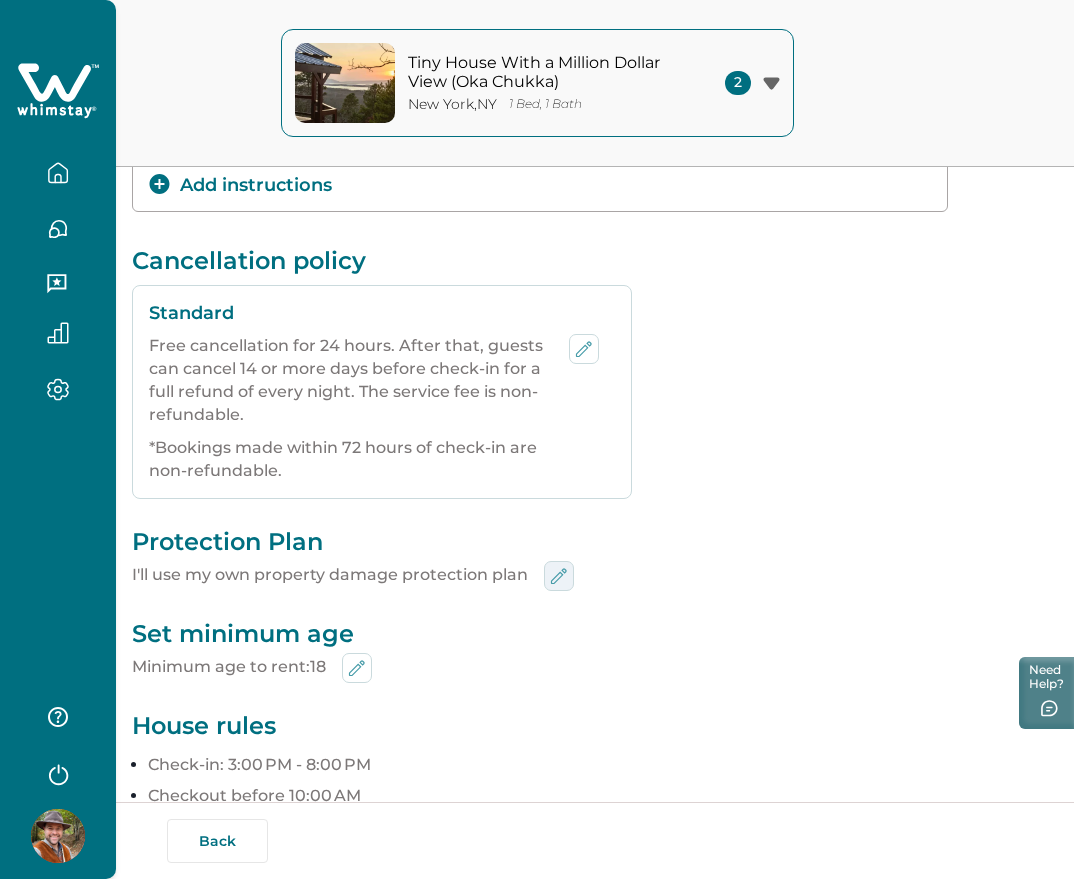 click 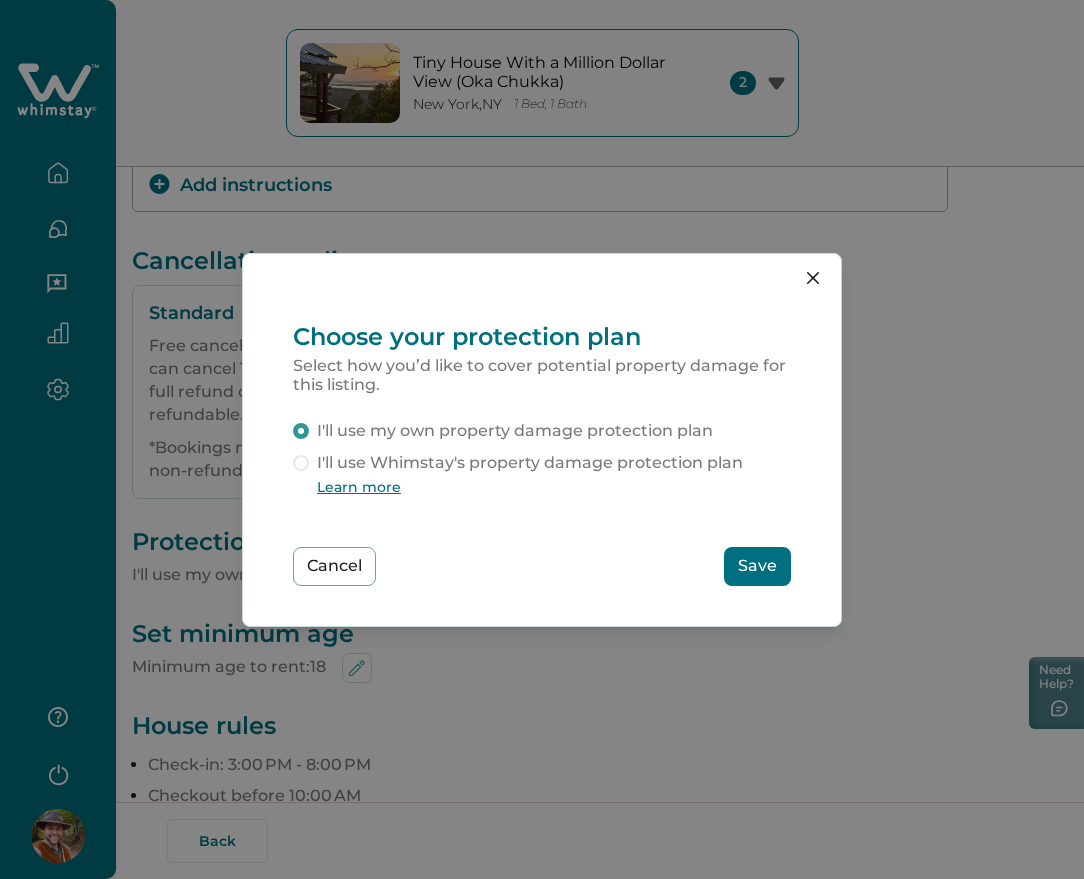 click on "Save" at bounding box center [757, 566] 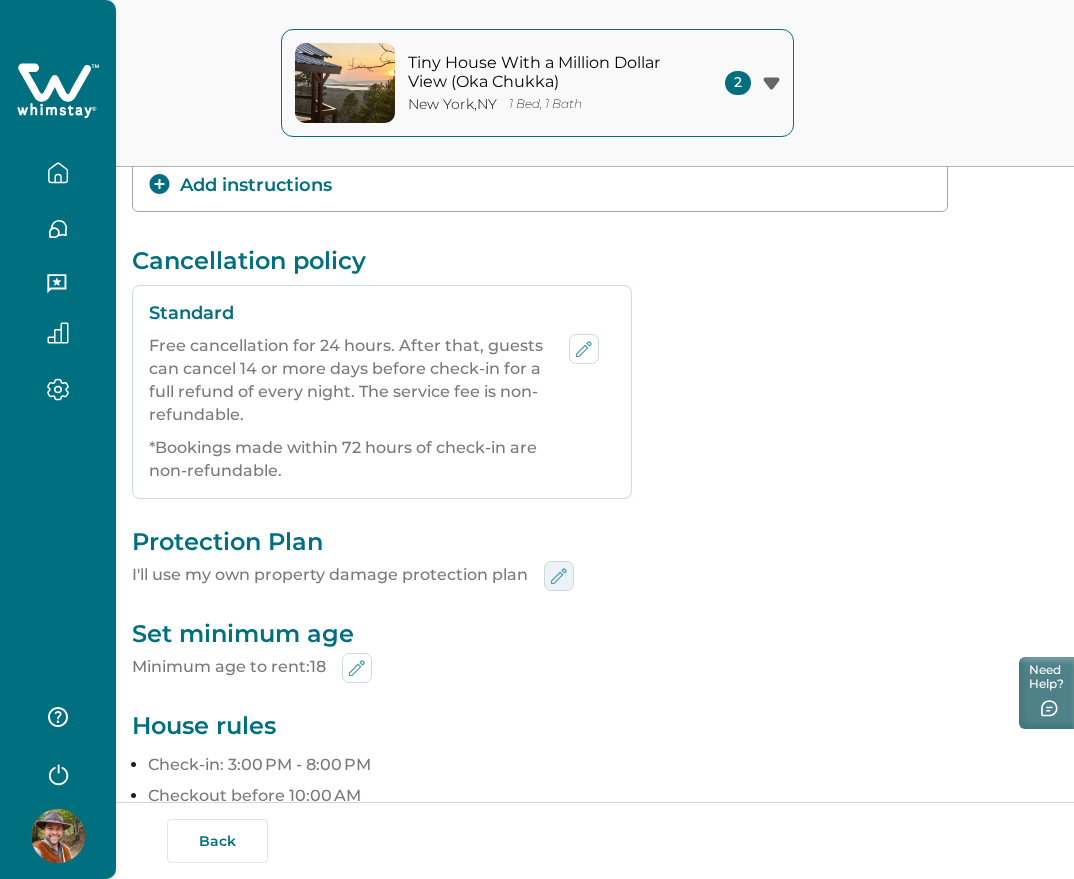 click 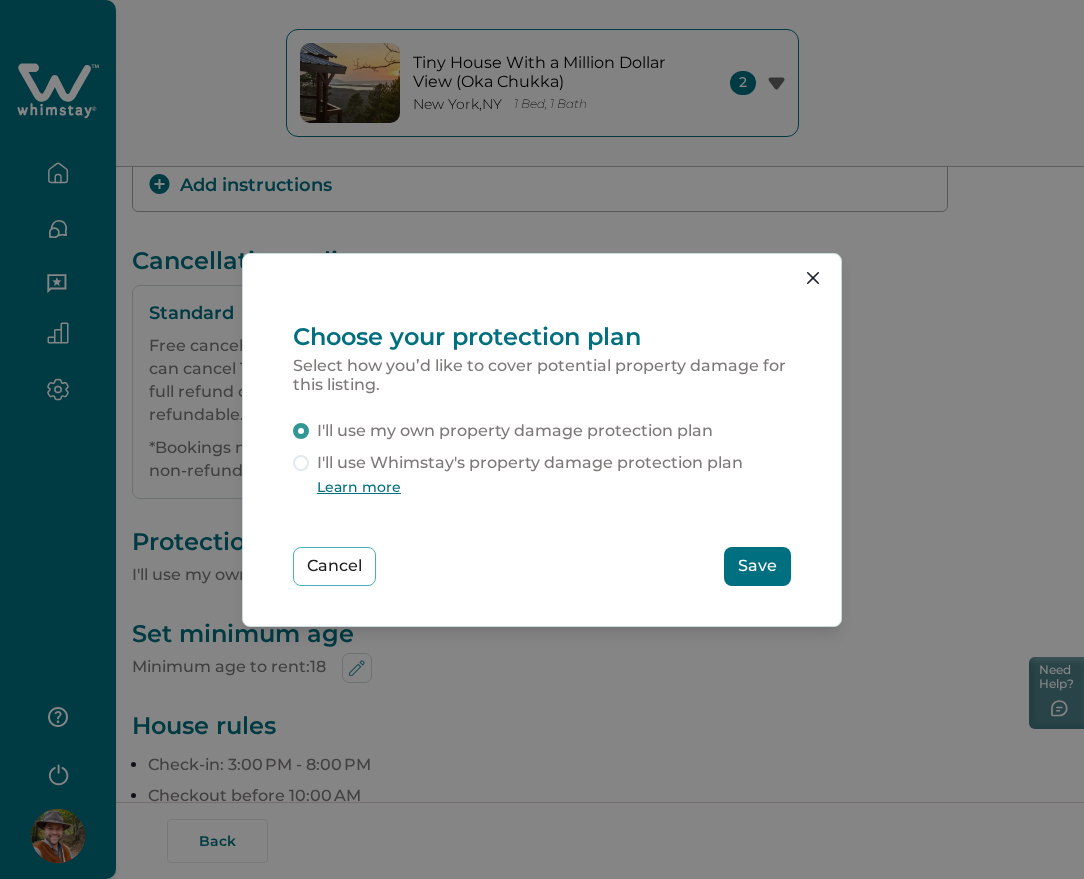 click on "I'll use Whimstay's property damage protection plan" at bounding box center [530, 463] 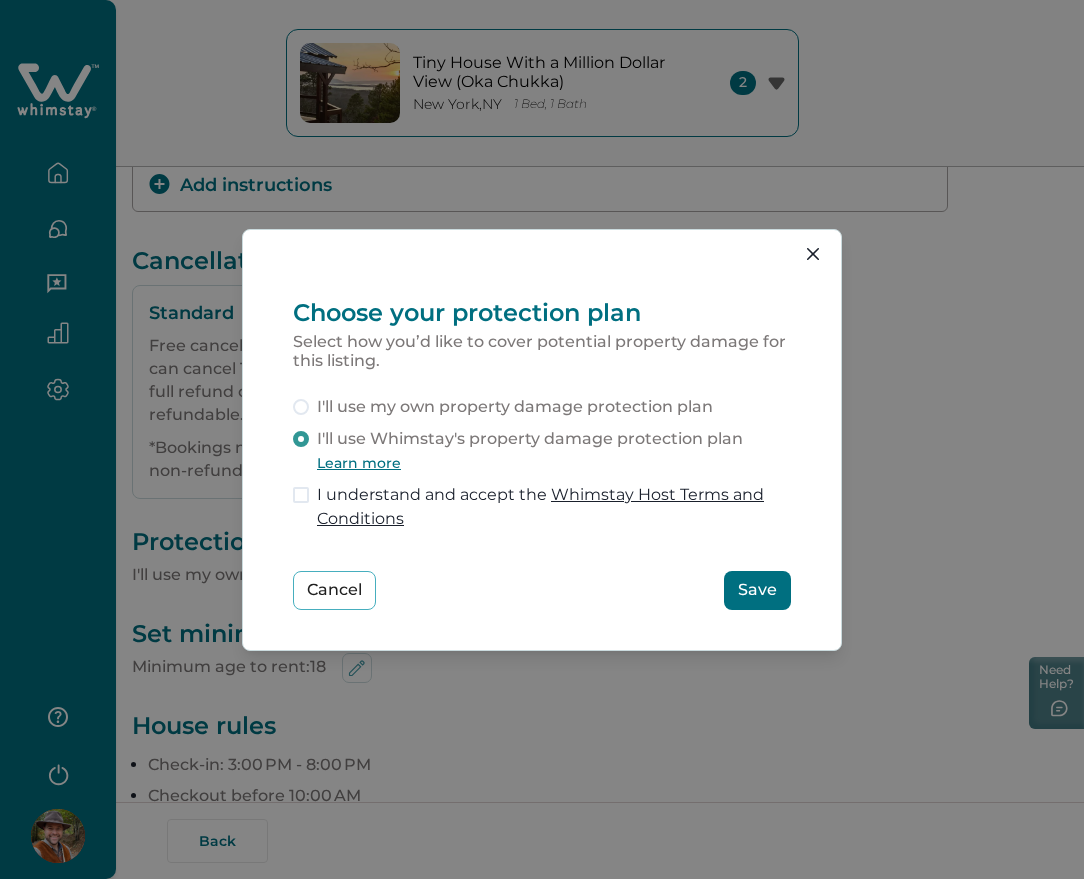 click on "I understand and accept the     Whimstay Host Terms and Conditions" at bounding box center [554, 507] 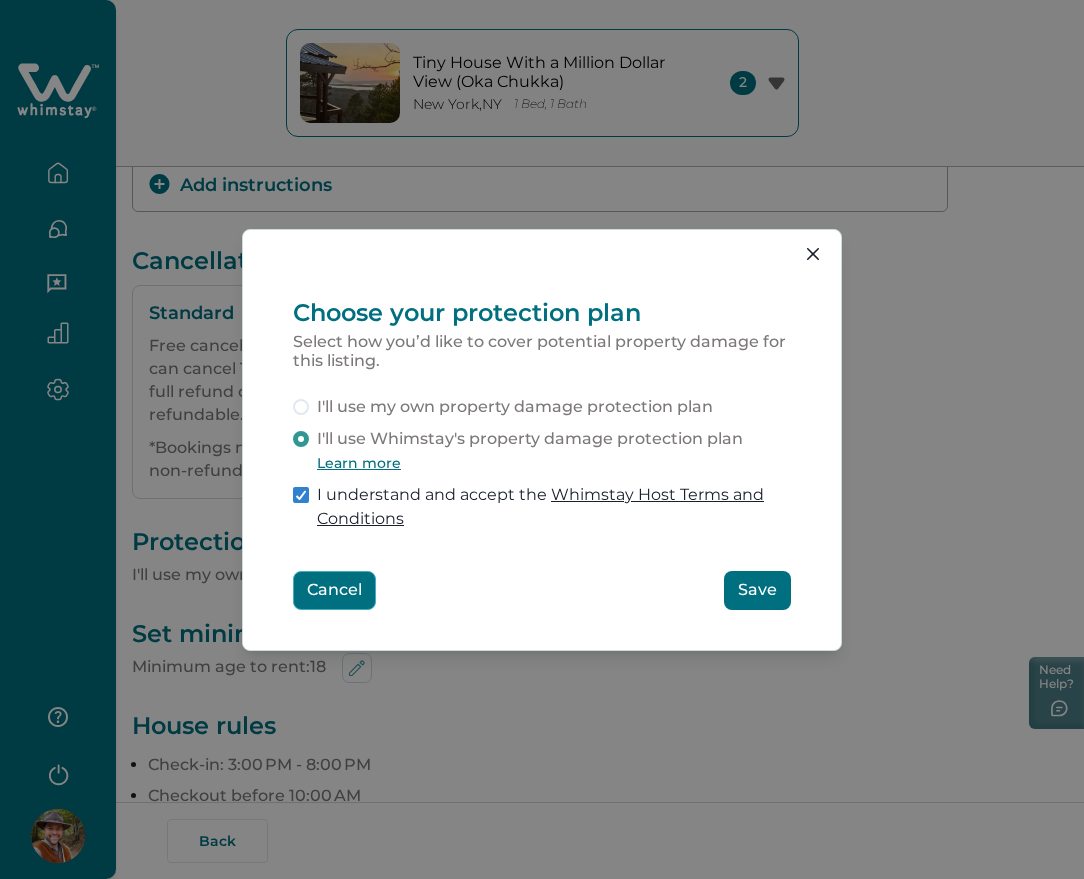 click on "Cancel" at bounding box center (334, 590) 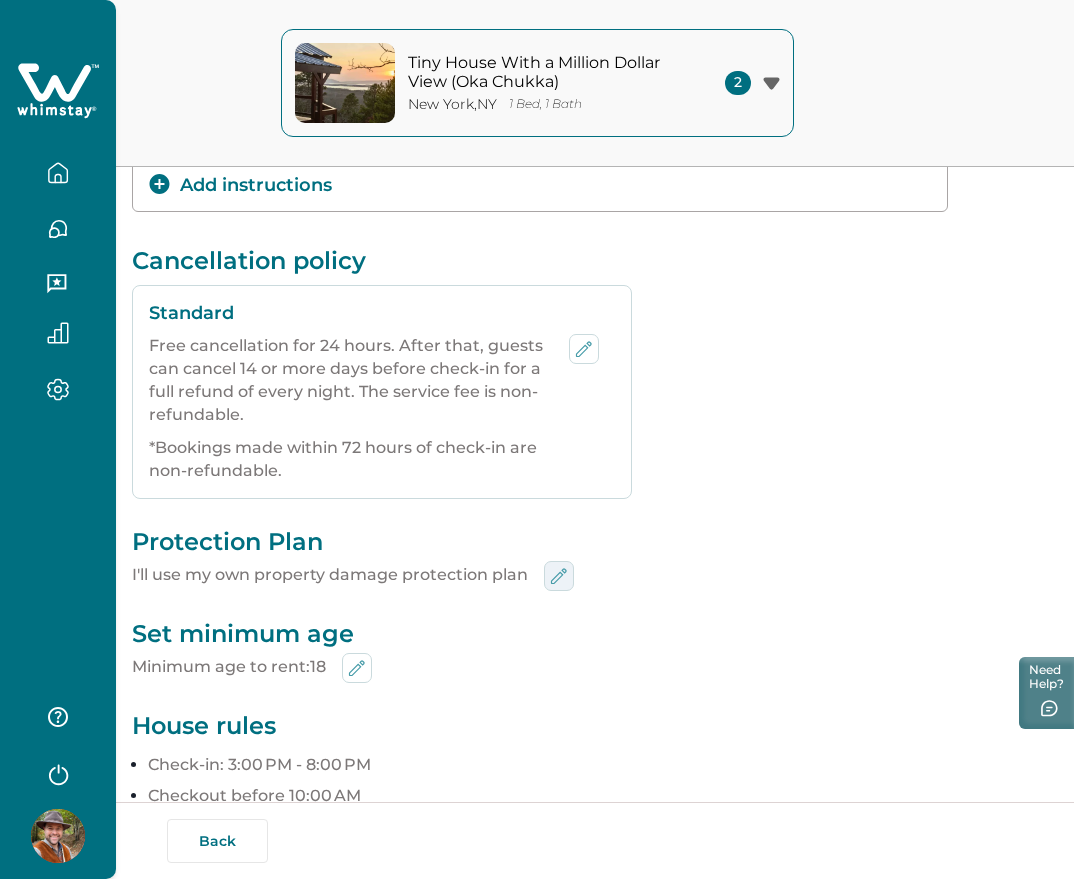 click at bounding box center [559, 576] 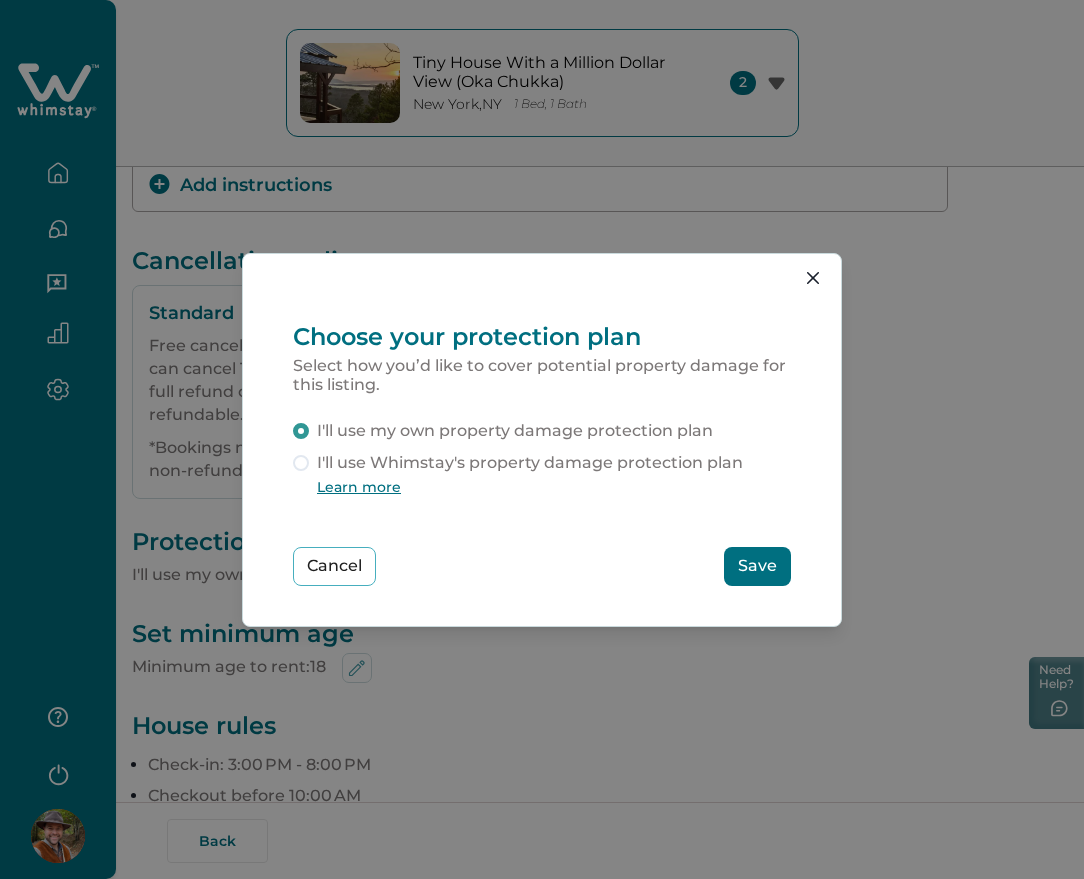 click on "I'll use Whimstay's property damage protection plan" at bounding box center [530, 463] 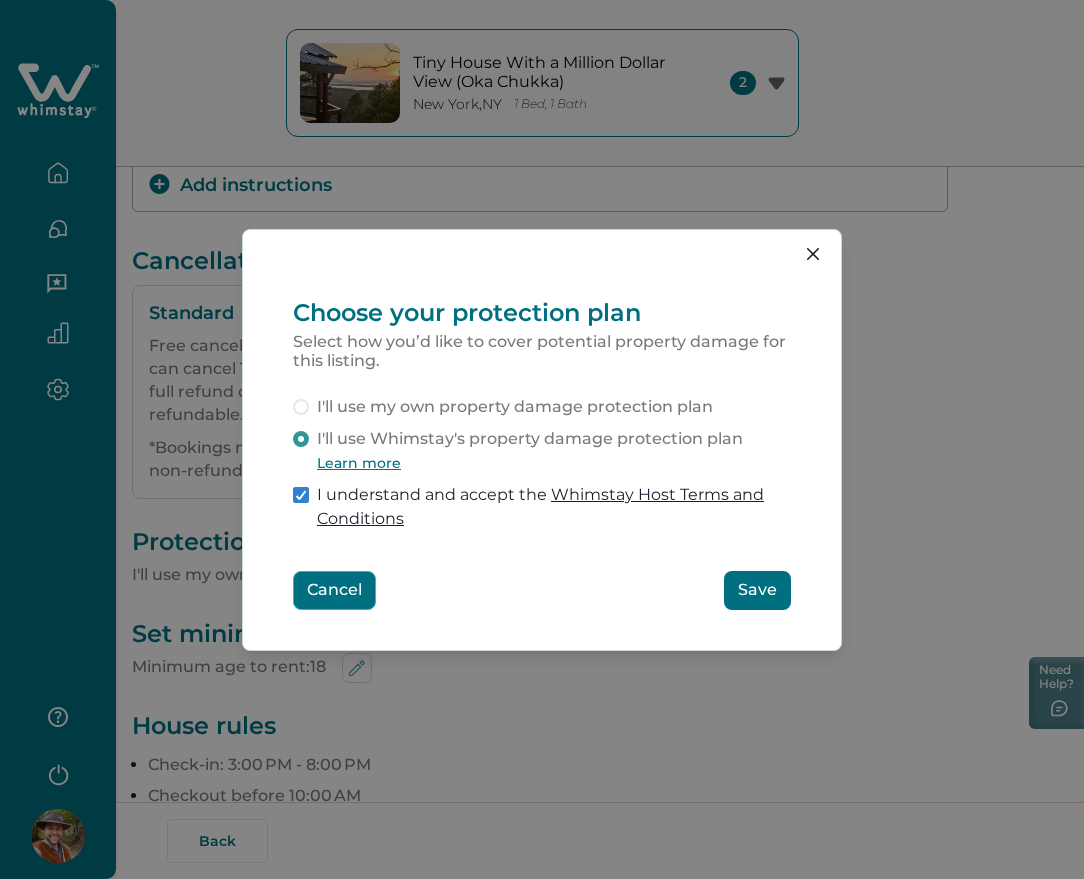 click on "Cancel" at bounding box center [334, 590] 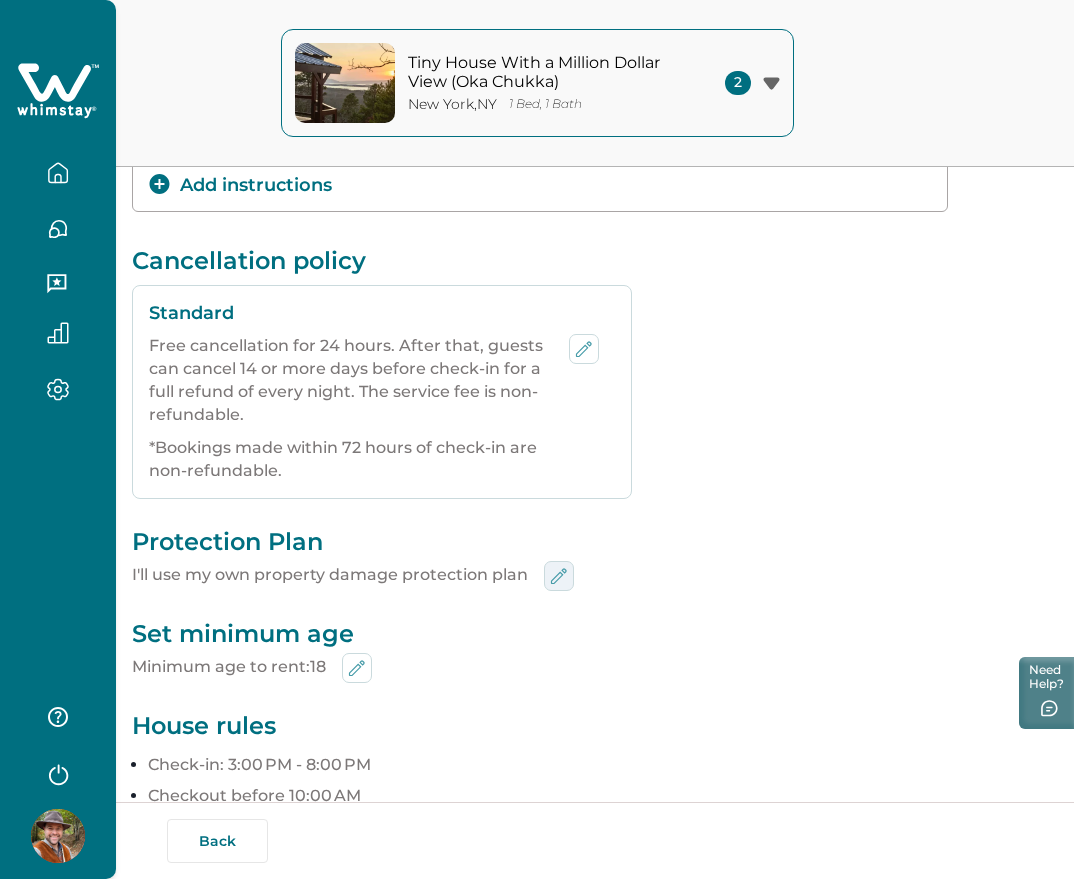click 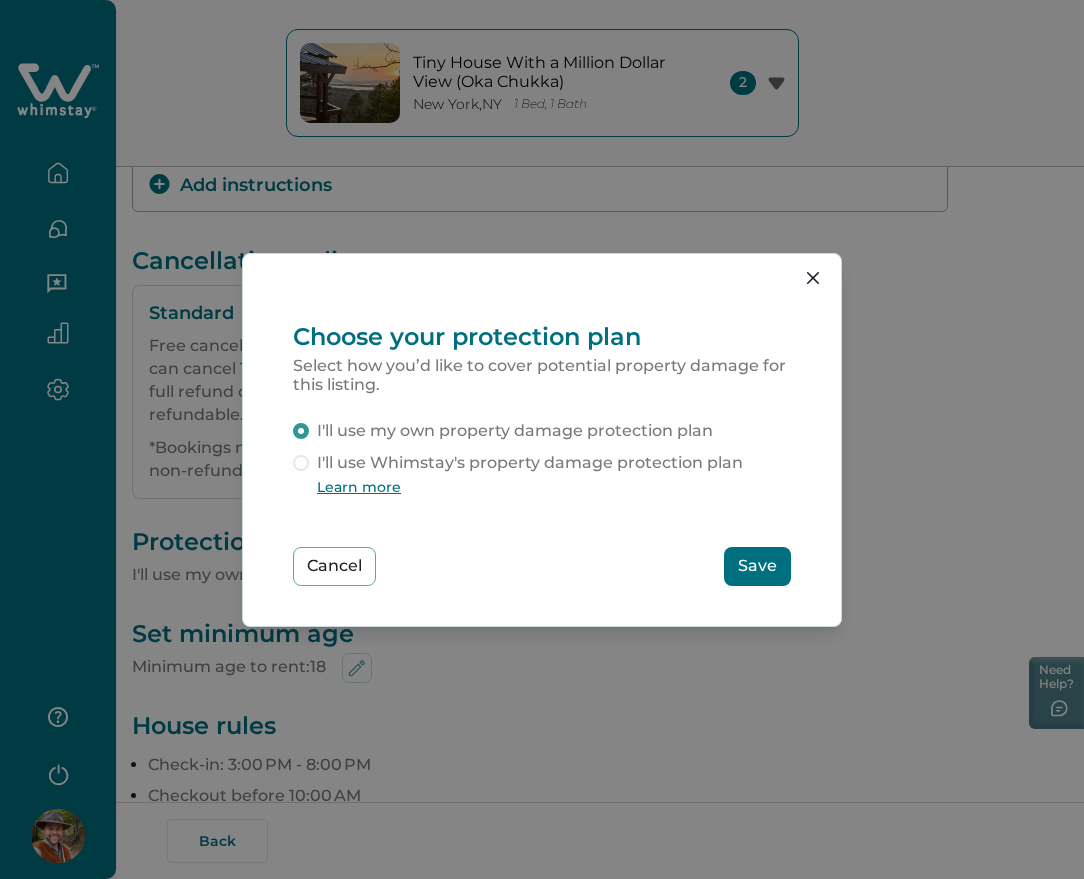 click on "I'll use Whimstay's property damage protection plan" at bounding box center (530, 463) 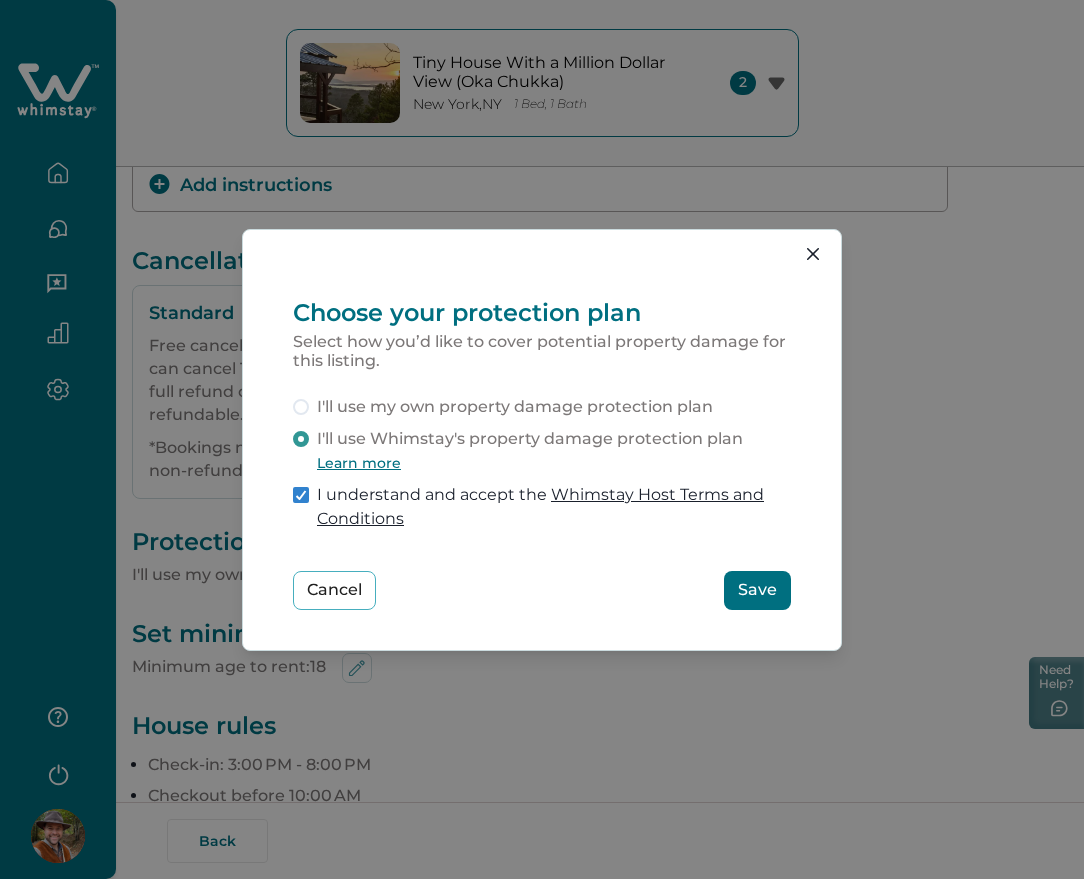 click on "Save" at bounding box center (757, 590) 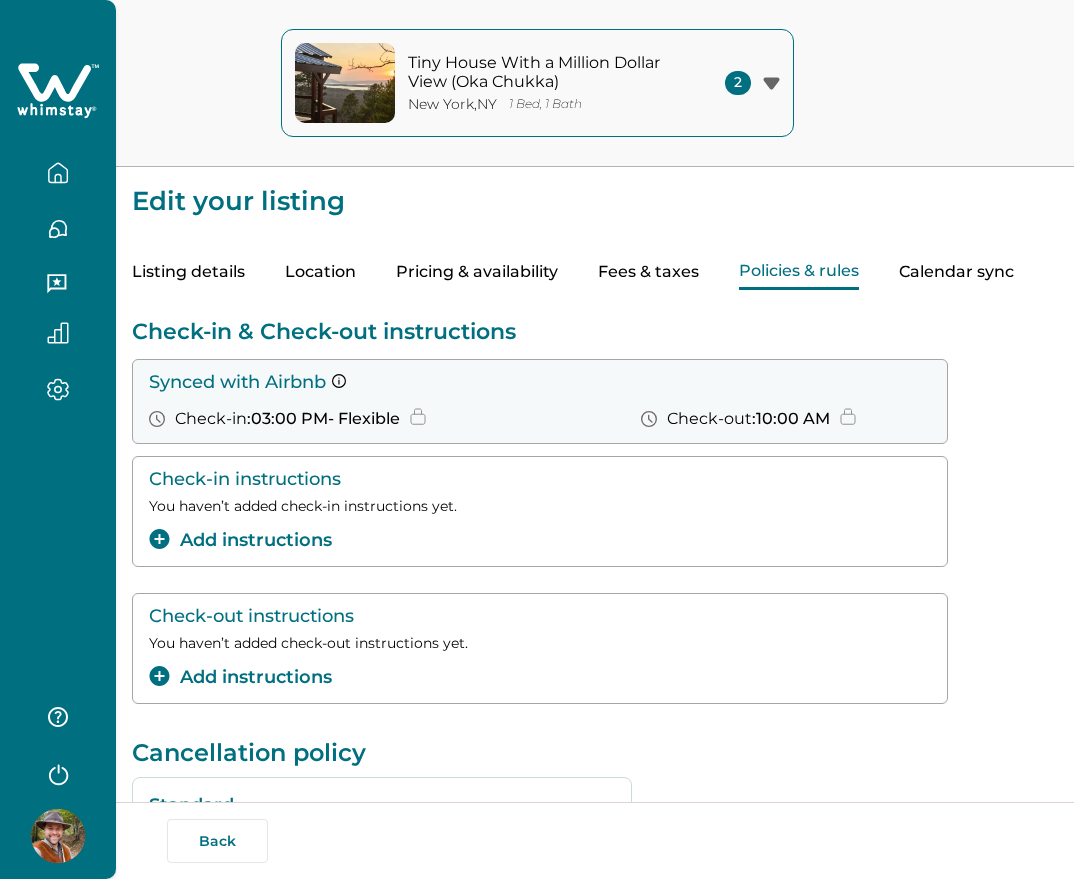 scroll, scrollTop: 528, scrollLeft: 0, axis: vertical 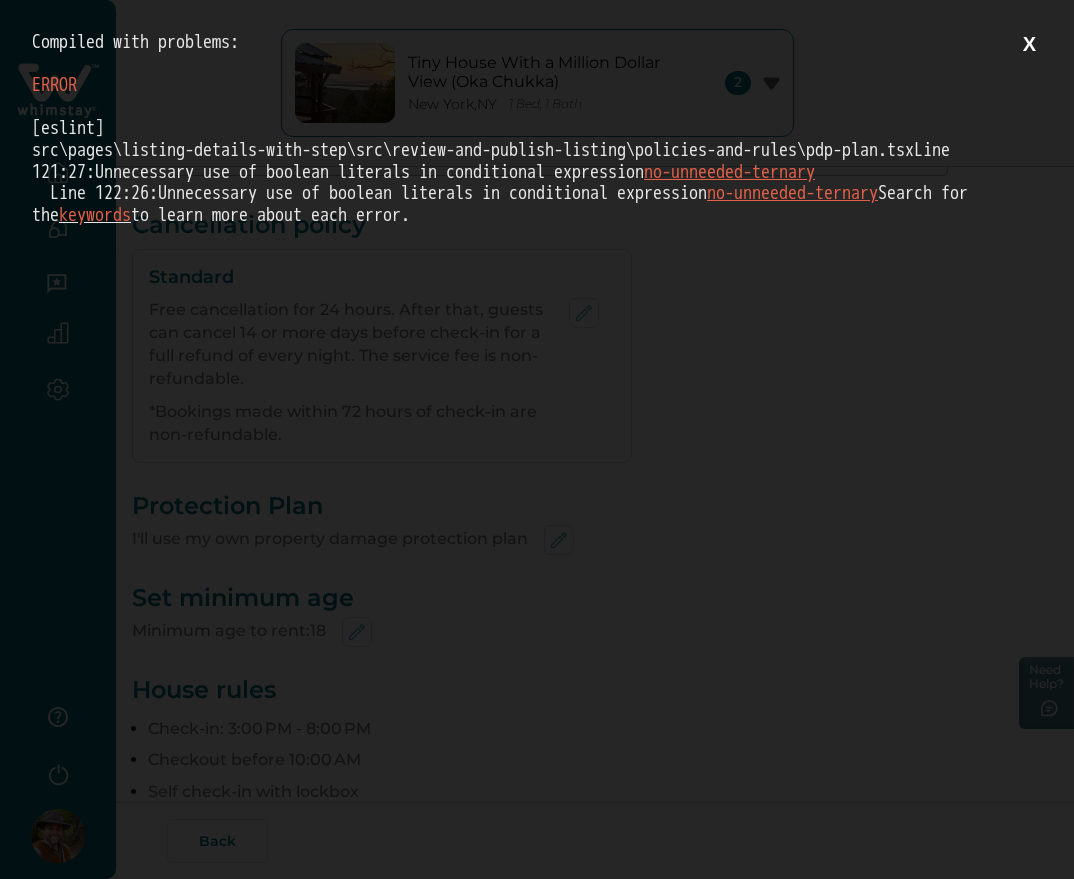click on "X" at bounding box center (1029, 44) 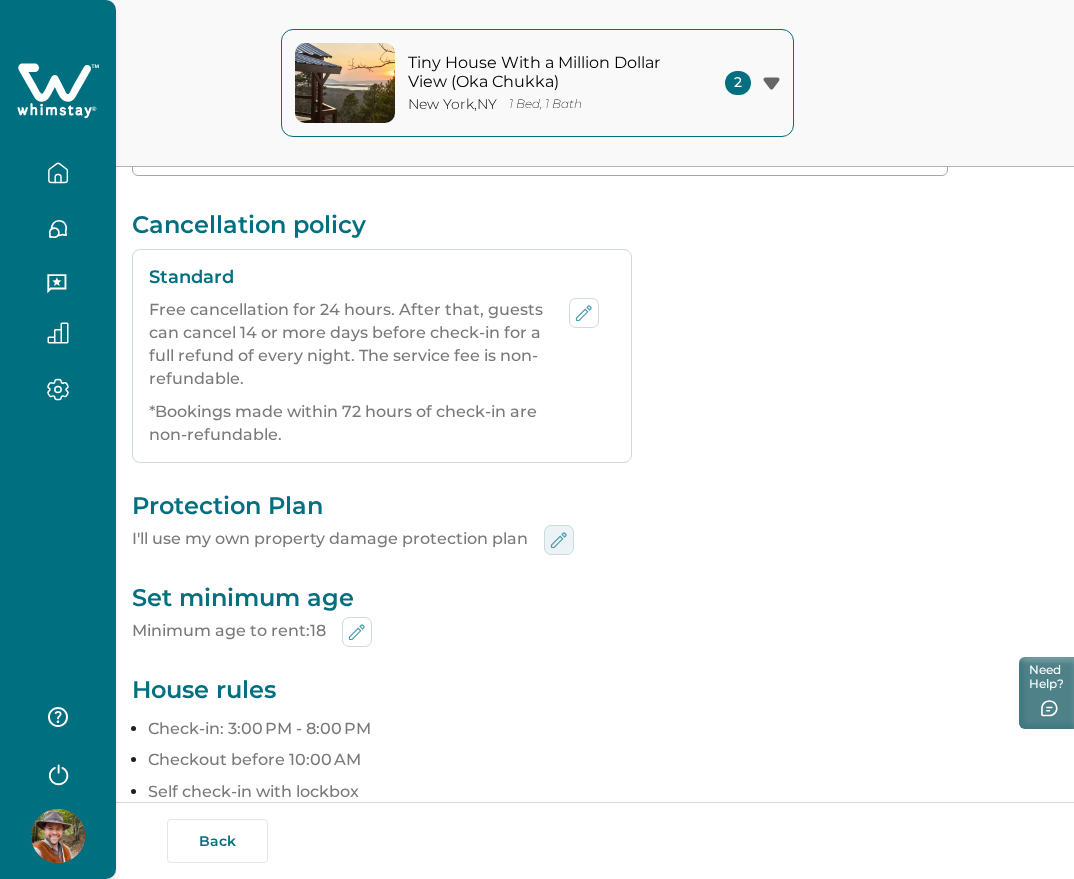 click 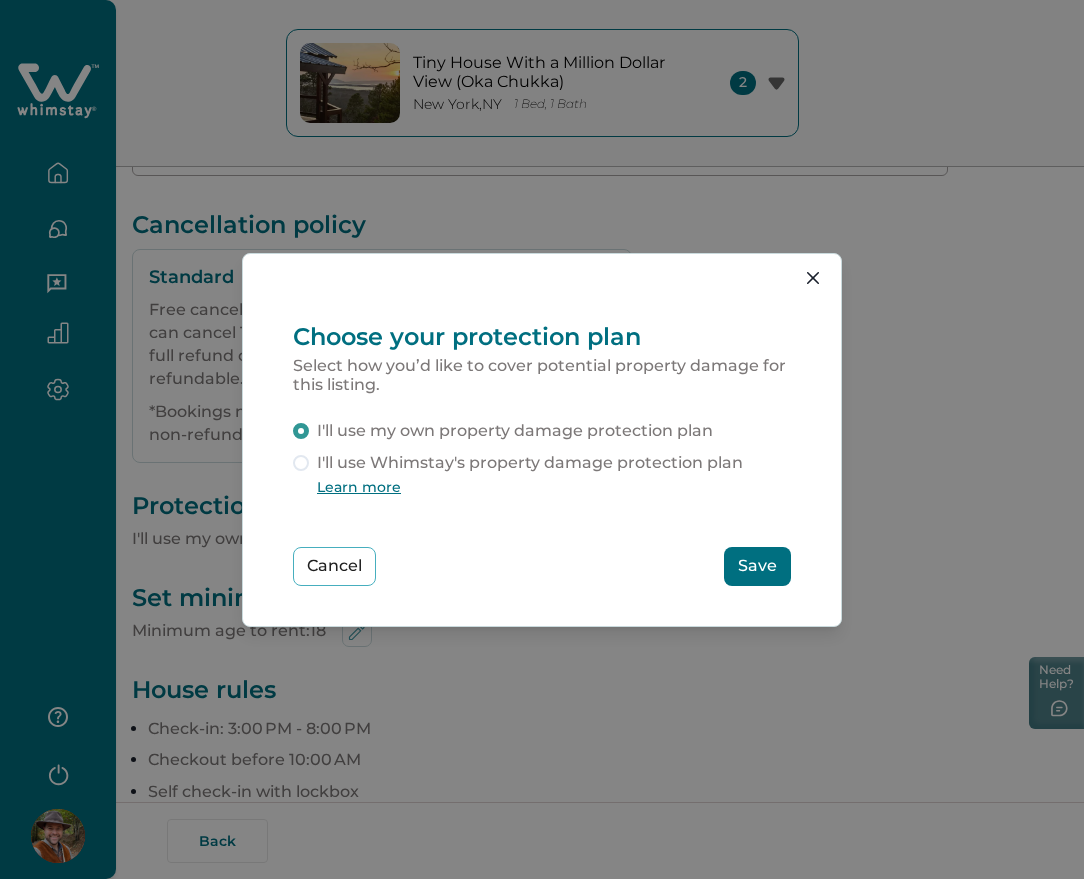 click on "I'll use Whimstay's property damage protection plan" at bounding box center [530, 463] 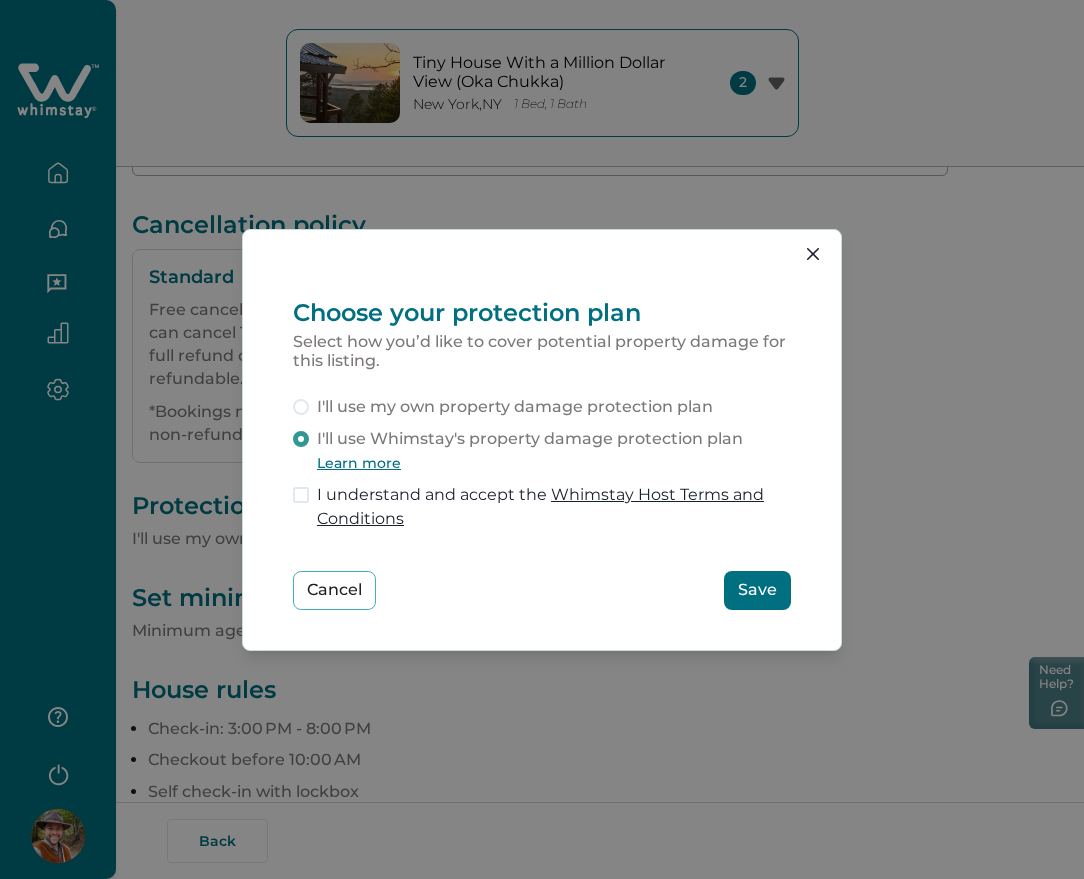 click on "I understand and accept the     Whimstay Host Terms and Conditions" at bounding box center (554, 507) 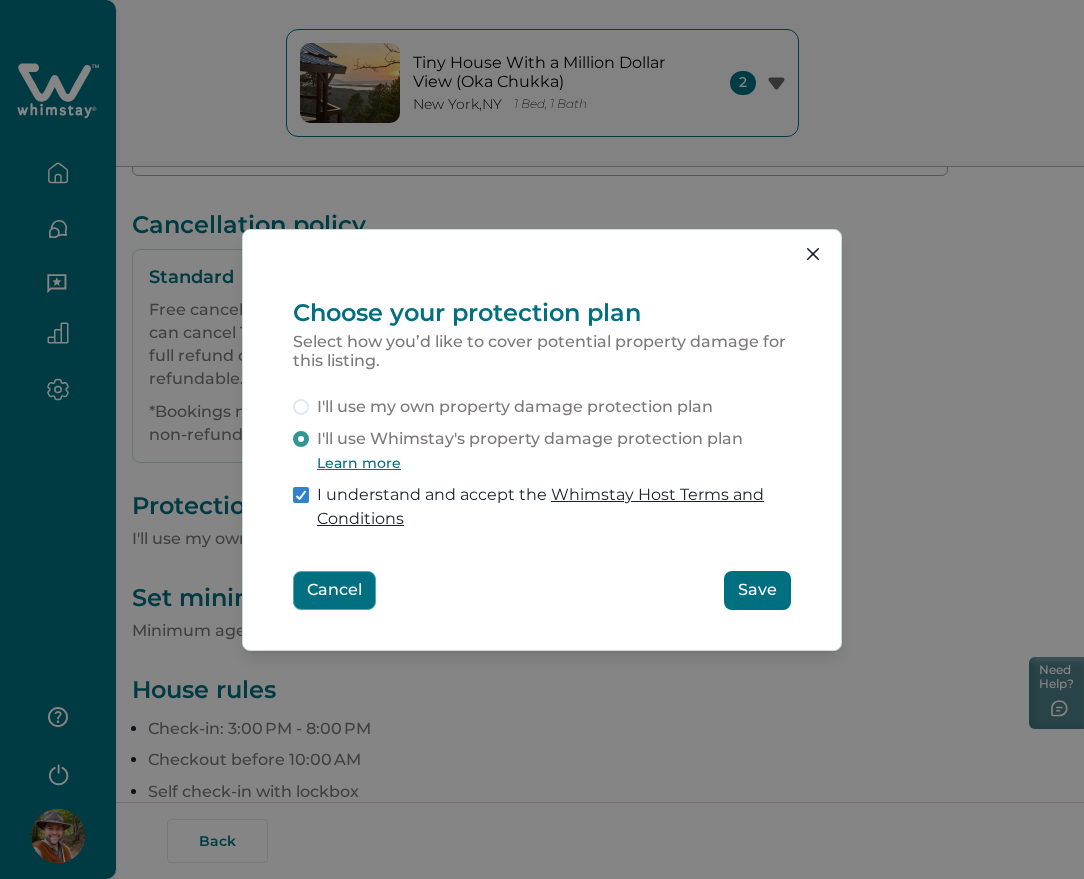 click on "Cancel" at bounding box center (334, 590) 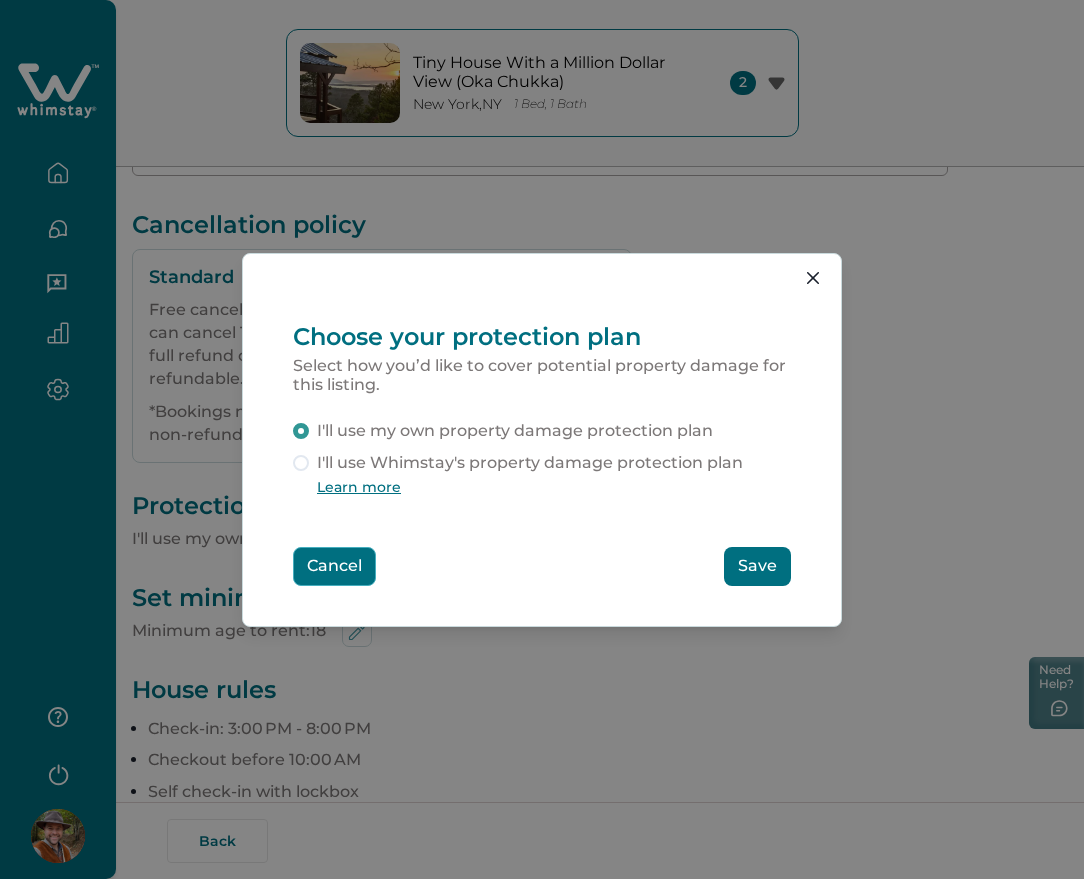 click on "Cancel" at bounding box center [334, 566] 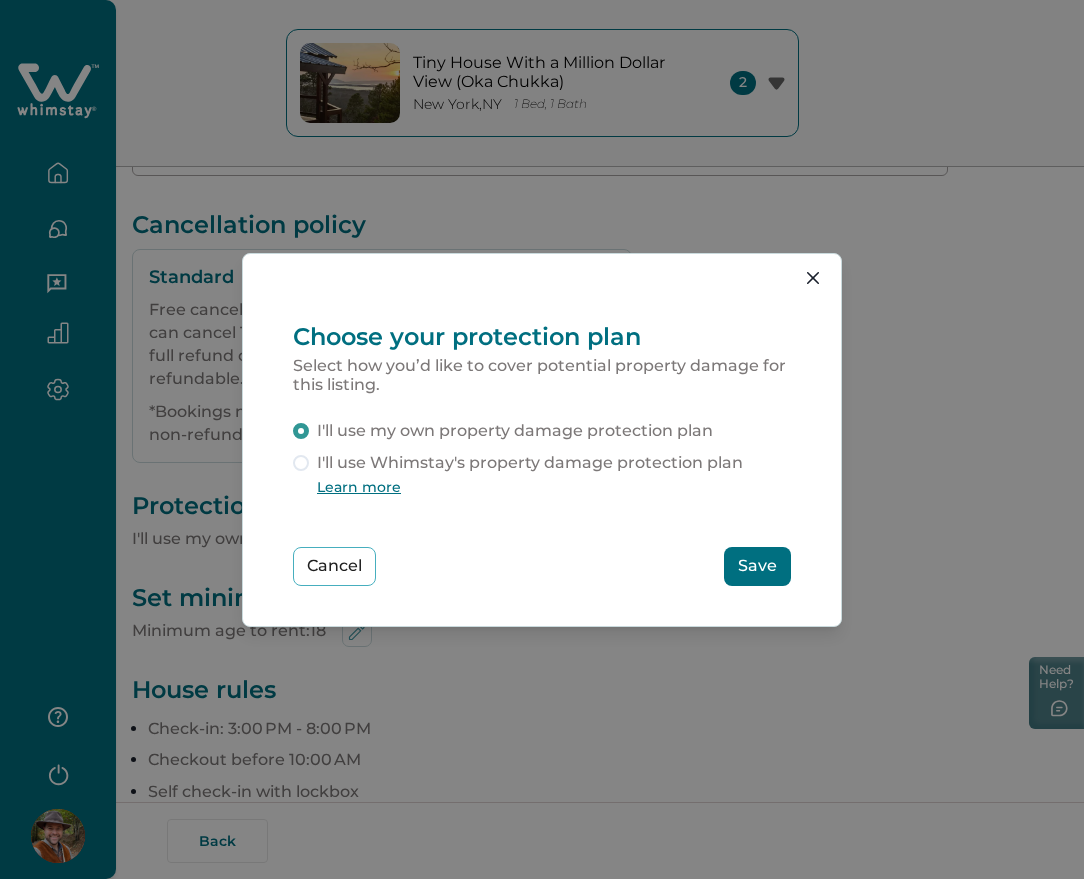 click on "I'll use Whimstay's property damage protection plan" at bounding box center (530, 463) 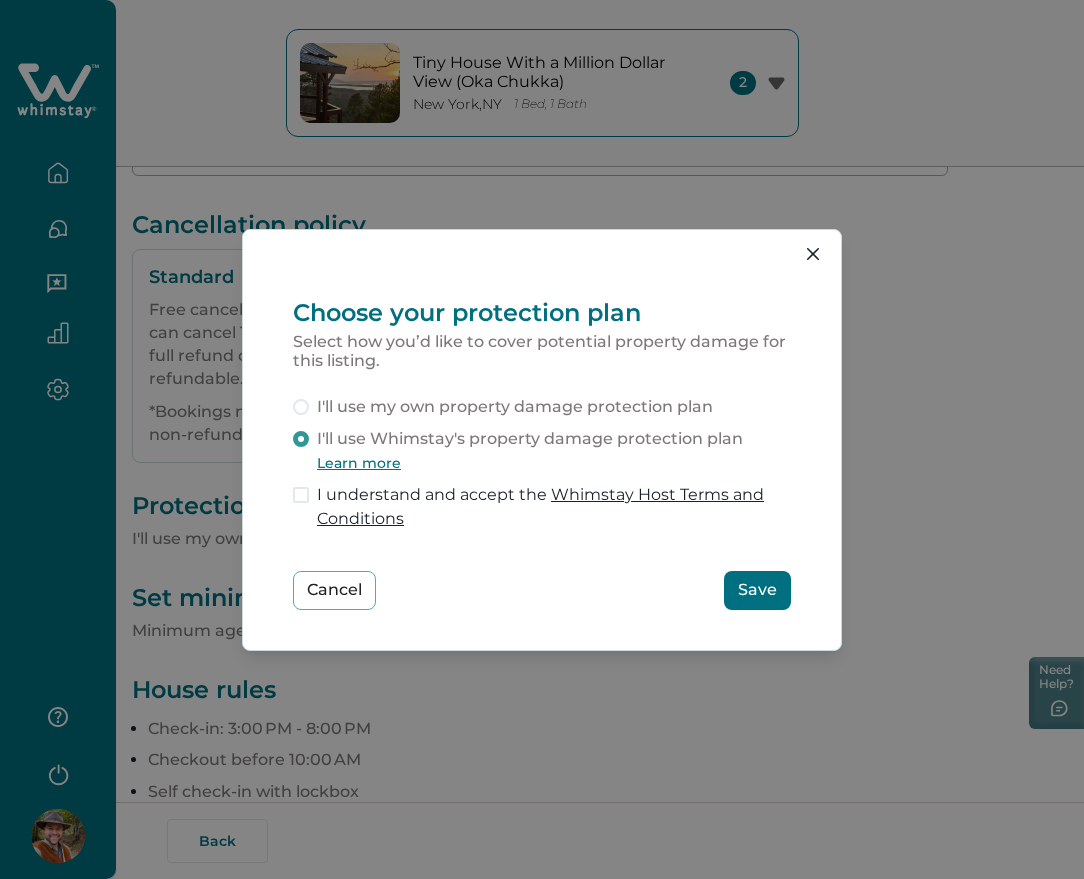 click on "I understand and accept the     Whimstay Host Terms and Conditions" at bounding box center (554, 507) 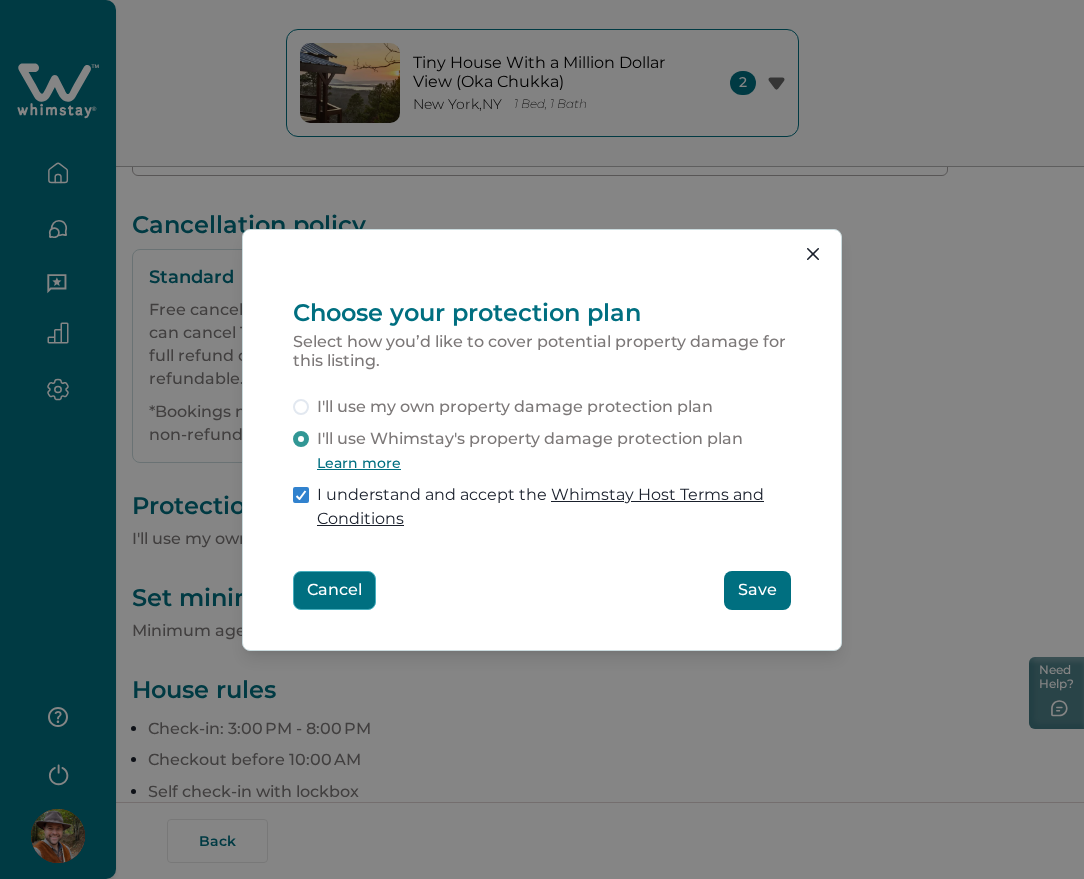 click on "Cancel" at bounding box center [334, 590] 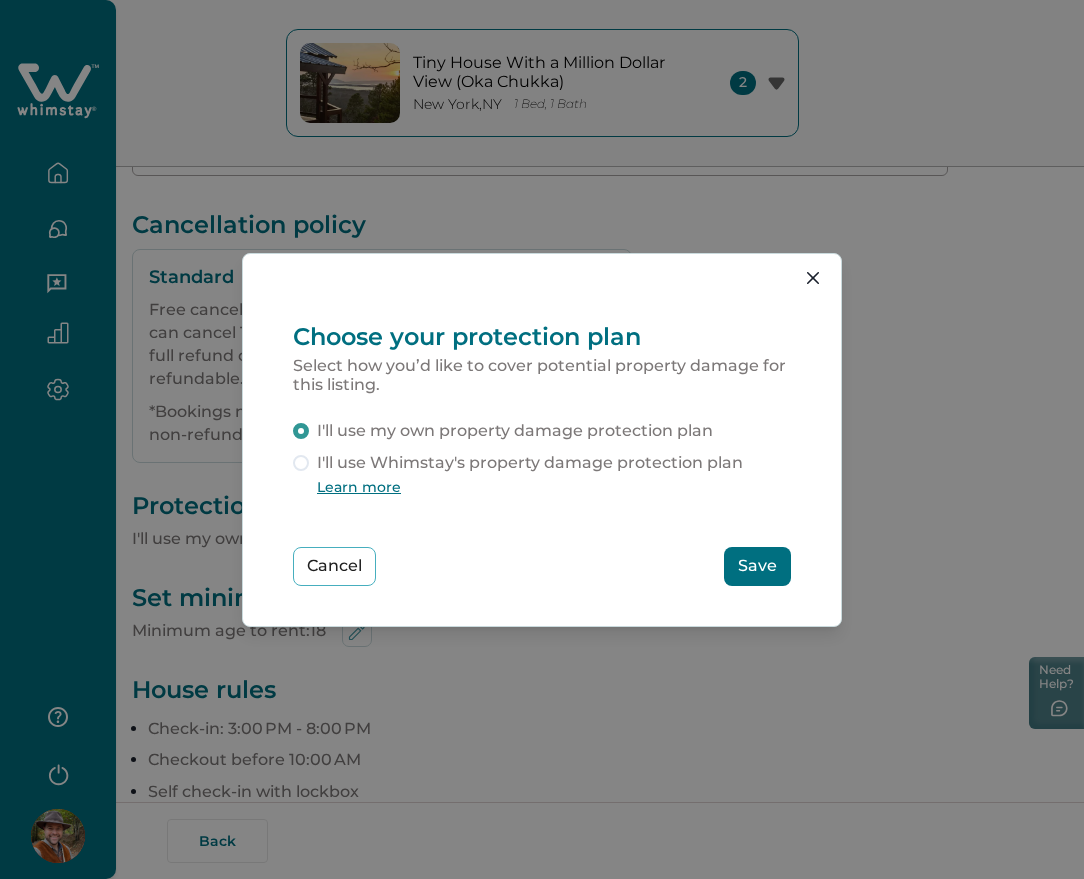 click on "I'll use Whimstay's property damage protection plan" at bounding box center (530, 463) 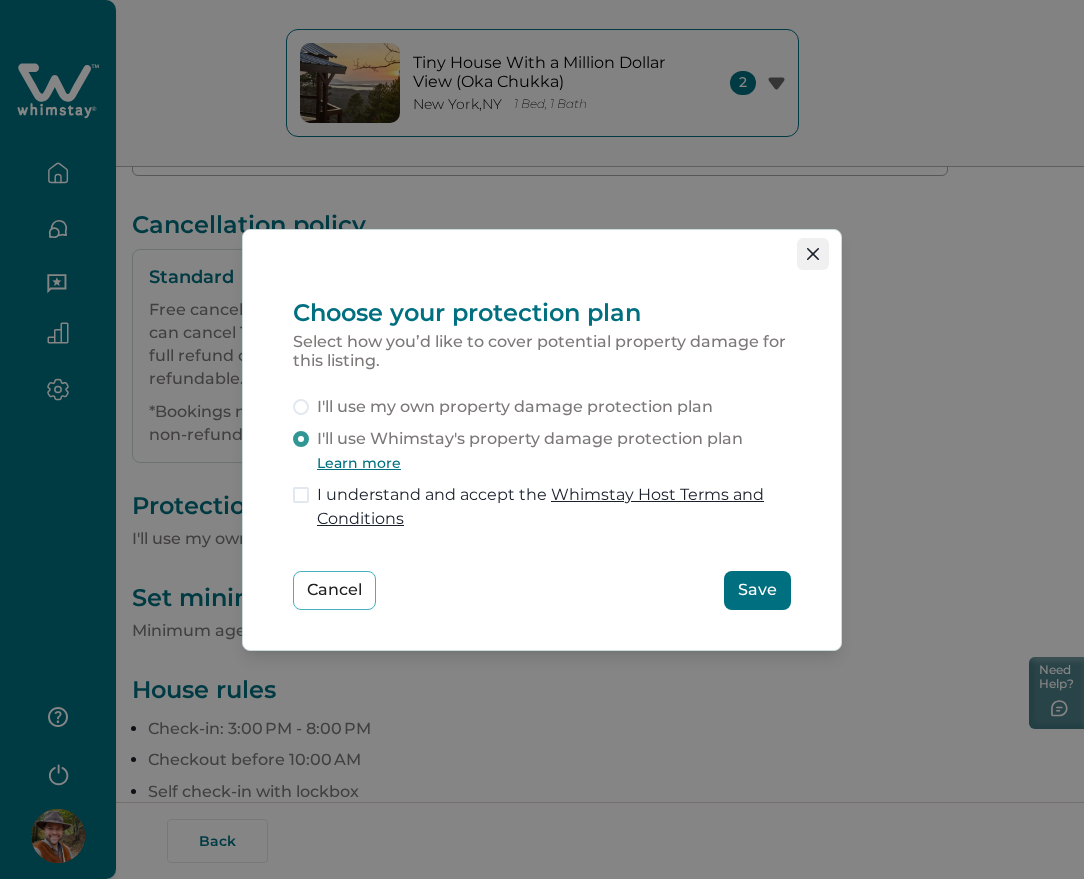 click 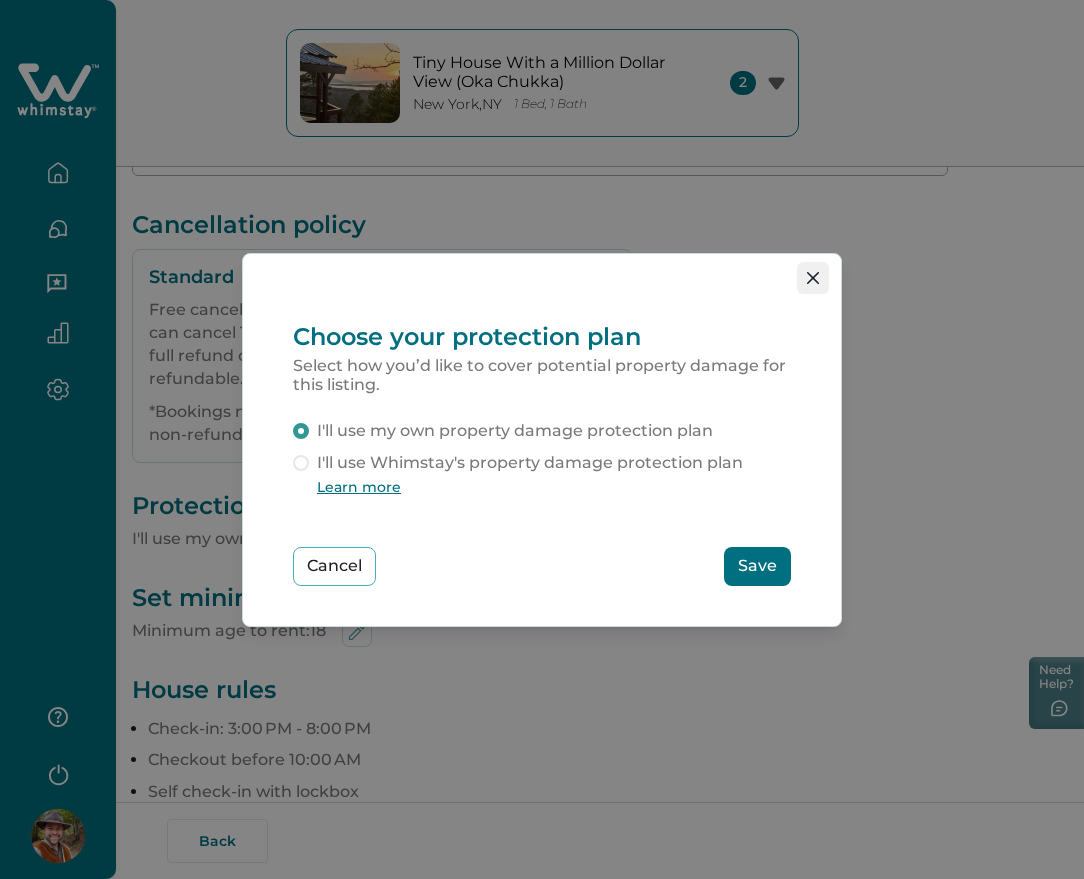 click 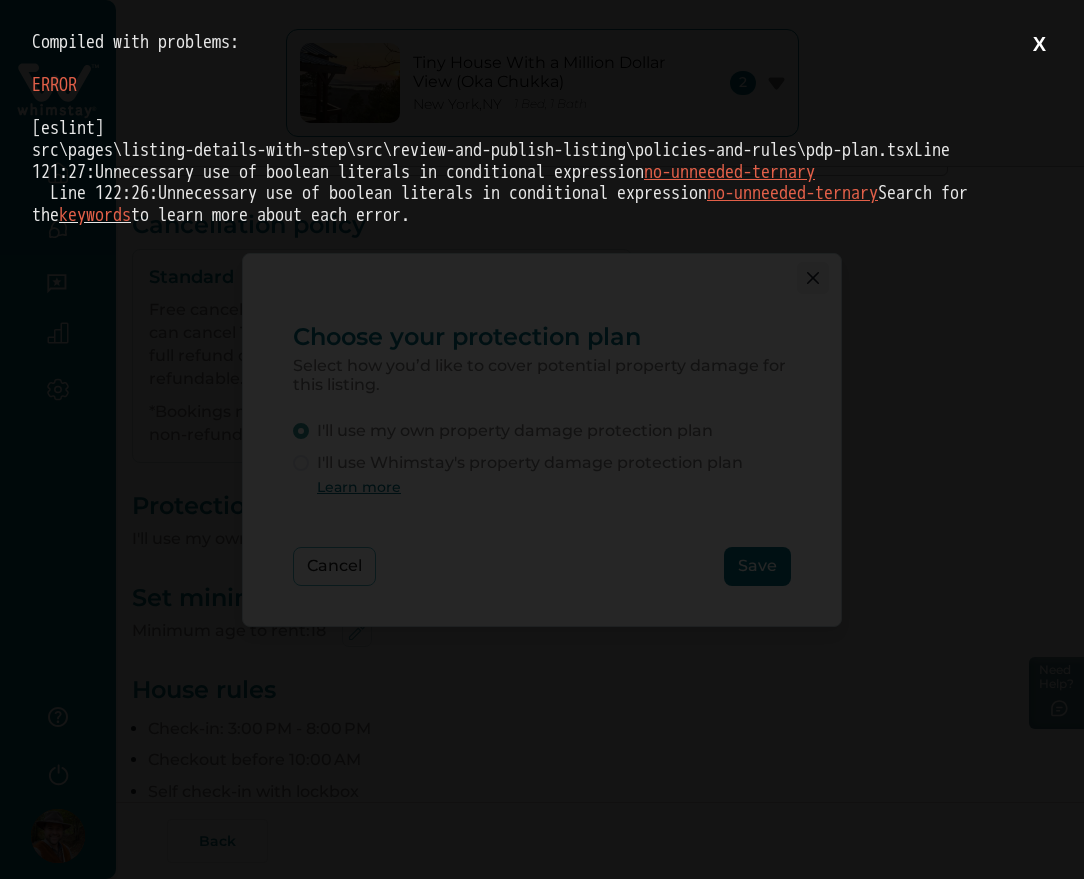 scroll, scrollTop: 0, scrollLeft: 0, axis: both 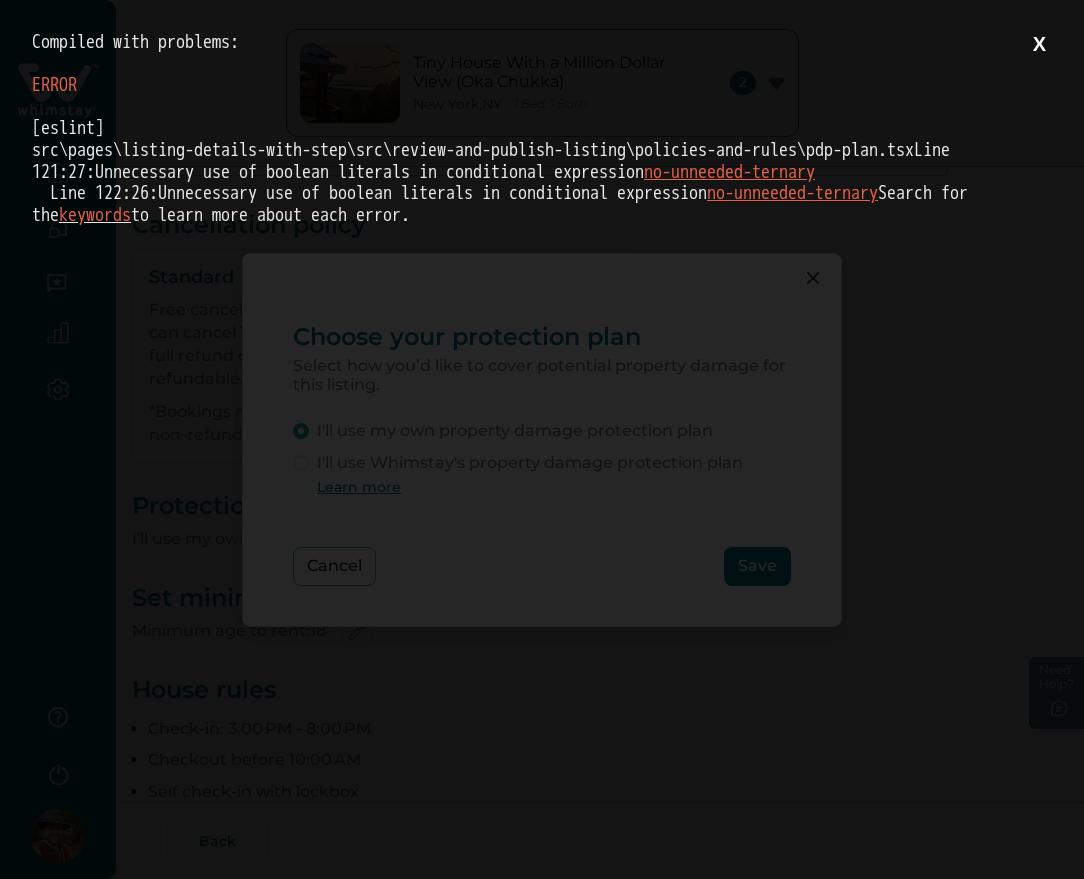 click on "X" at bounding box center [1039, 44] 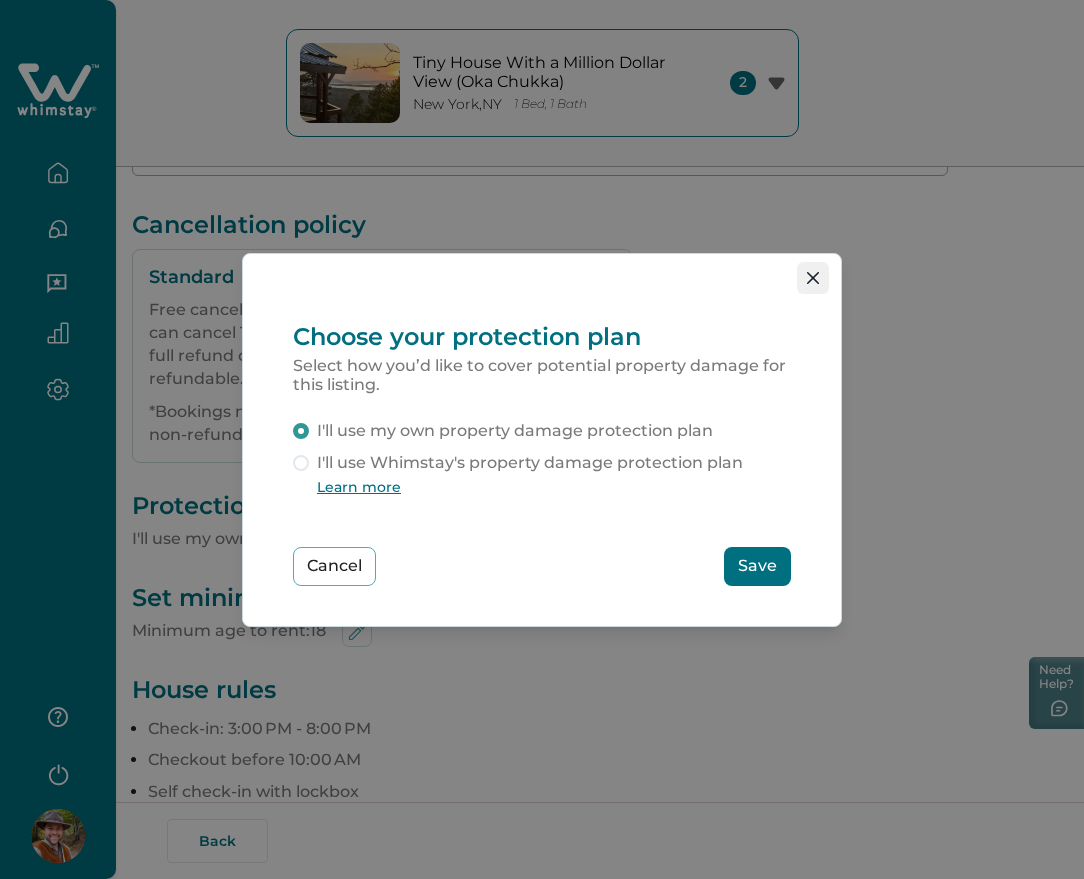 click at bounding box center [813, 278] 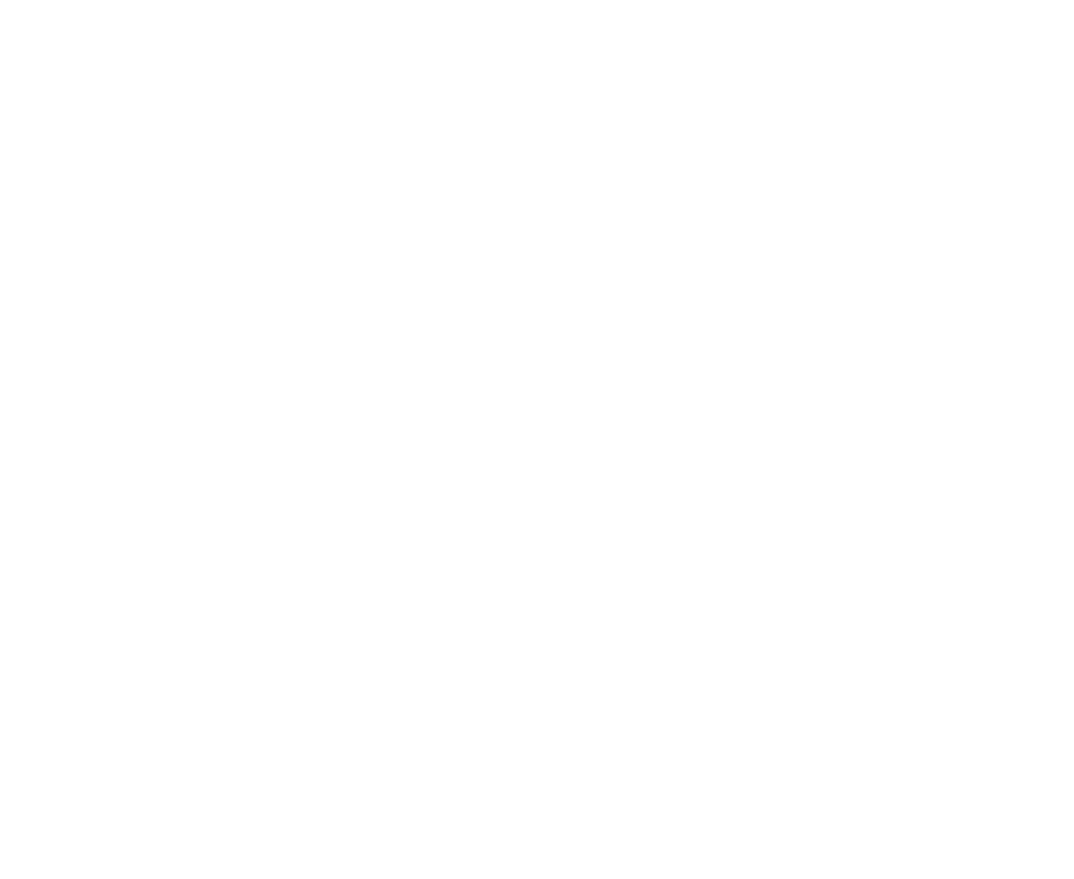 scroll, scrollTop: 0, scrollLeft: 0, axis: both 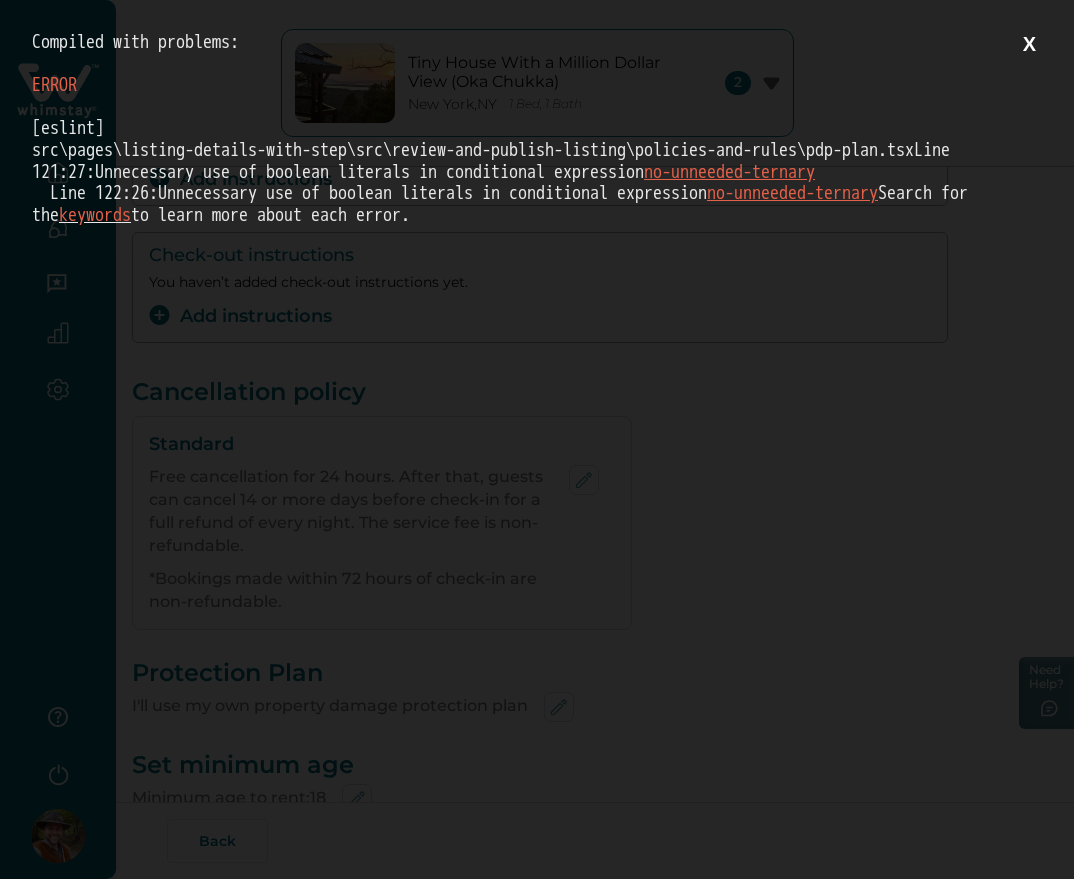 click on "X" at bounding box center (1029, 44) 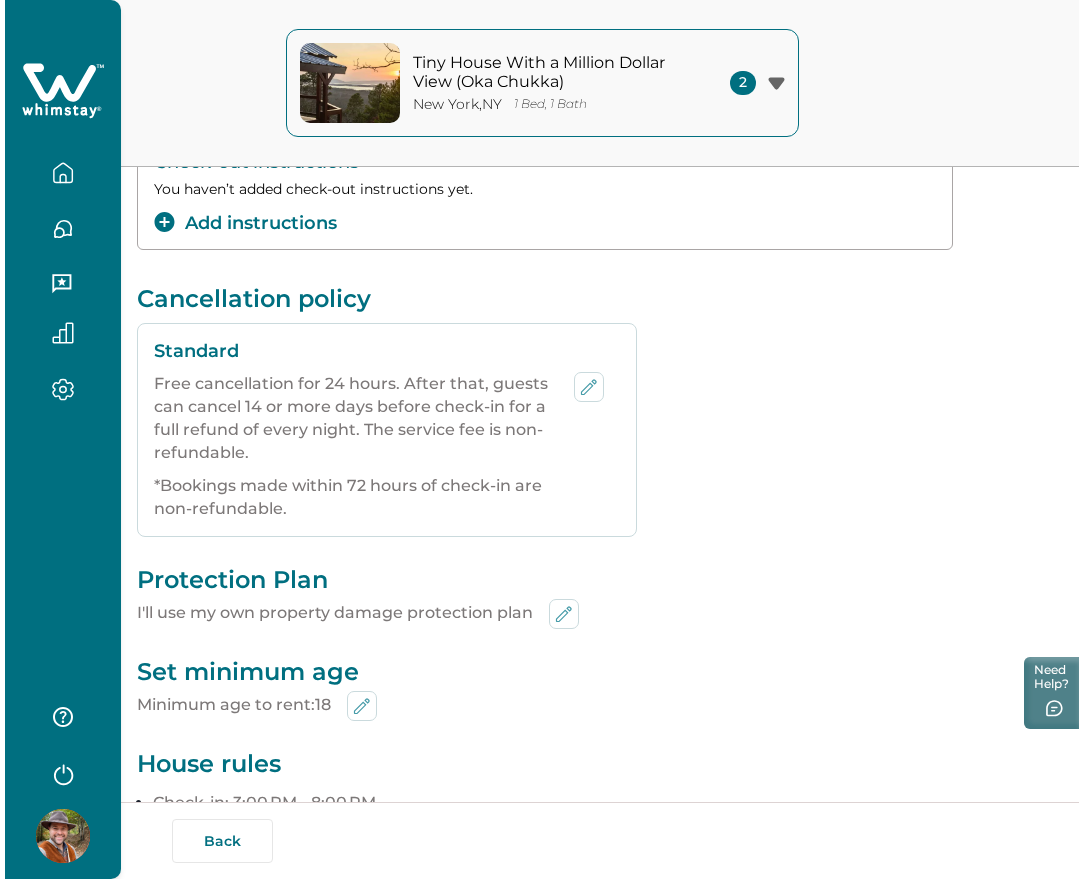 scroll, scrollTop: 678, scrollLeft: 0, axis: vertical 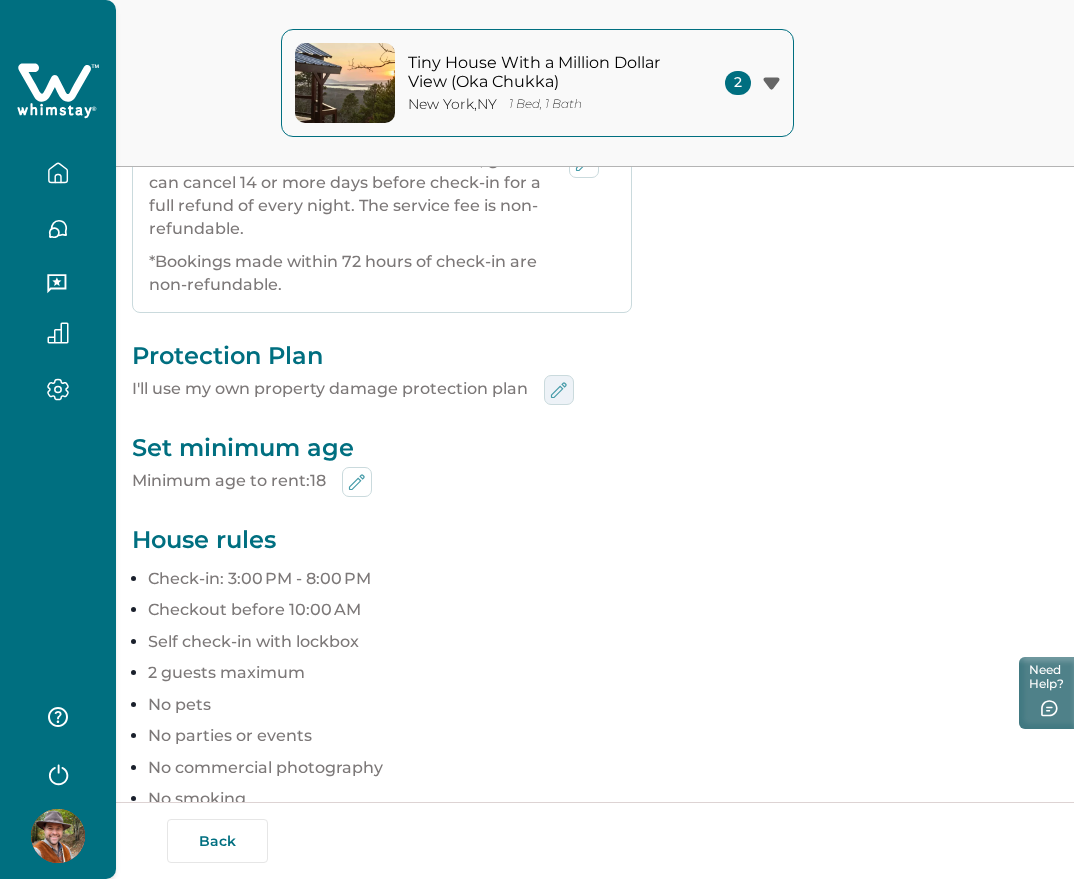 click 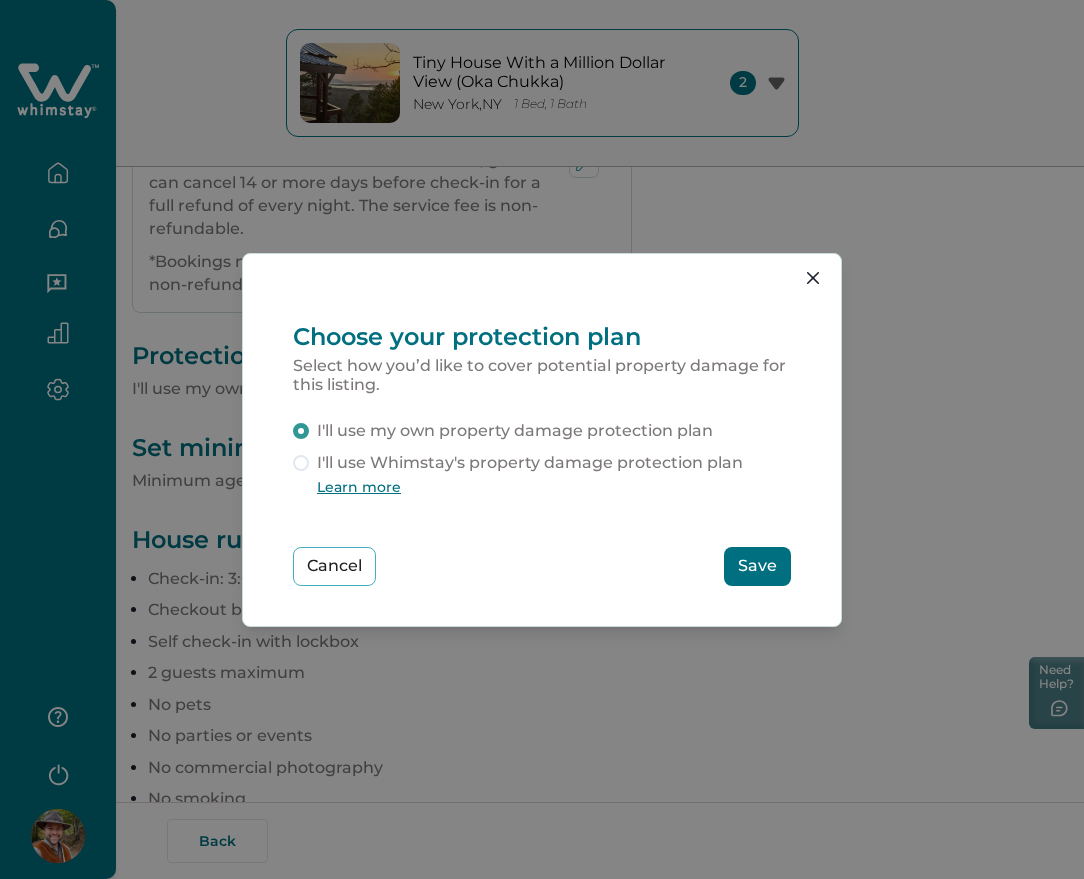 click on "I'll use Whimstay's property damage protection plan" at bounding box center [530, 463] 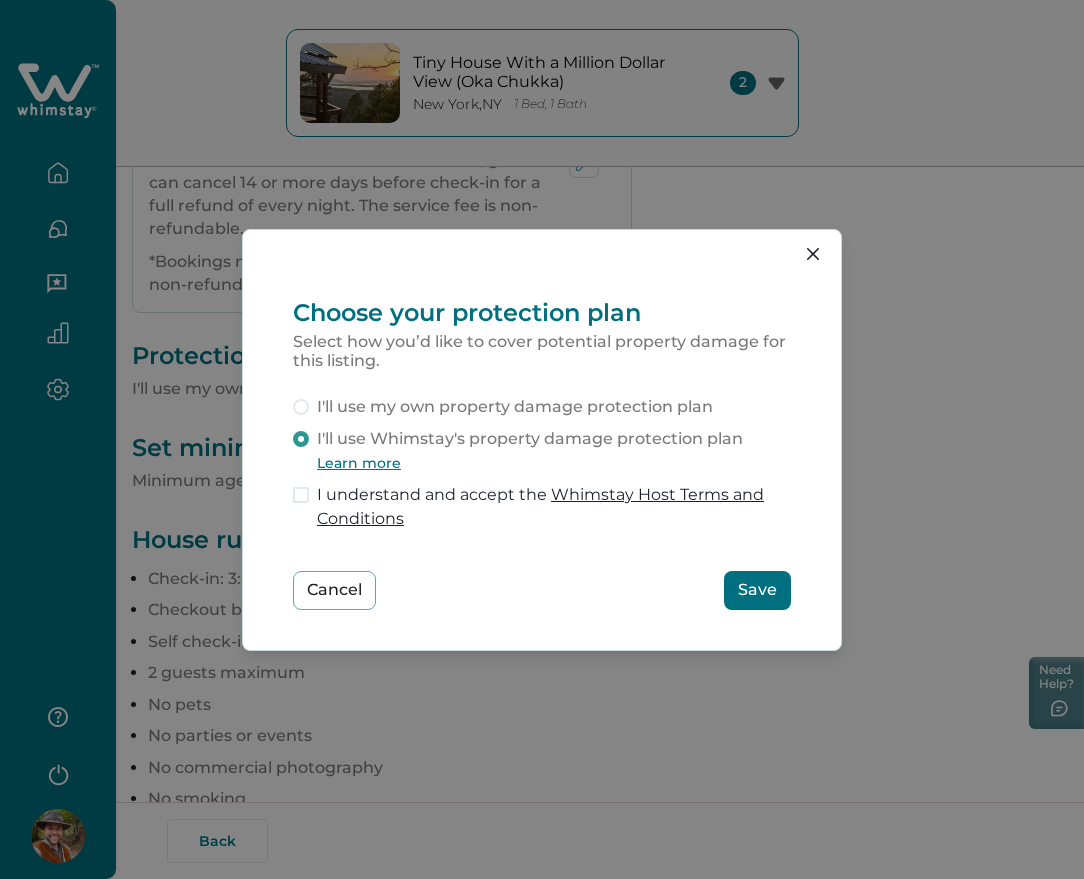 click on "I understand and accept the     Whimstay Host Terms and Conditions" at bounding box center (554, 507) 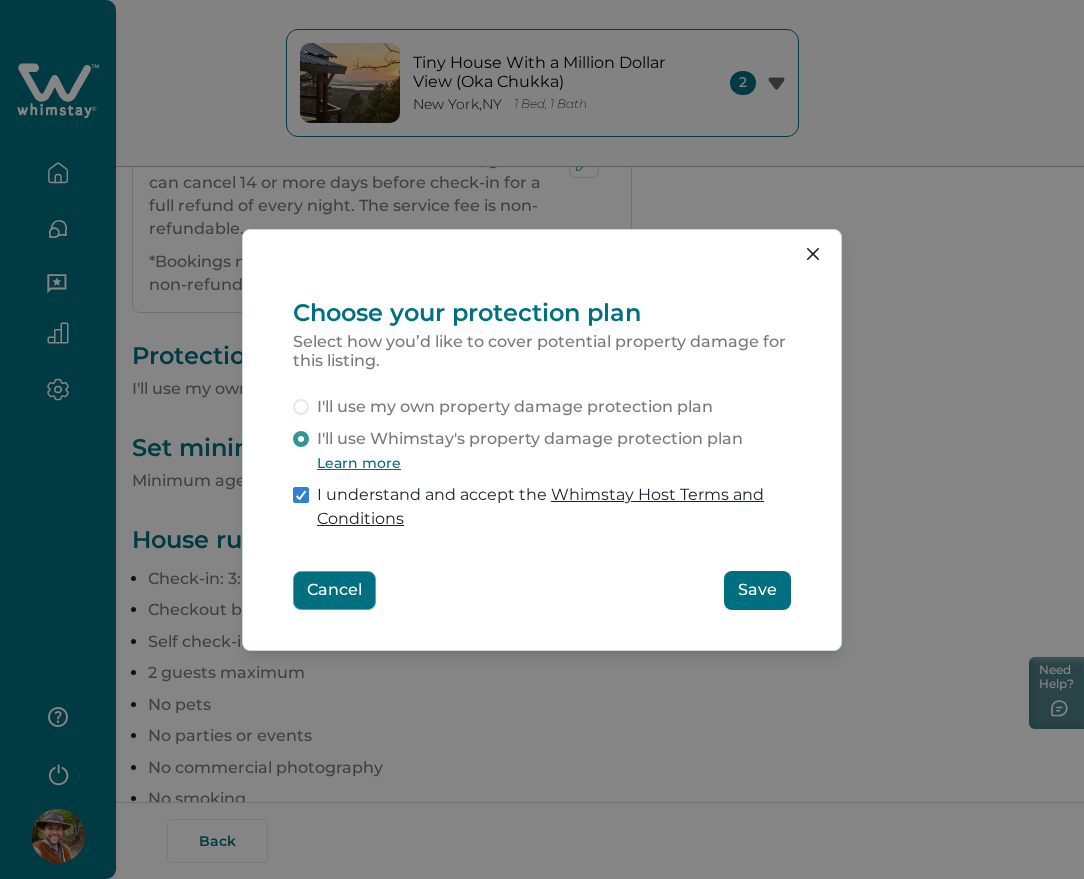 click on "Cancel" at bounding box center [334, 590] 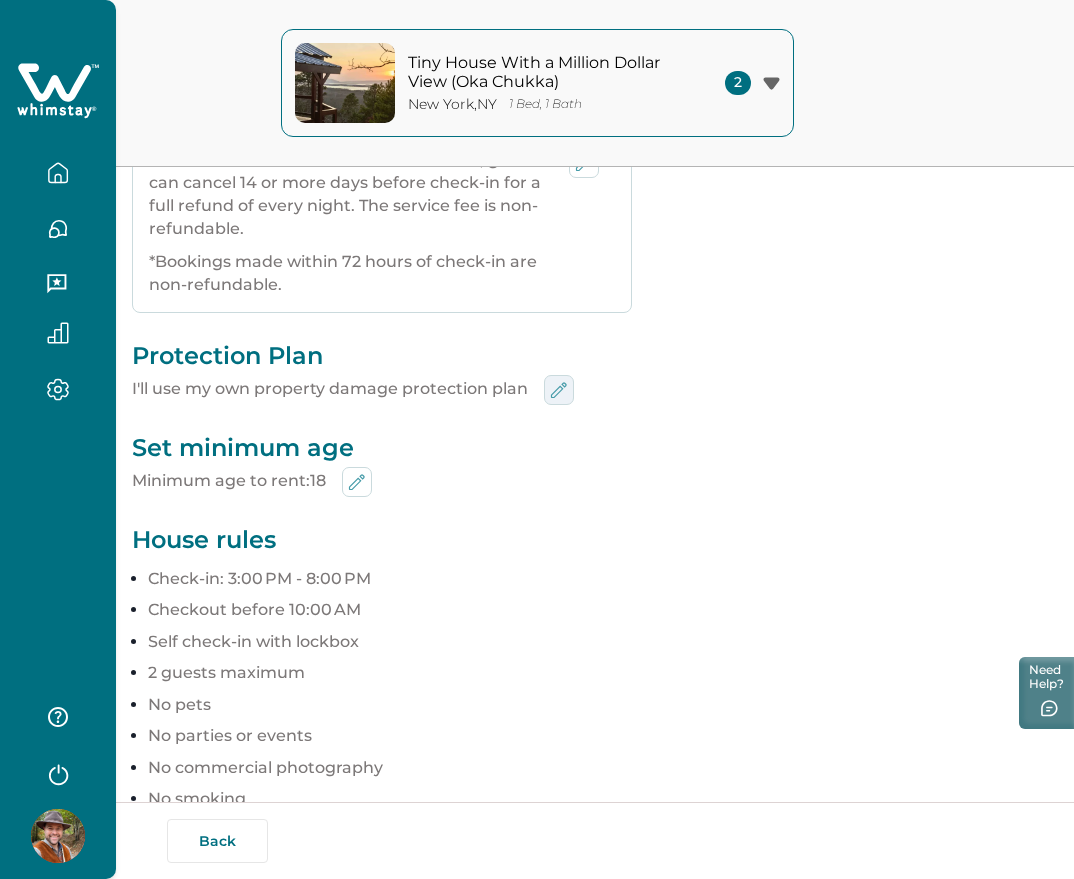 click 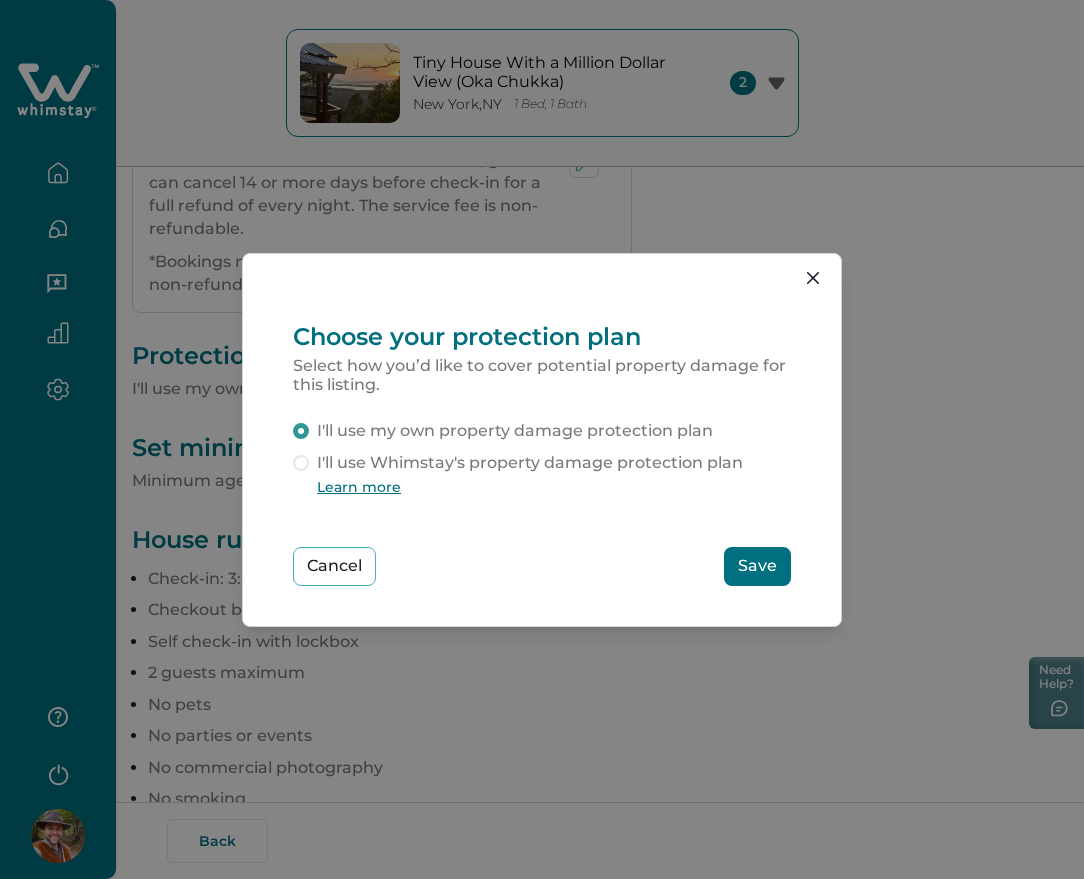 click on "I'll use Whimstay's property damage protection plan" at bounding box center [530, 463] 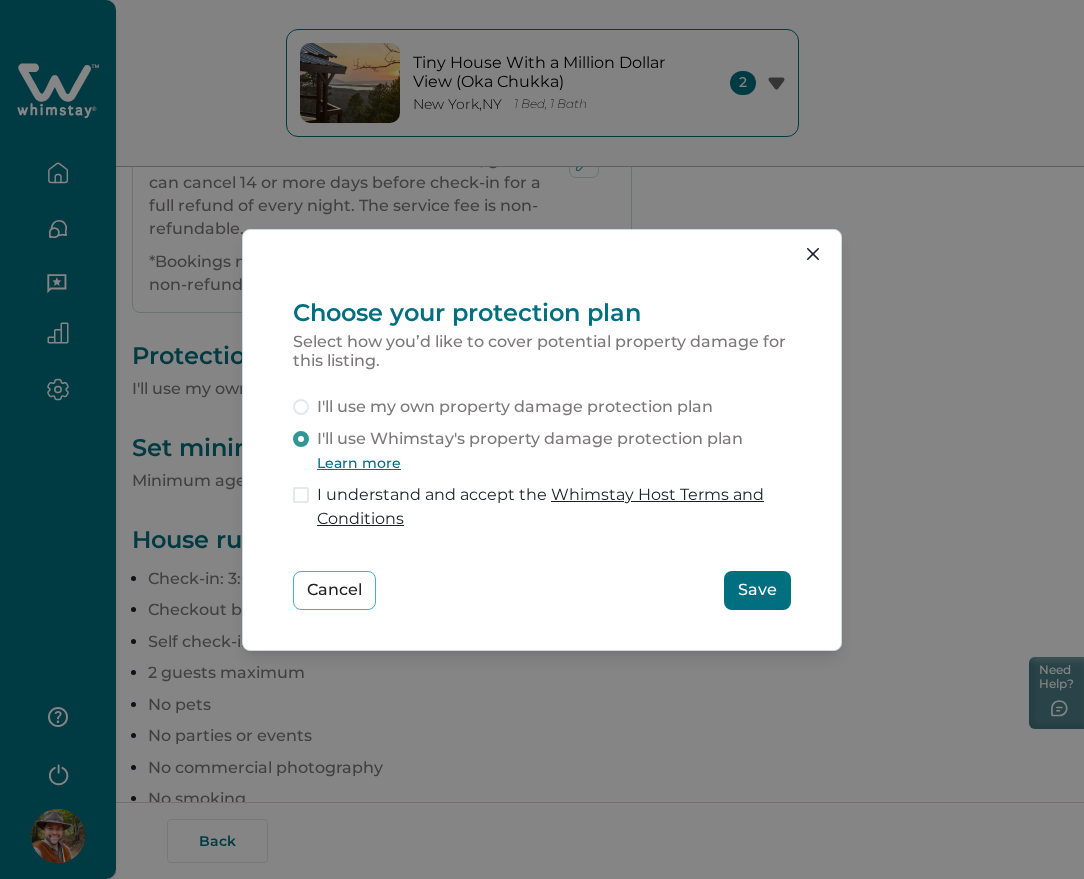 click on "Save" at bounding box center [757, 590] 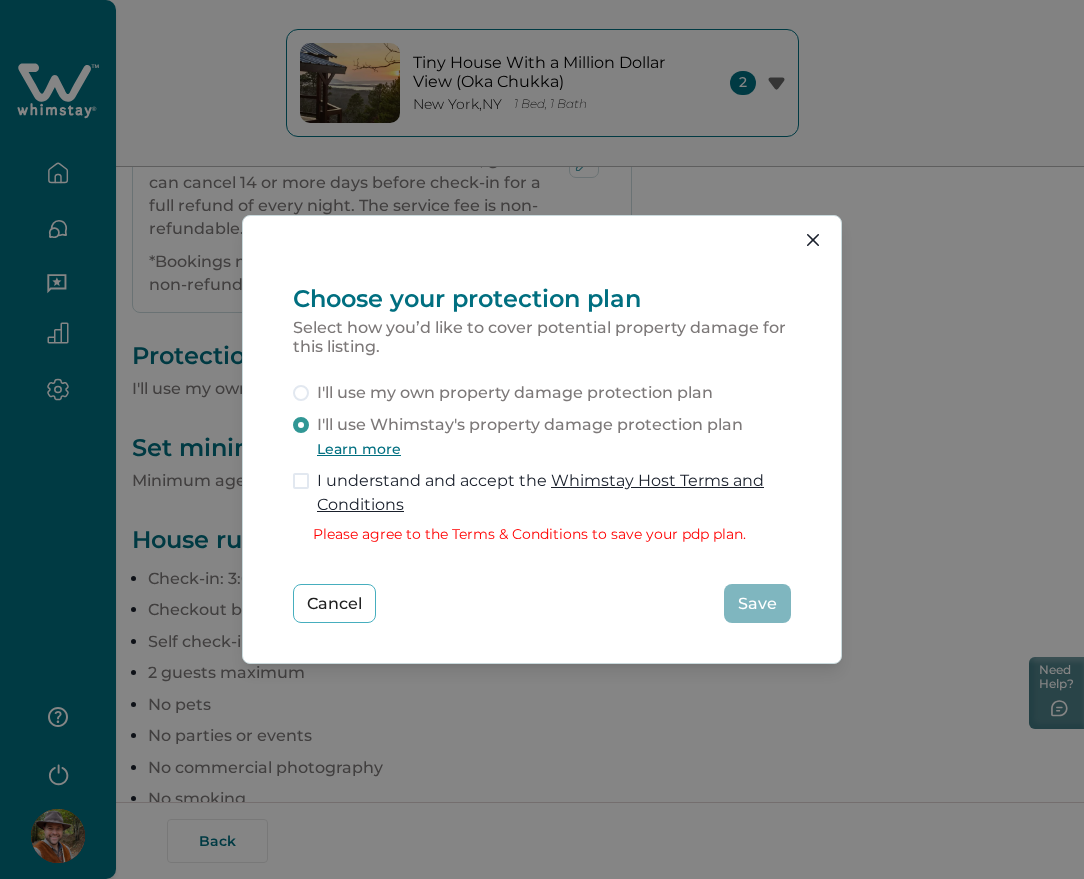 click on "I understand and accept the     Whimstay Host Terms and Conditions" at bounding box center (554, 493) 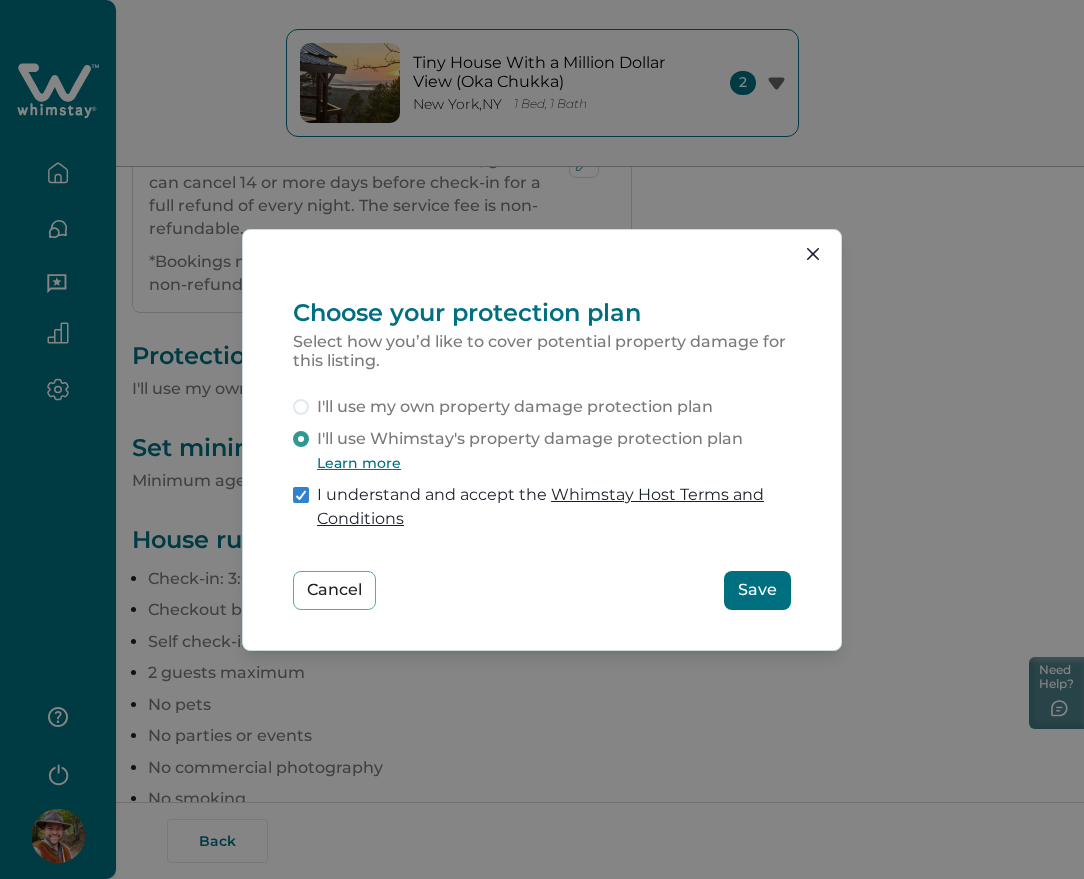 click on "Save" at bounding box center [757, 590] 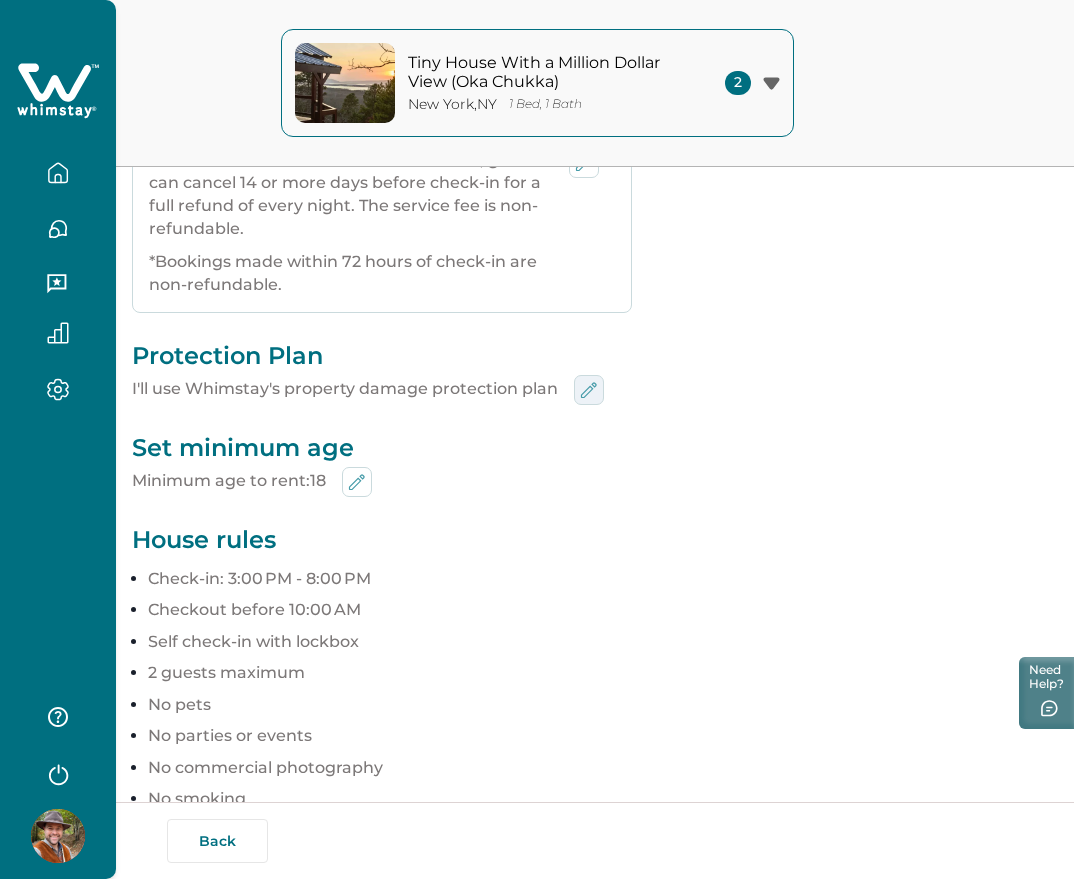 click at bounding box center (589, 390) 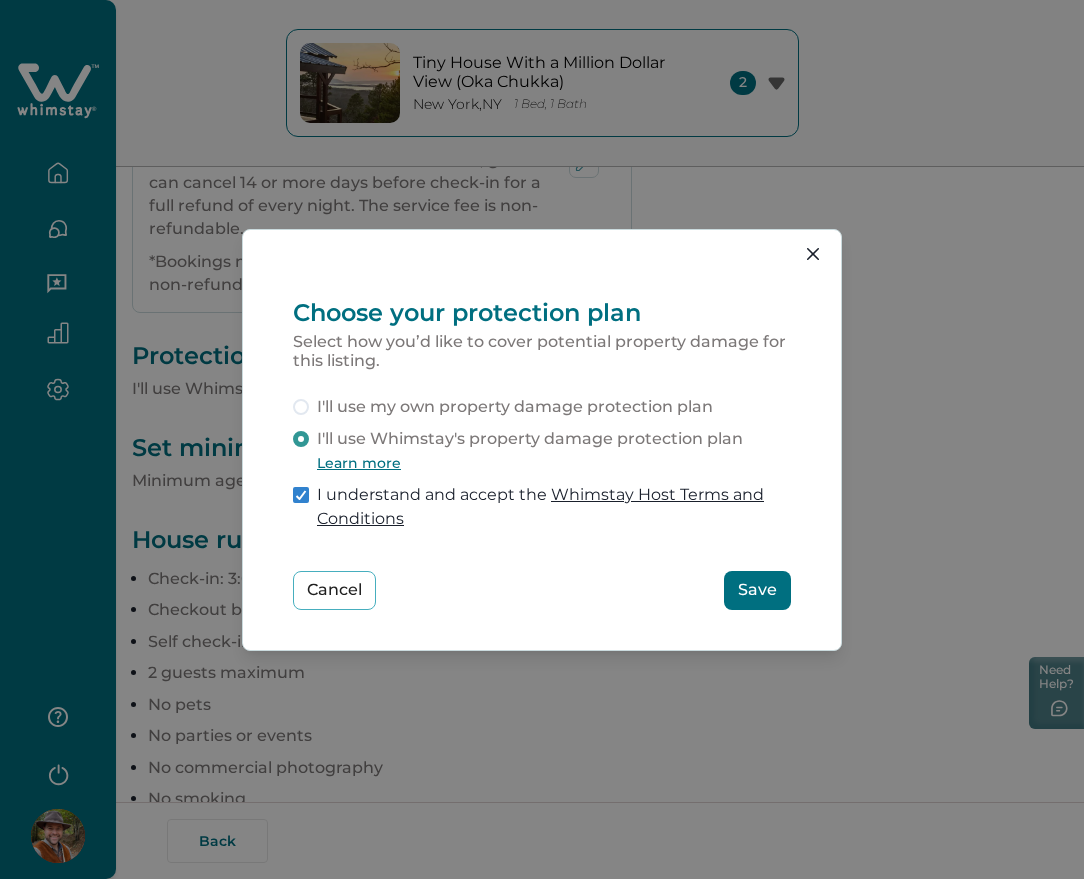 click on "I'll use my own property damage protection plan" at bounding box center (515, 407) 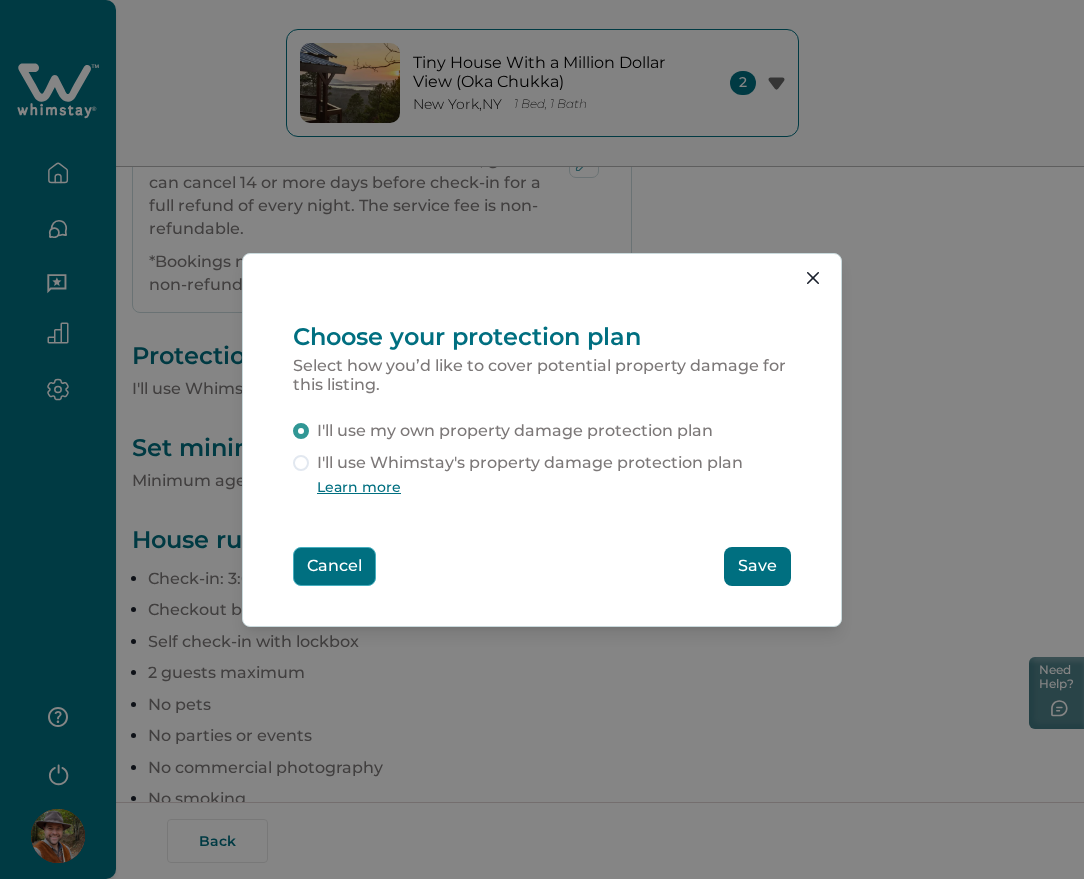 click on "Cancel" at bounding box center (334, 566) 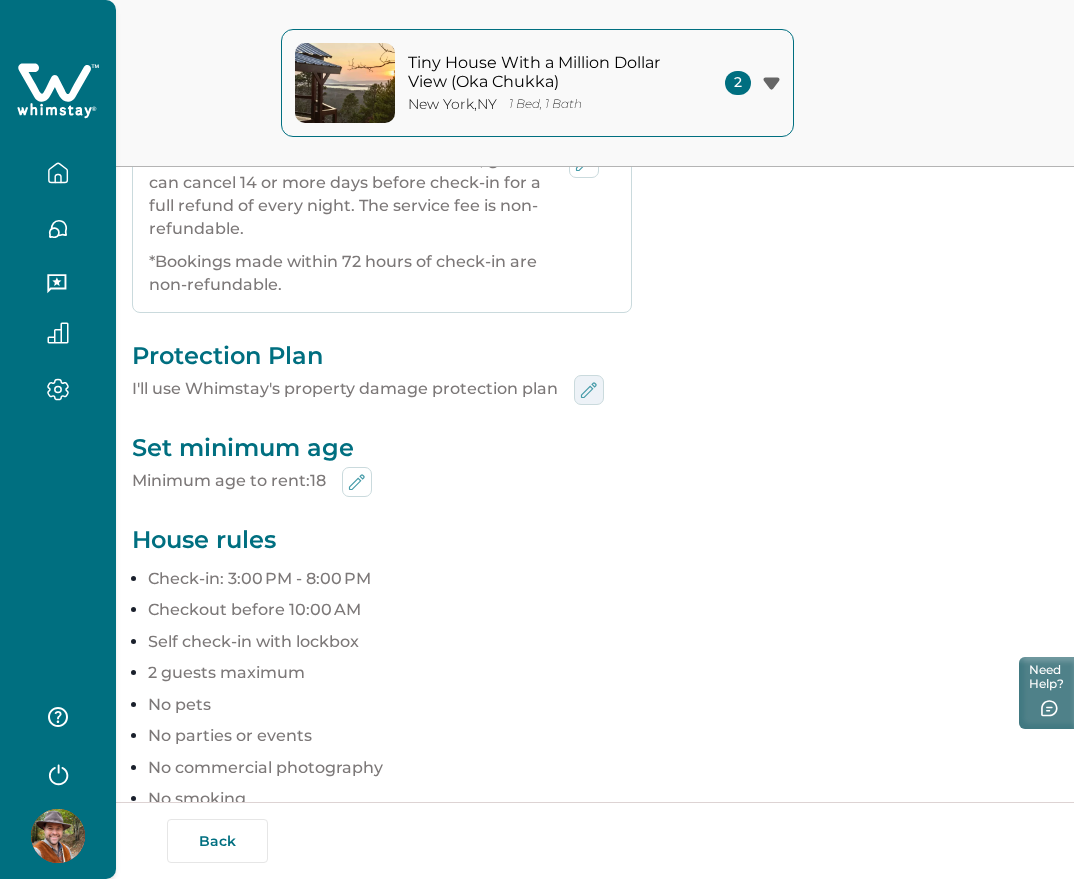 click 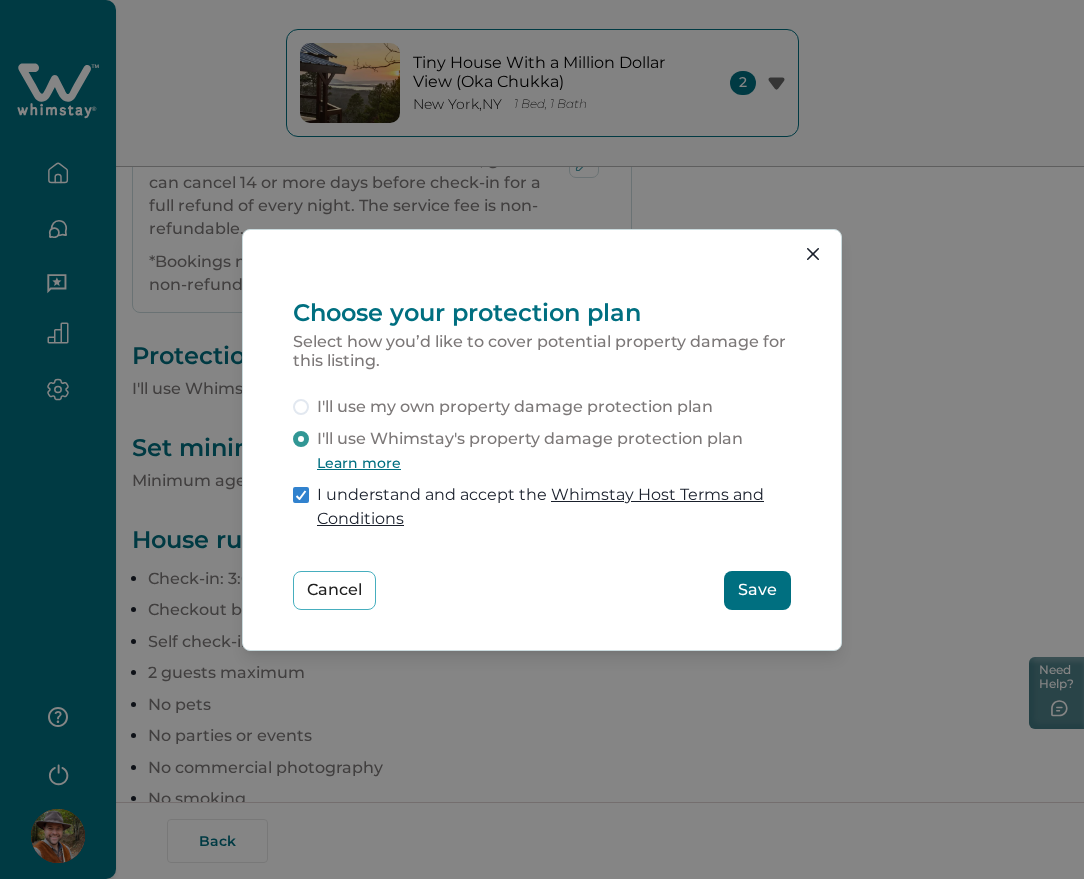 click on "I'll use my own property damage protection plan" at bounding box center [515, 407] 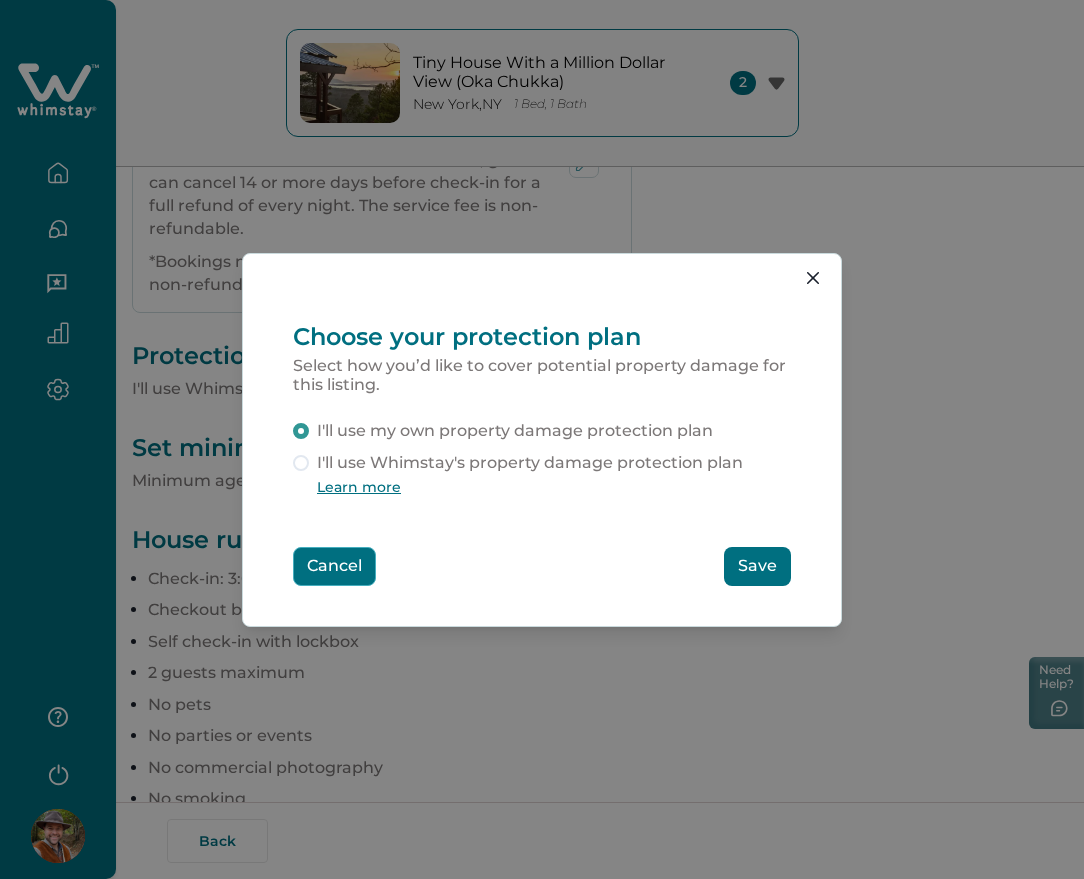 click on "Cancel" at bounding box center (334, 566) 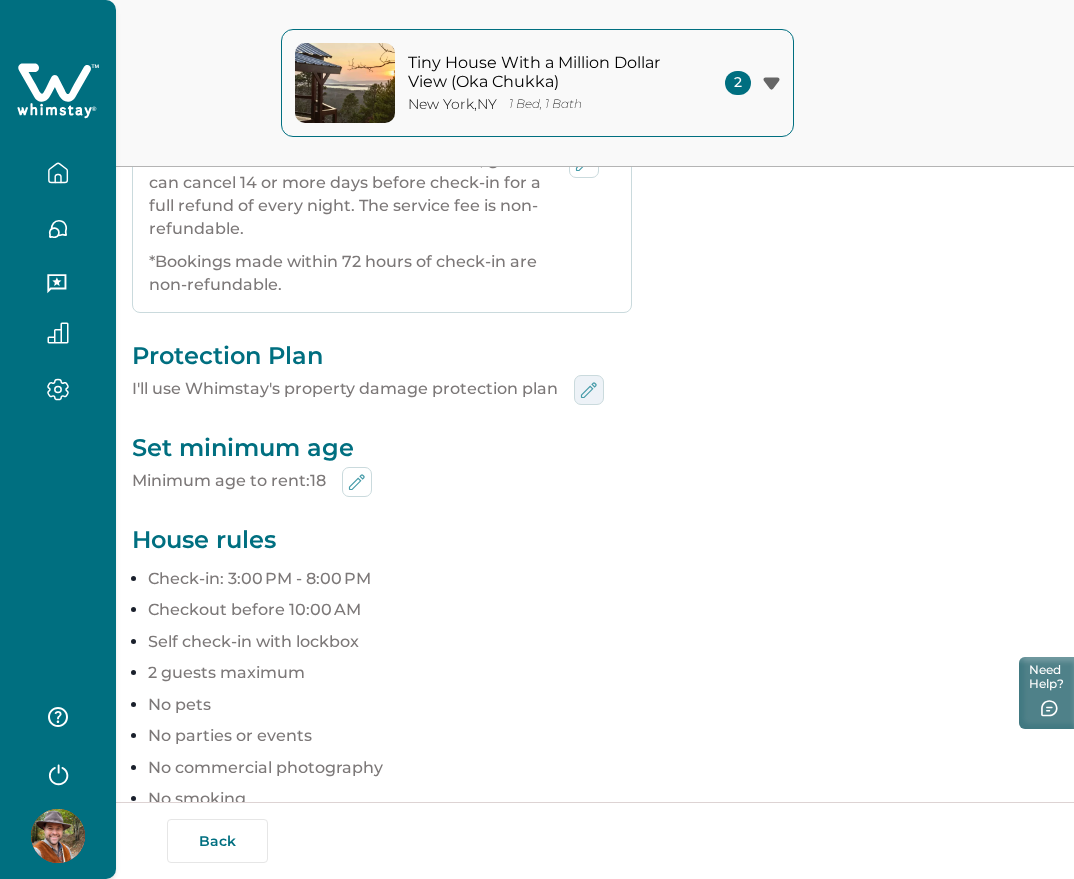 click 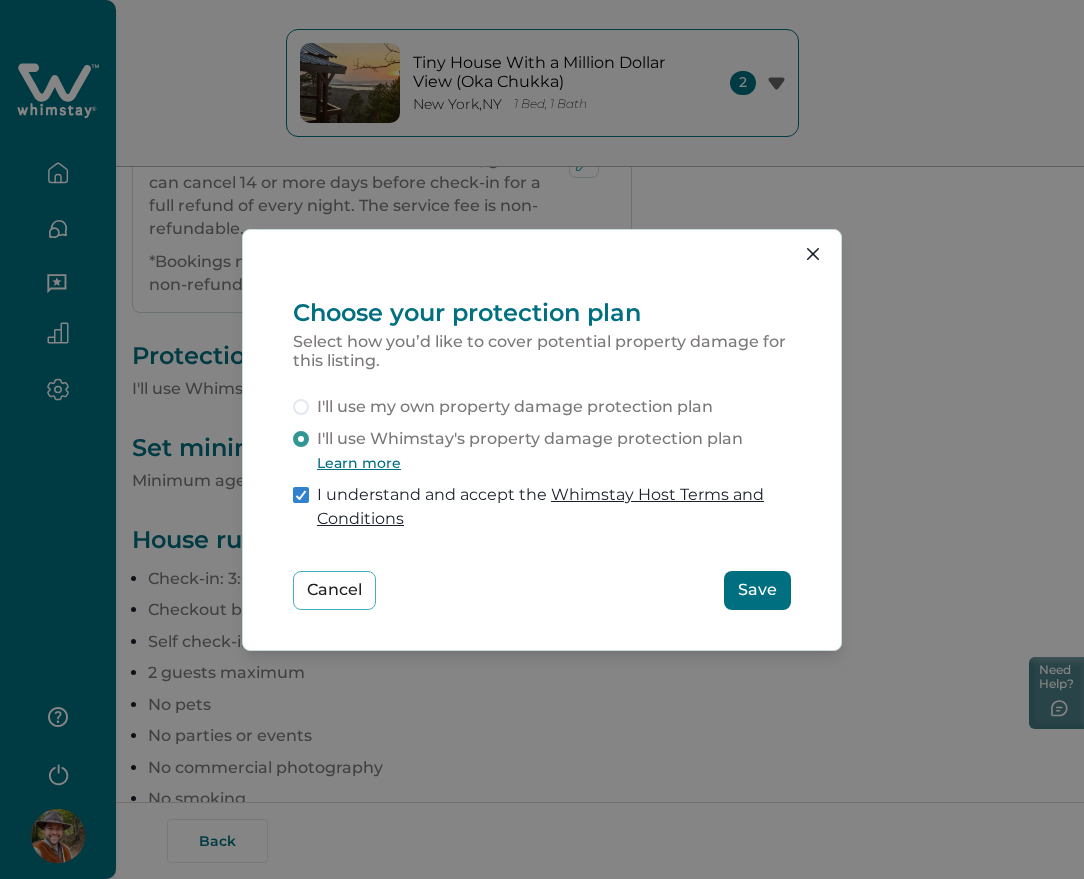 click on "I'll use my own property damage protection plan" at bounding box center [515, 407] 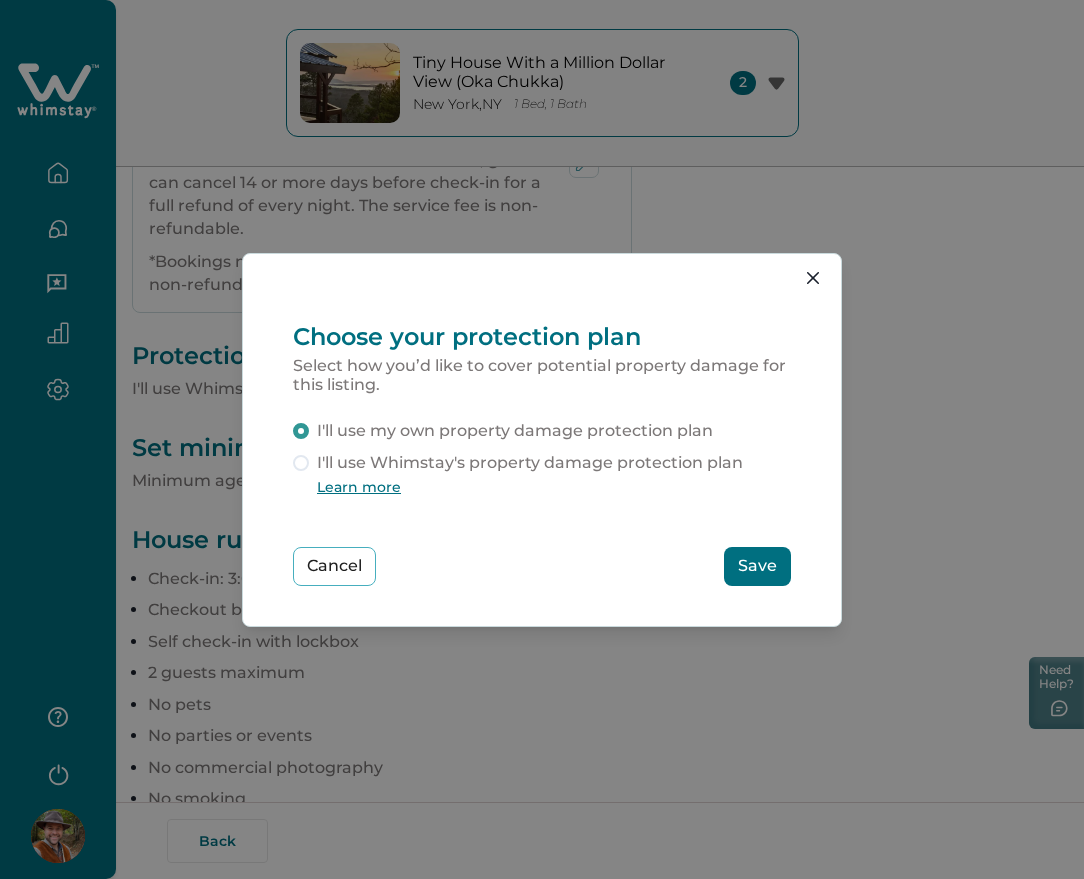 click on "Save" at bounding box center (757, 566) 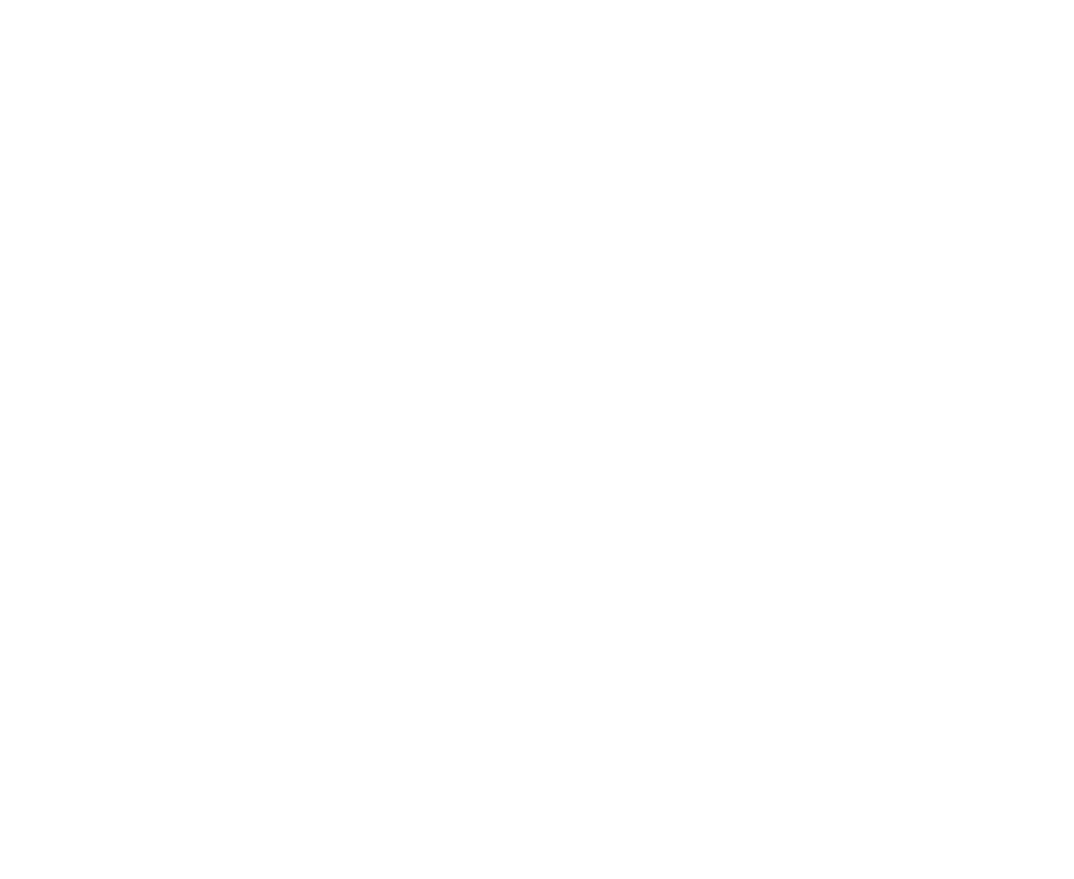 scroll, scrollTop: 0, scrollLeft: 0, axis: both 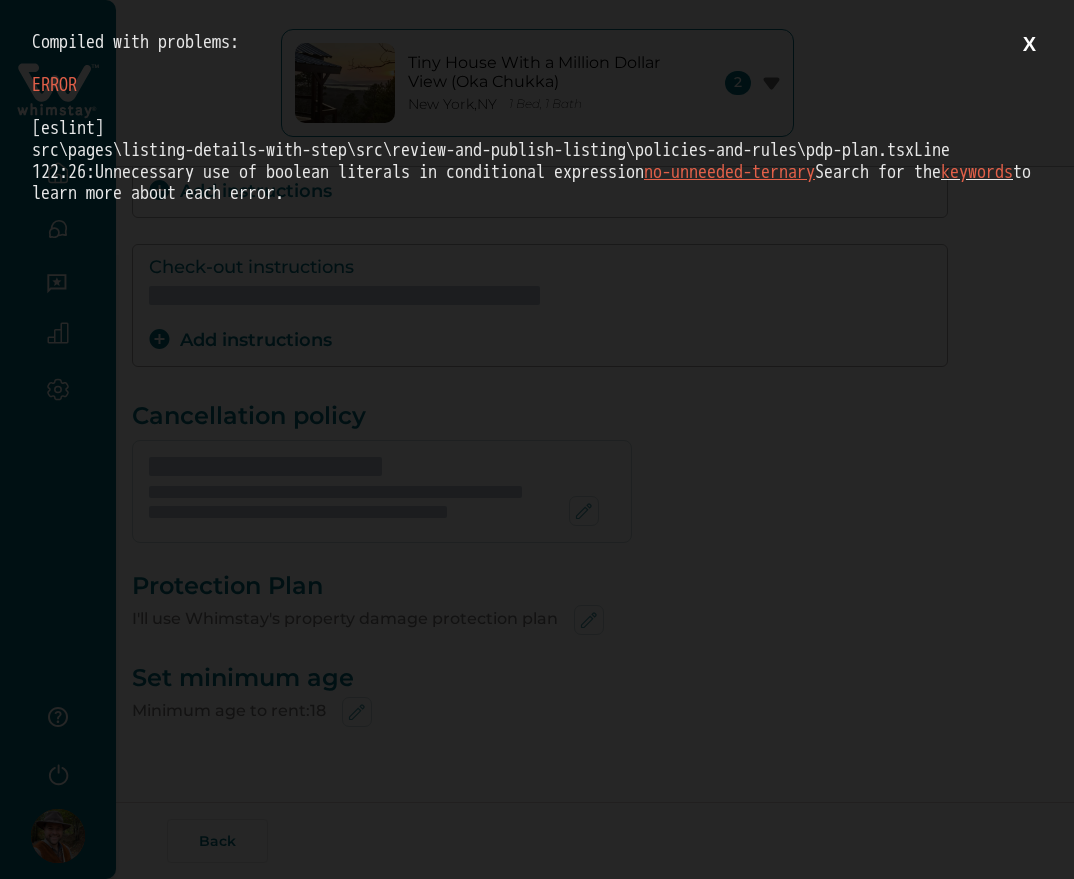 click on "X" at bounding box center [1029, 44] 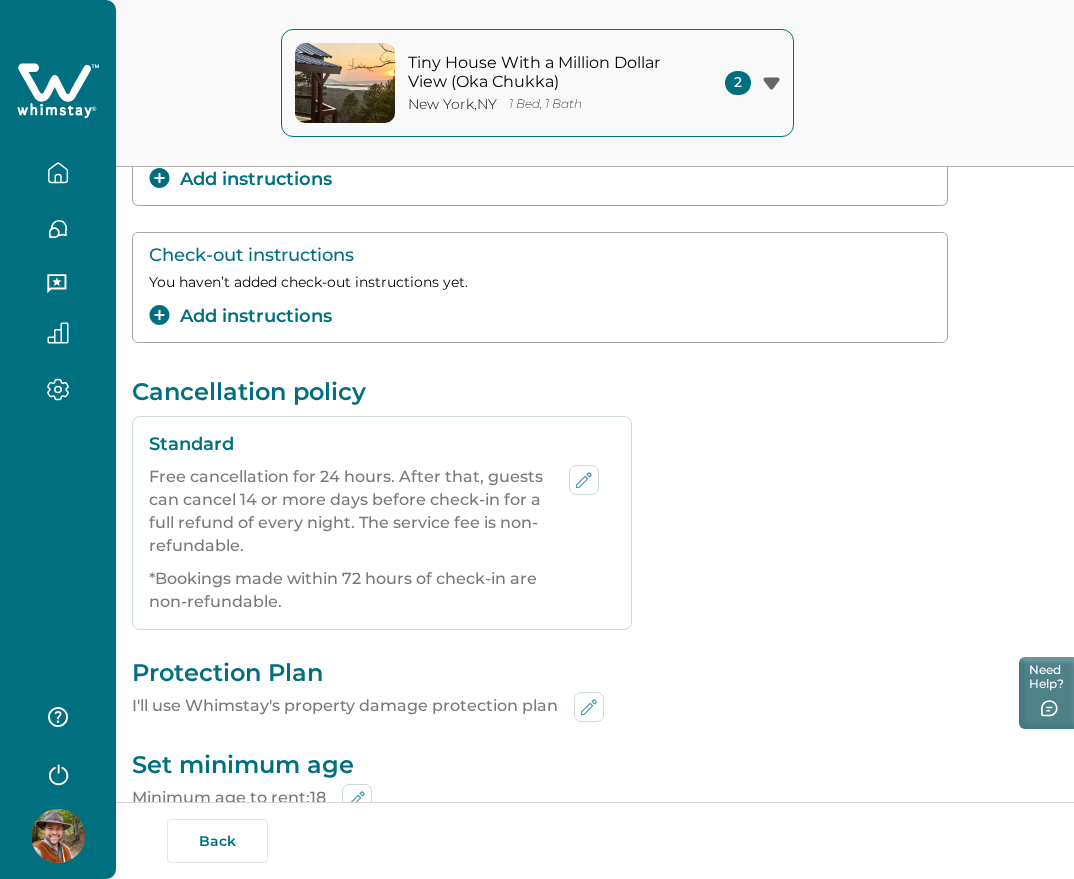 drag, startPoint x: 682, startPoint y: 515, endPoint x: 640, endPoint y: 570, distance: 69.2026 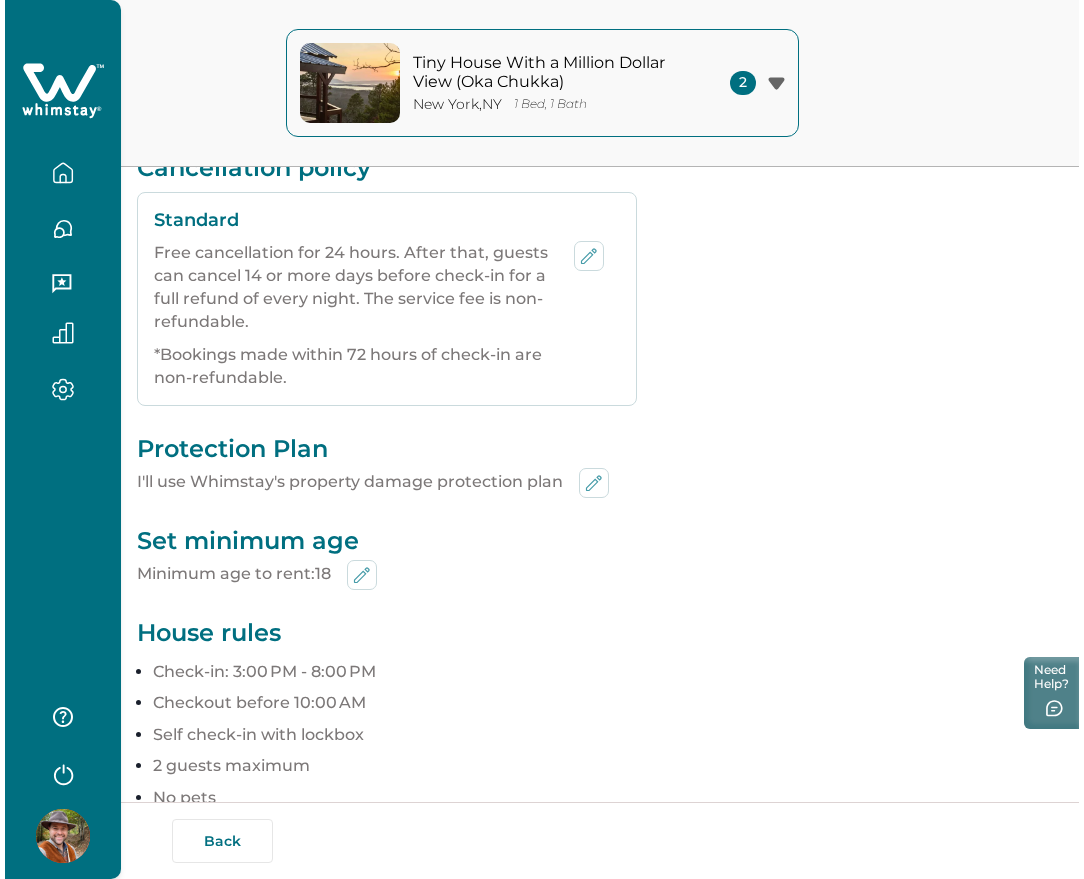scroll, scrollTop: 586, scrollLeft: 0, axis: vertical 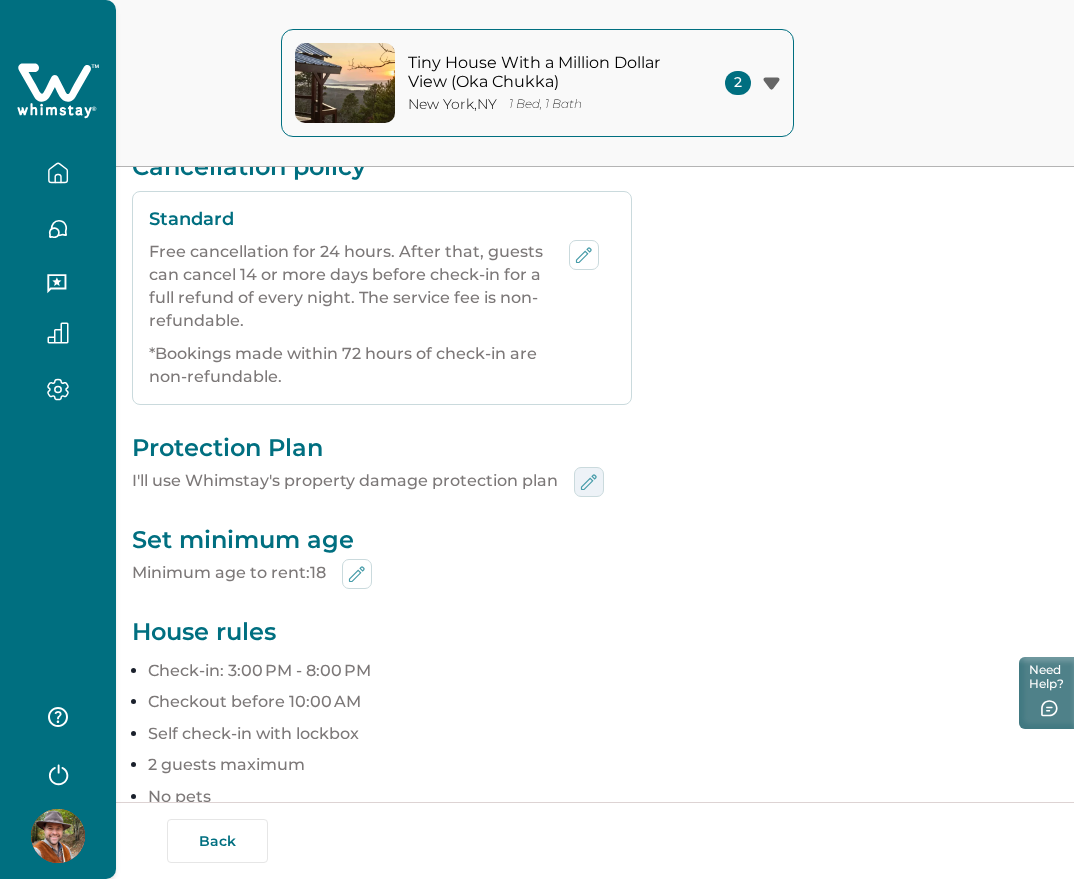 click 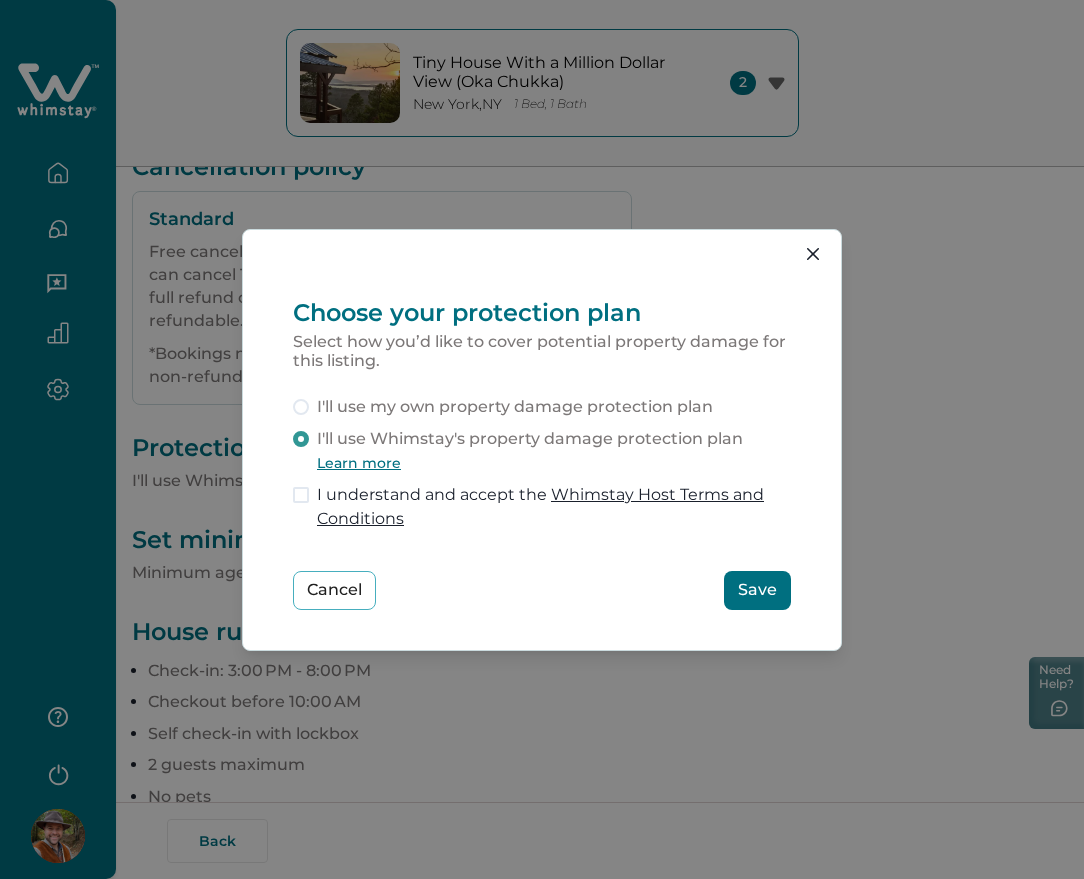 click on "I'll use my own property damage protection plan" at bounding box center [515, 407] 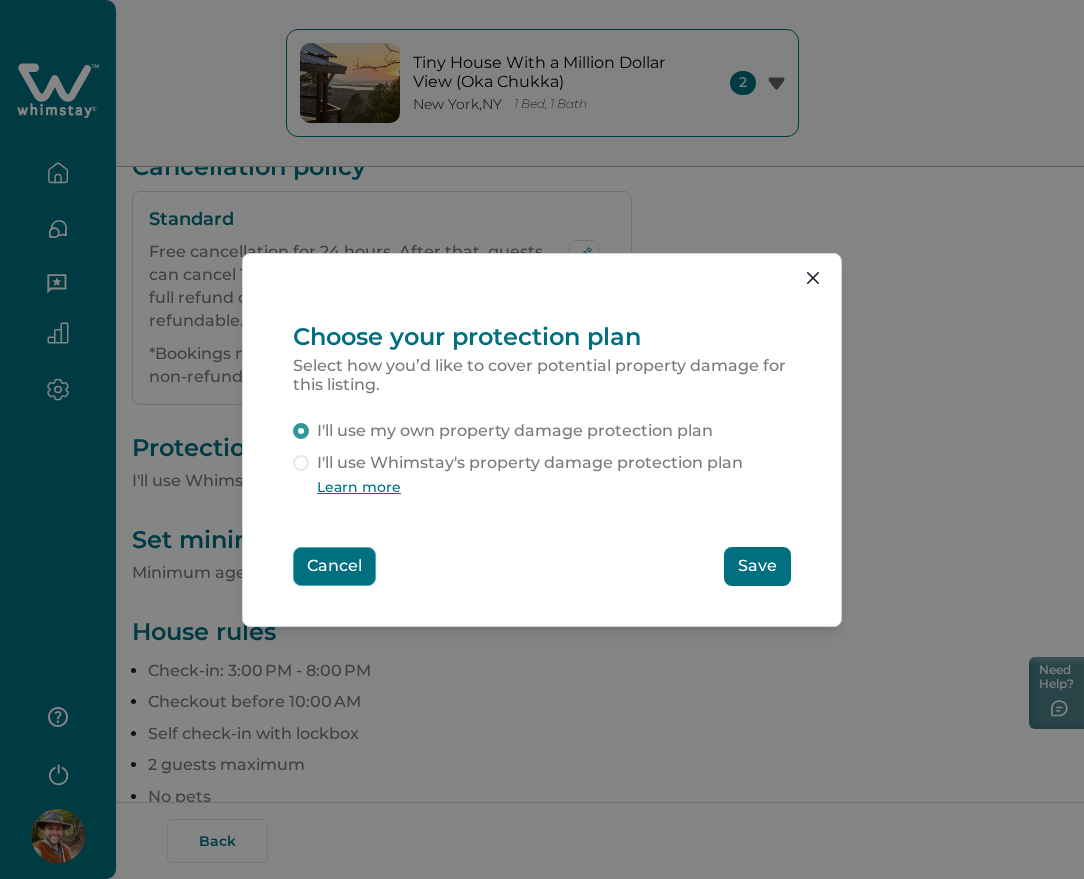 click on "Cancel" at bounding box center [334, 566] 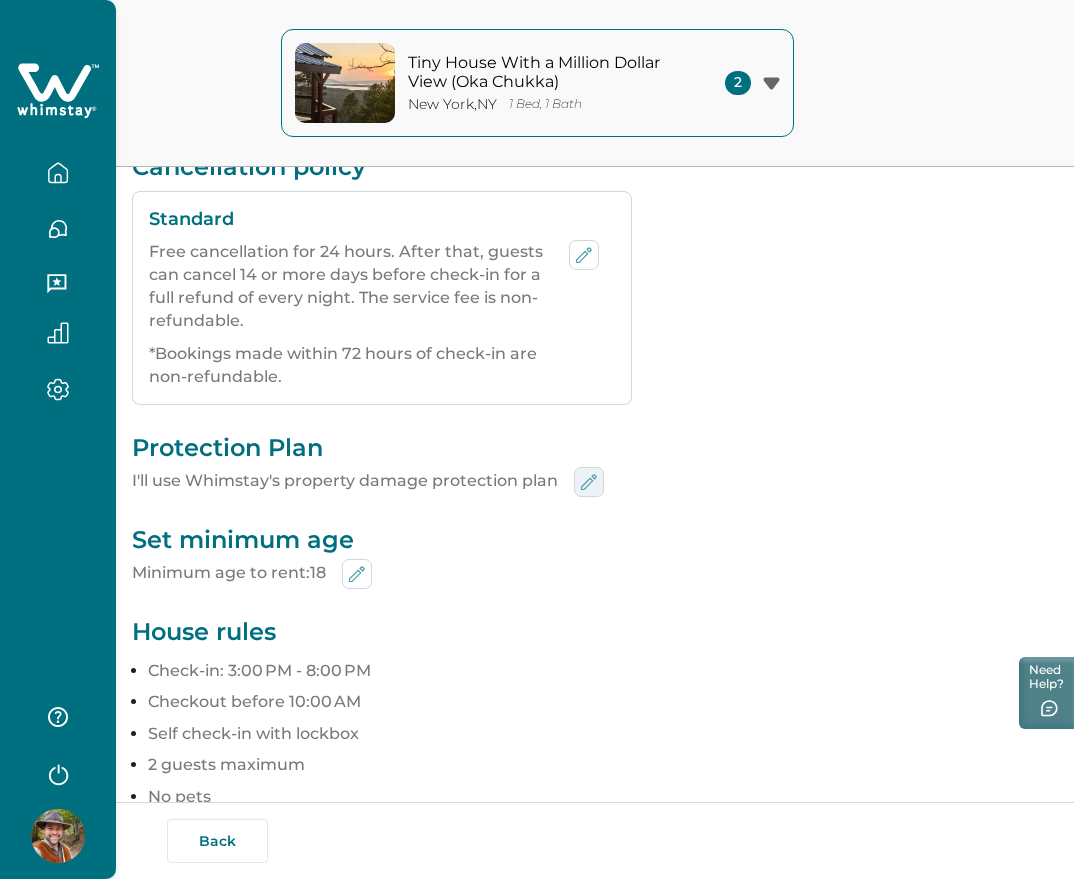 click 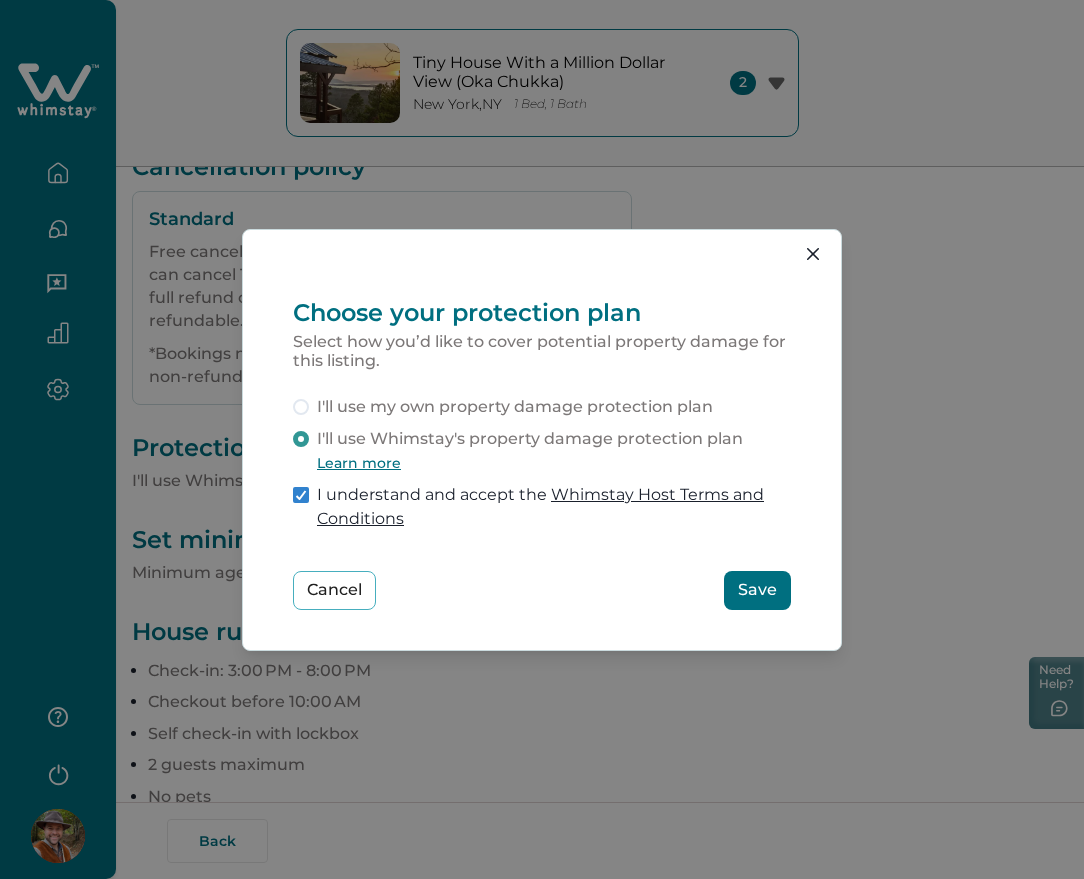 click on "I'll use my own property damage protection plan" at bounding box center [515, 407] 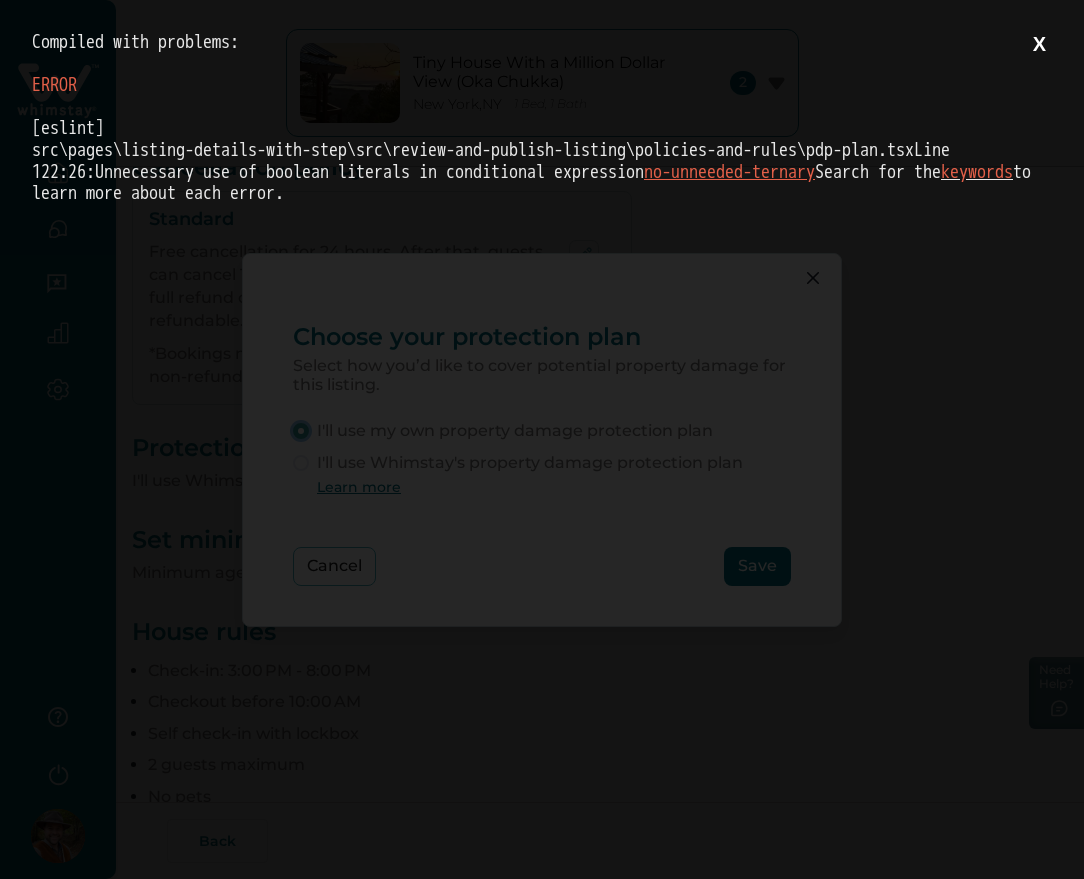scroll, scrollTop: 0, scrollLeft: 0, axis: both 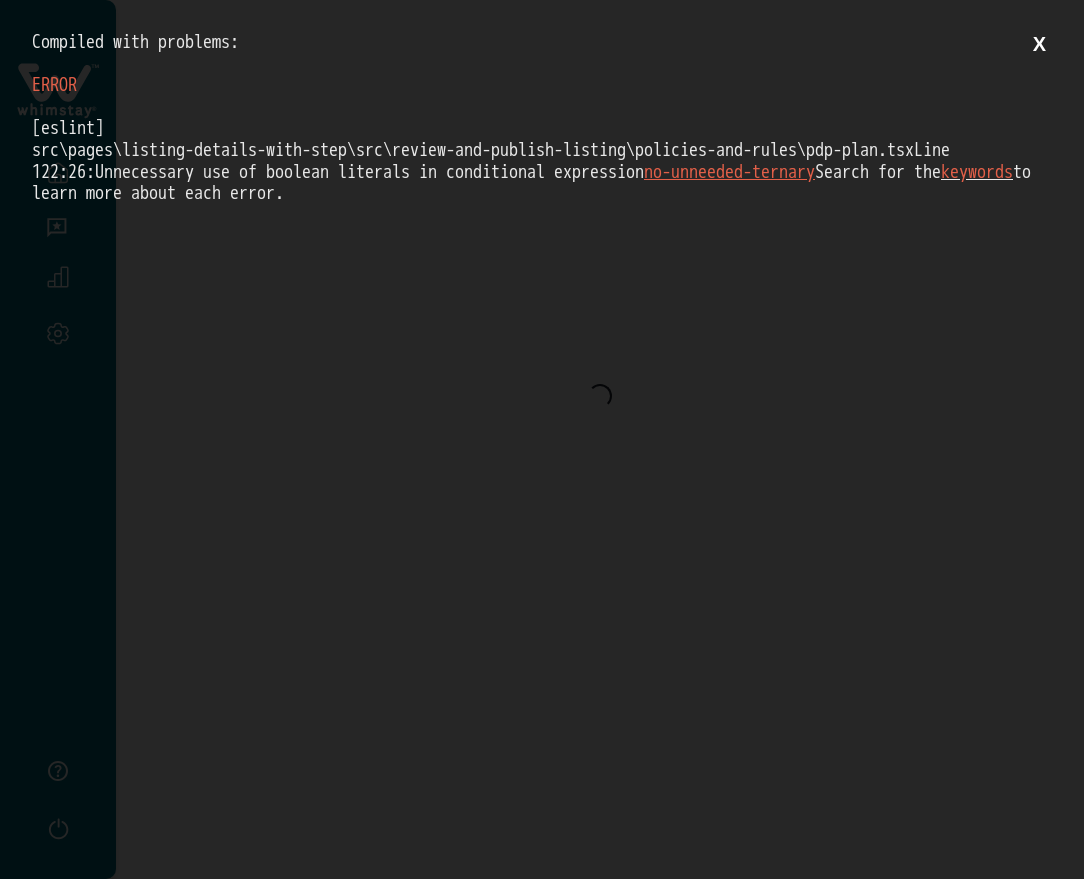 click on "X" at bounding box center (1039, 44) 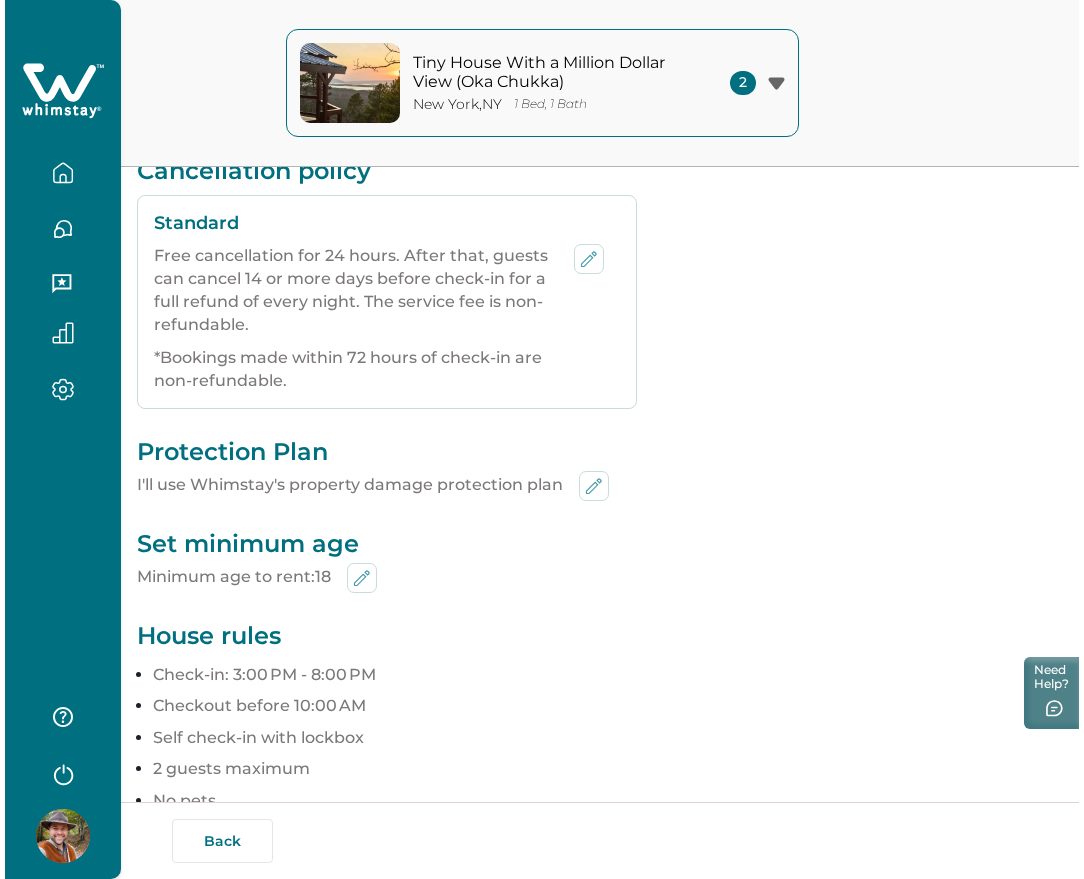 scroll, scrollTop: 619, scrollLeft: 0, axis: vertical 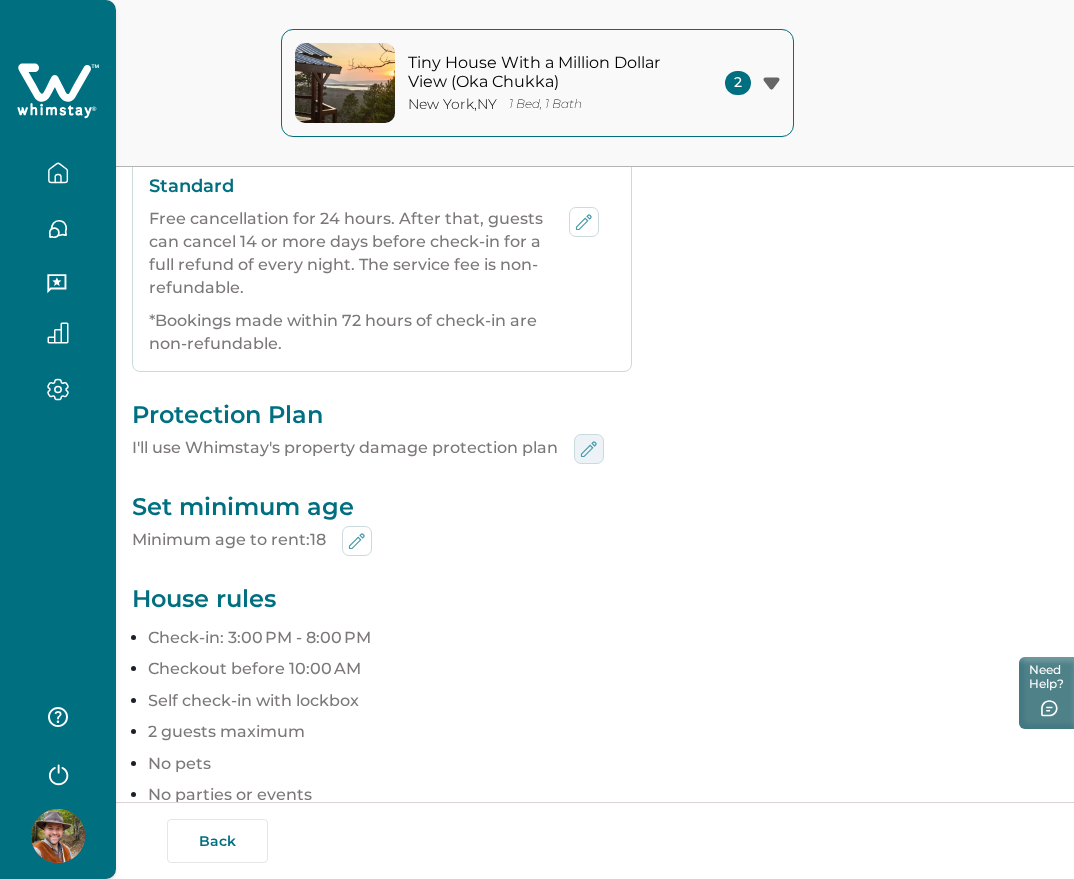 click 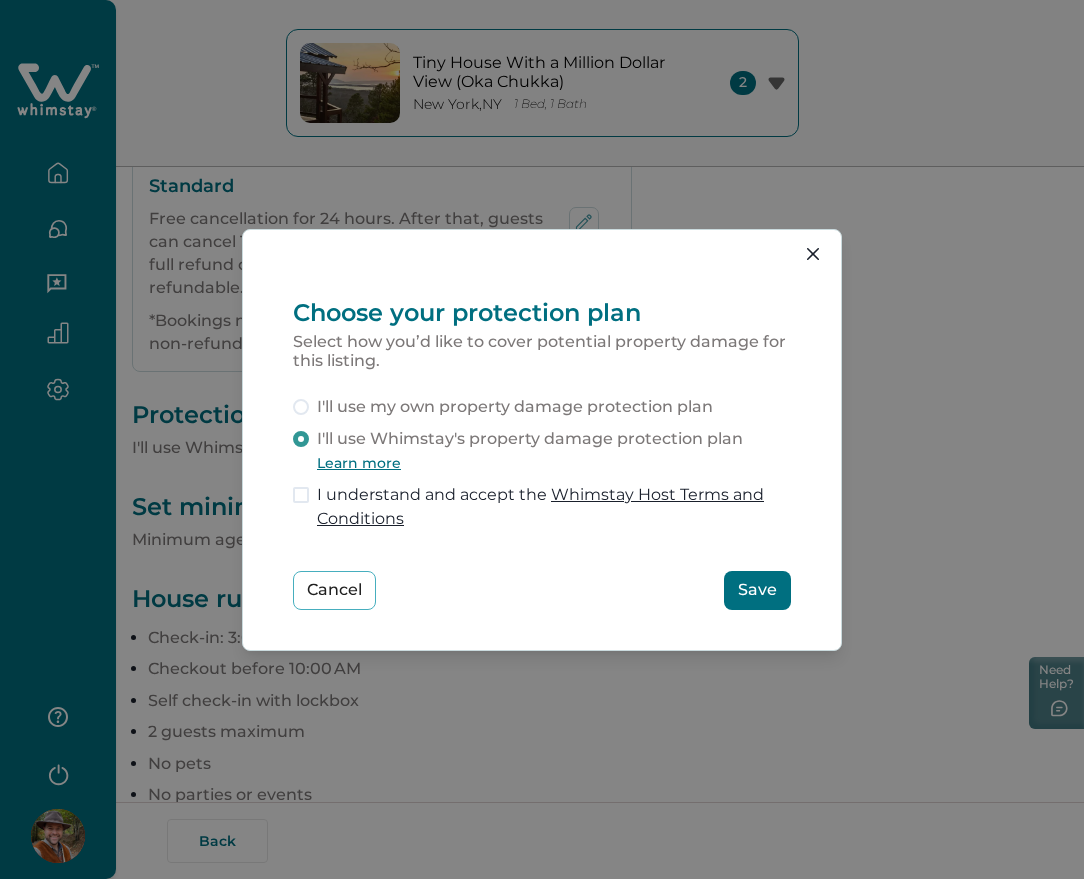 click on "I'll use my own property damage protection plan" at bounding box center (515, 407) 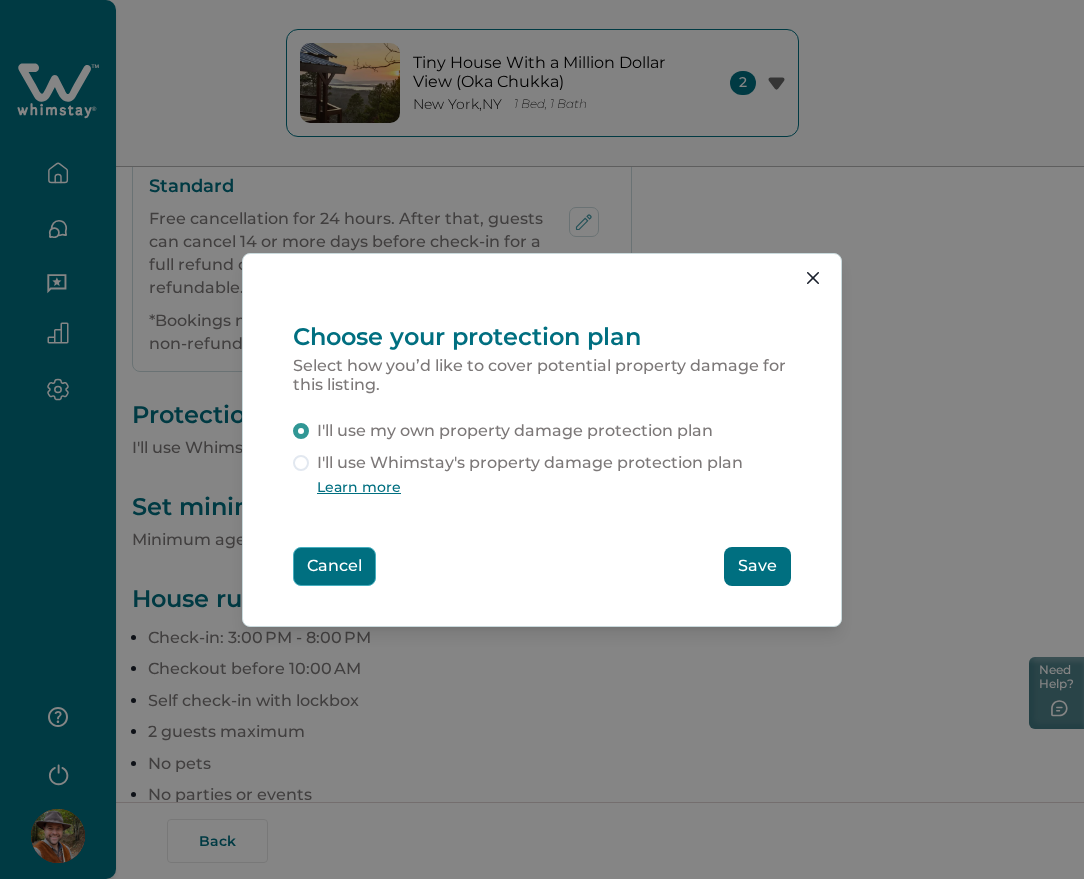 click on "Cancel" at bounding box center (334, 566) 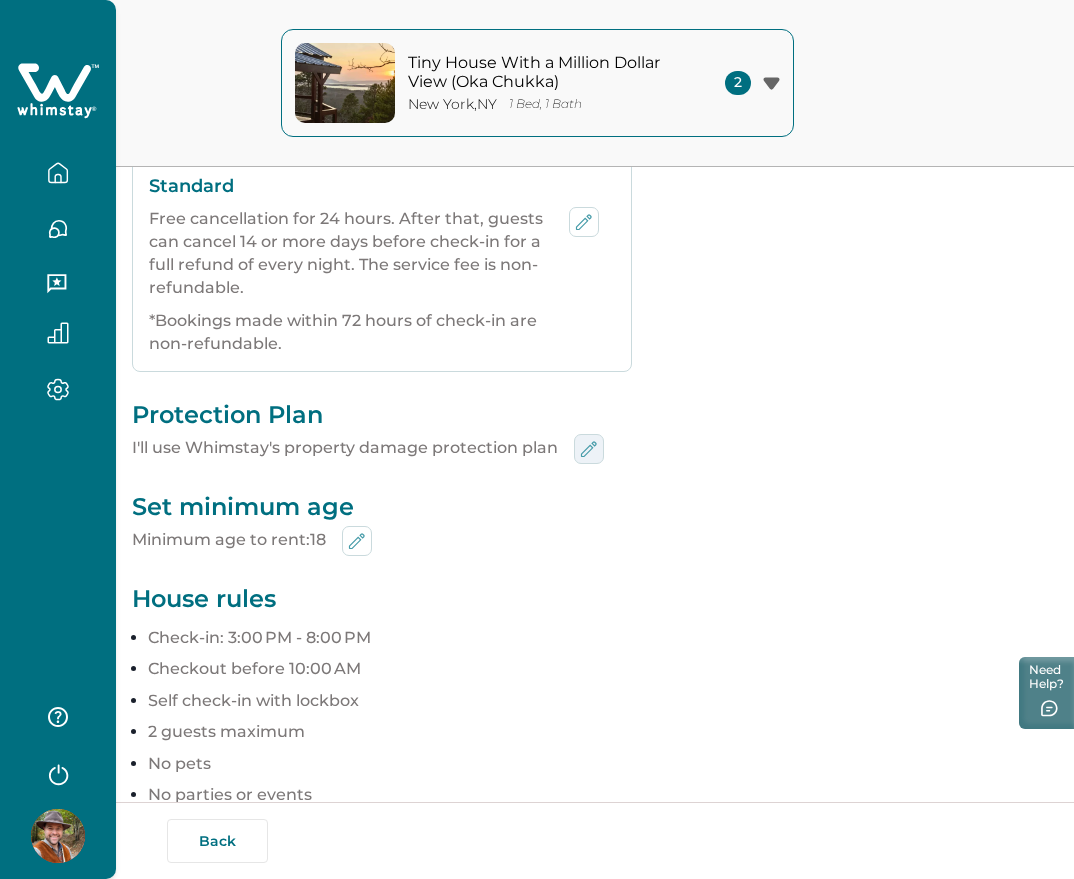 click 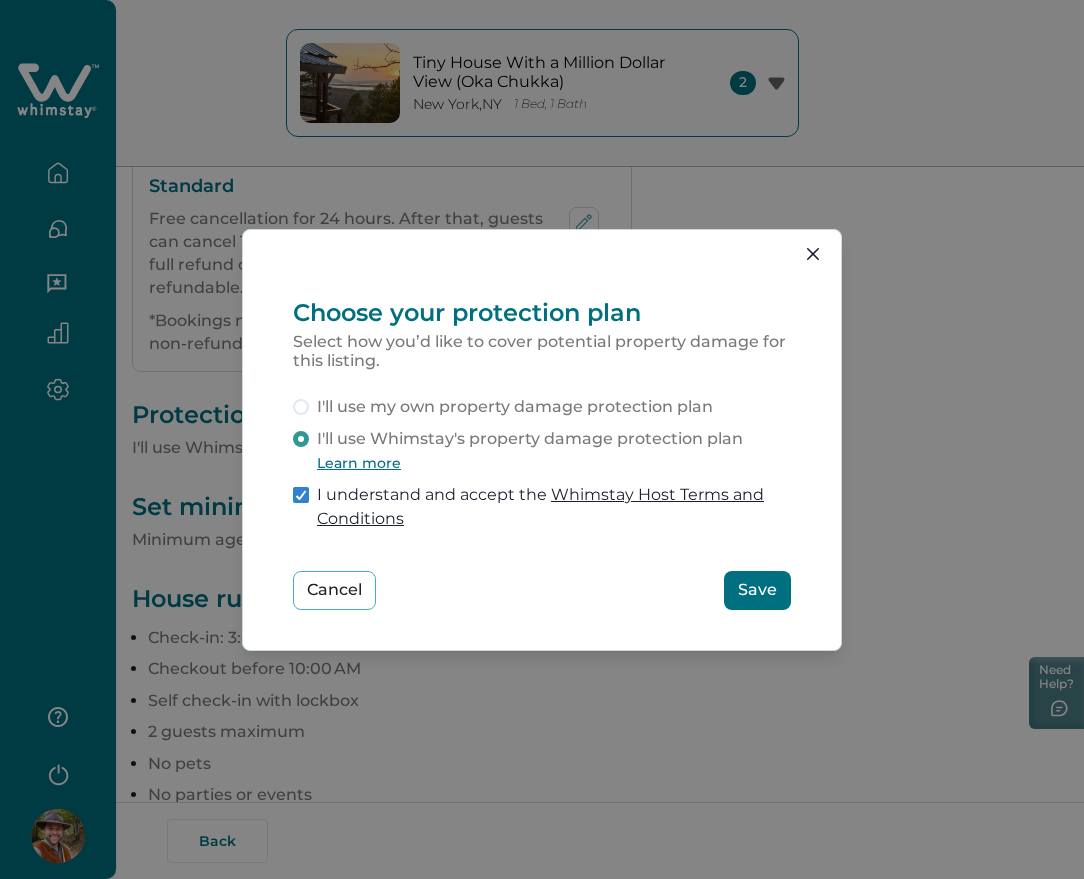 click on "I'll use my own property damage protection plan" at bounding box center (515, 407) 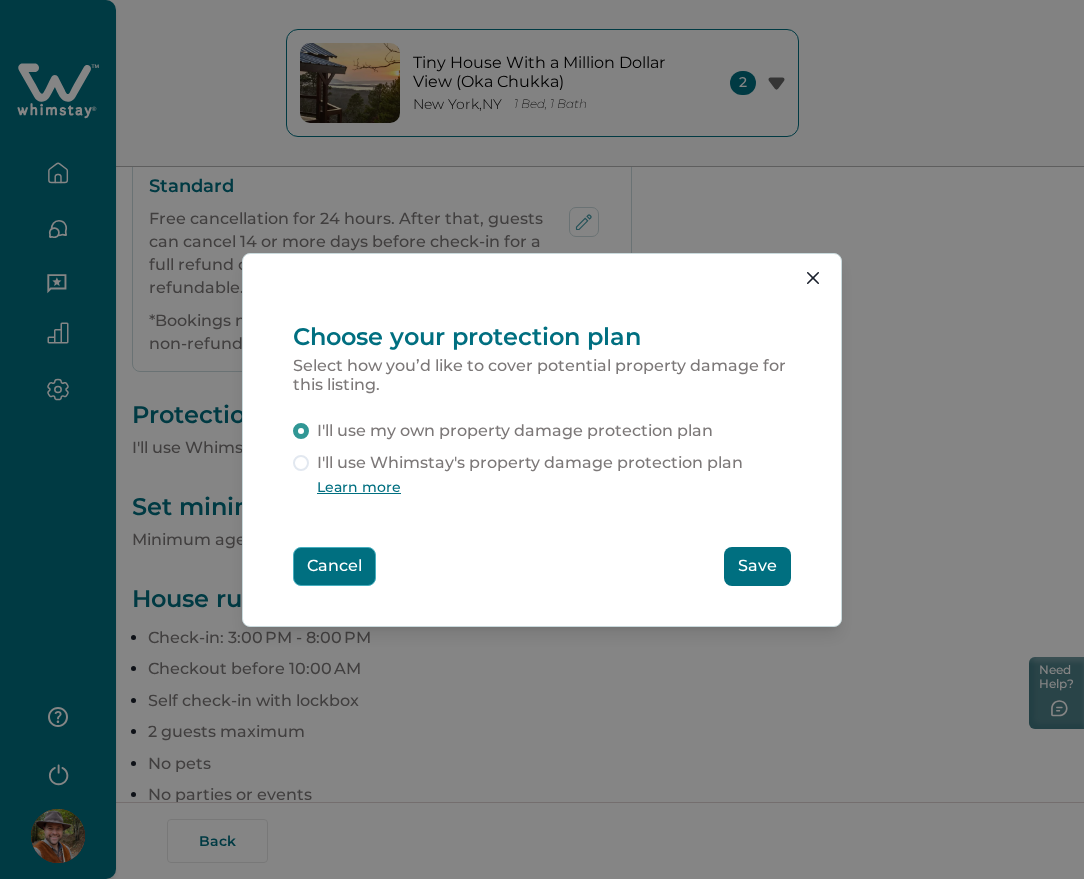 click on "Cancel" at bounding box center (334, 566) 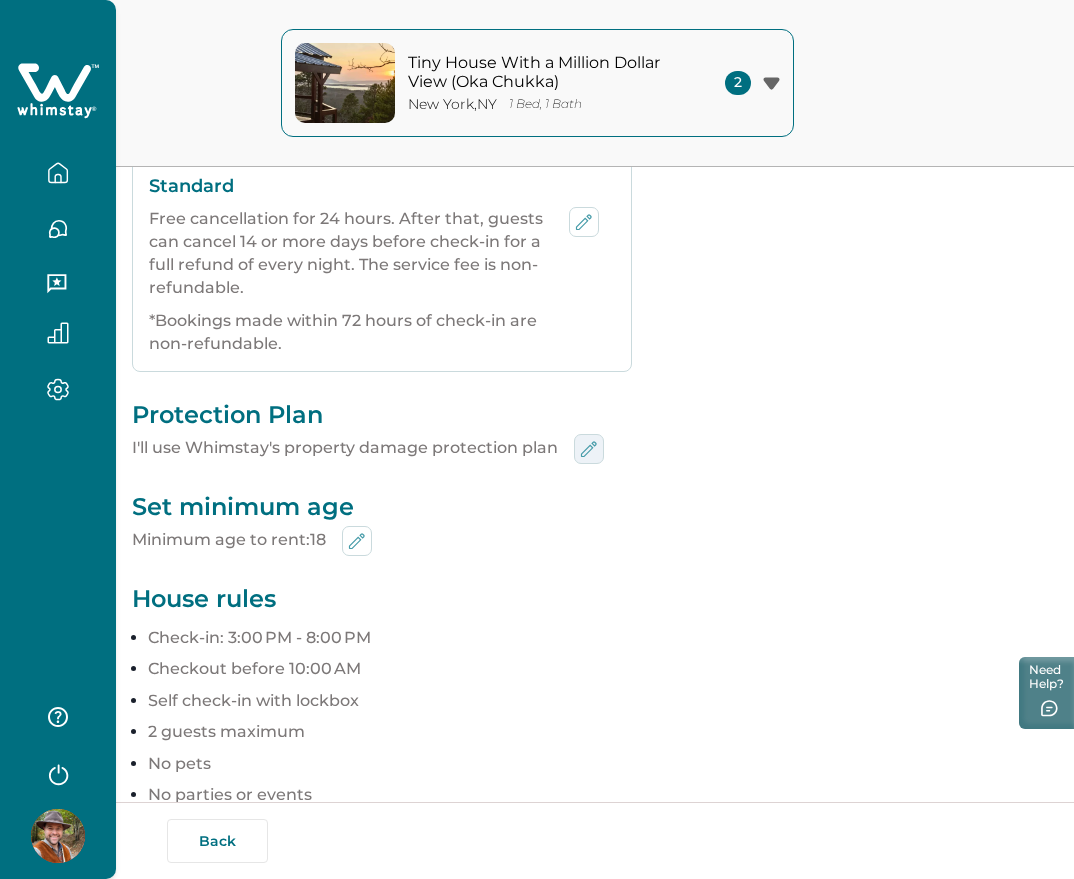 click 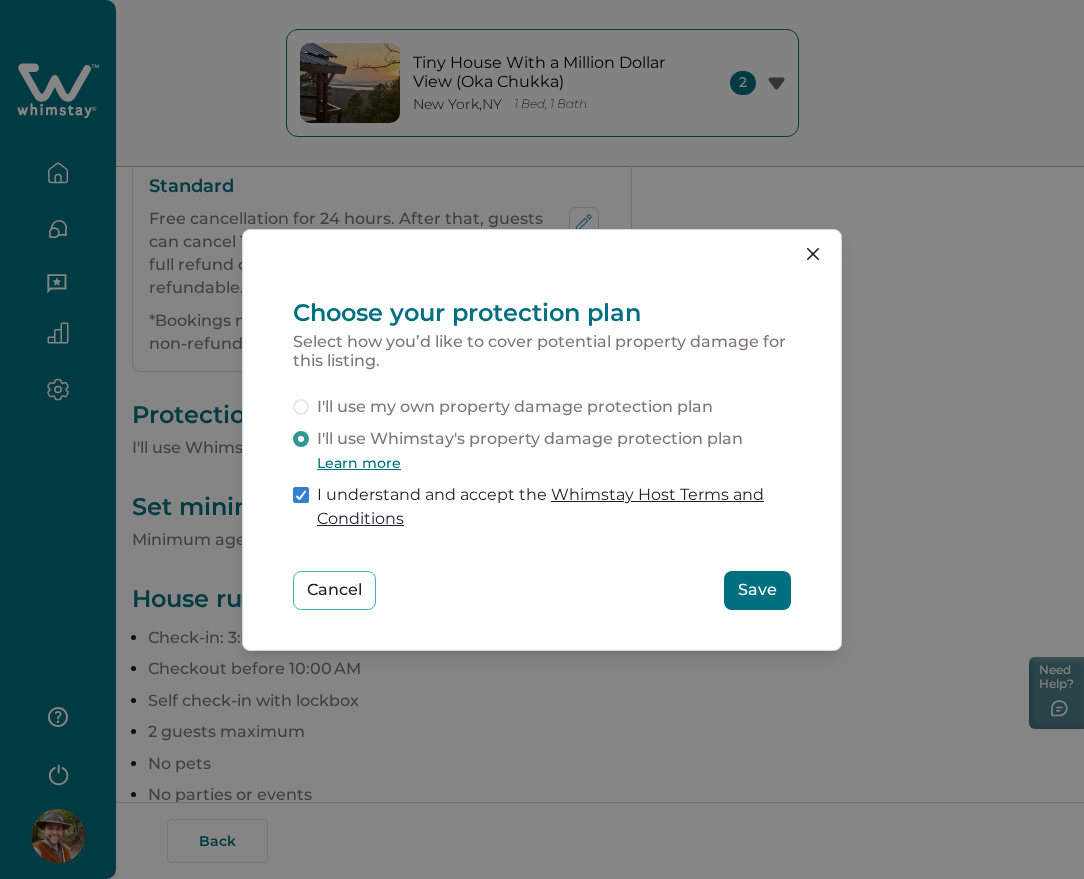 click on "I'll use my own property damage protection plan" at bounding box center (515, 407) 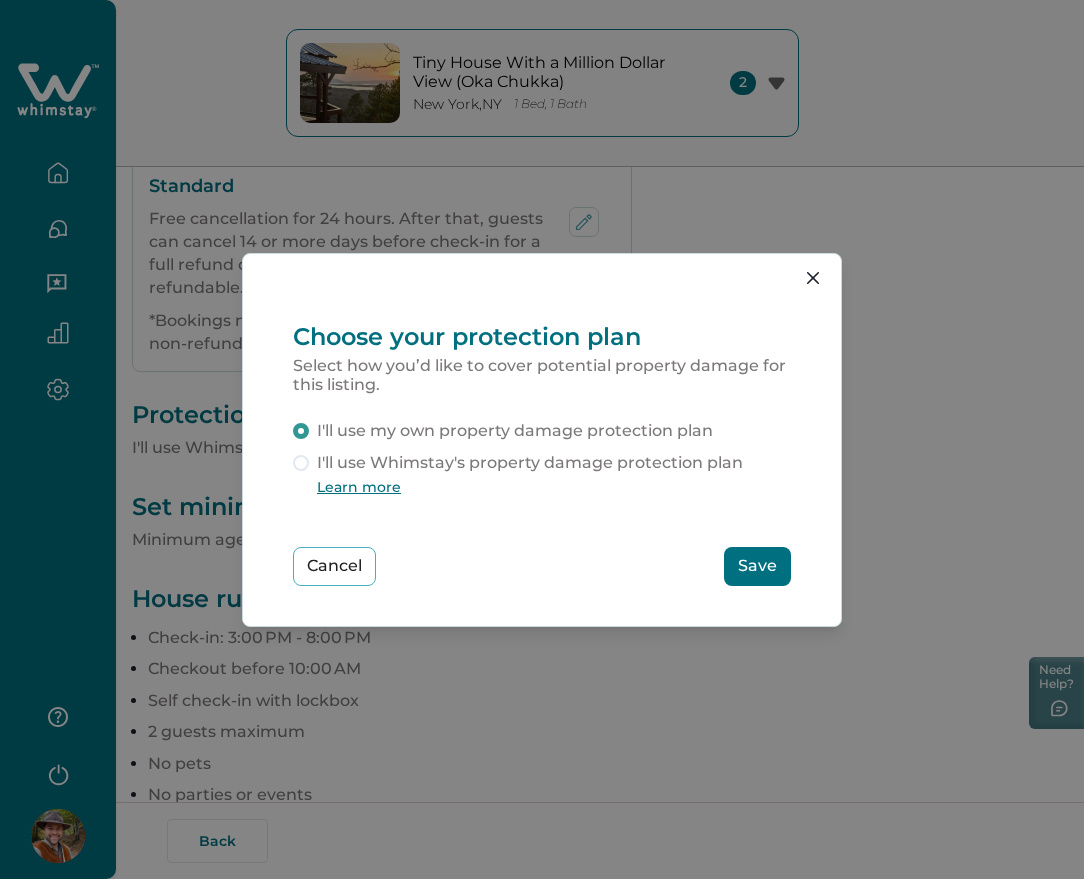 click on "Save" at bounding box center (757, 566) 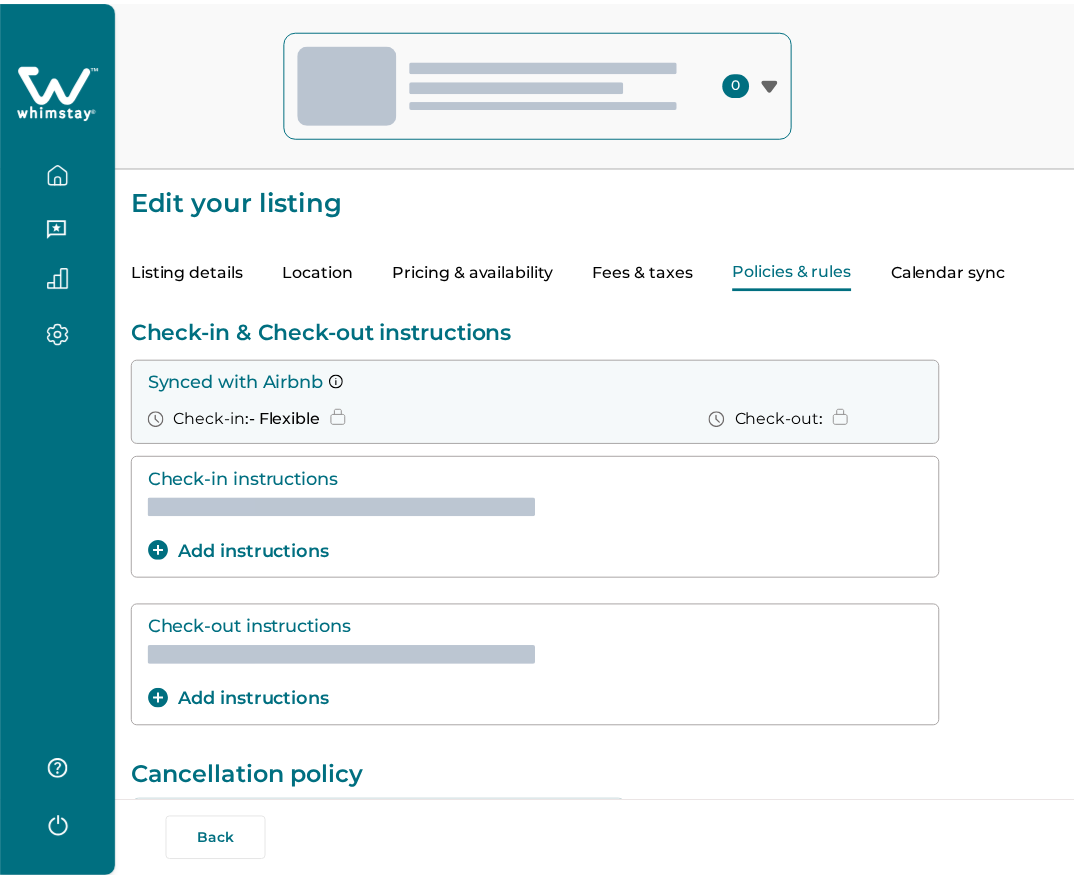 scroll, scrollTop: 361, scrollLeft: 0, axis: vertical 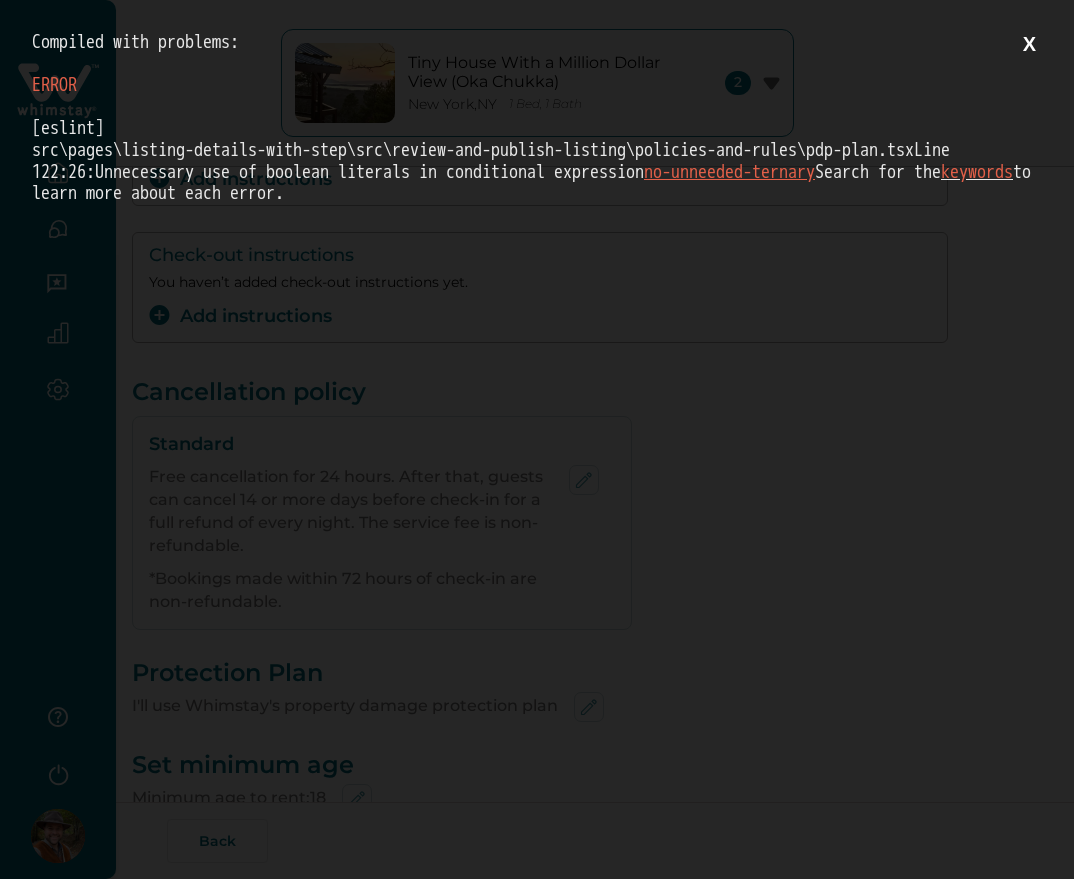 click on "X" at bounding box center [1029, 44] 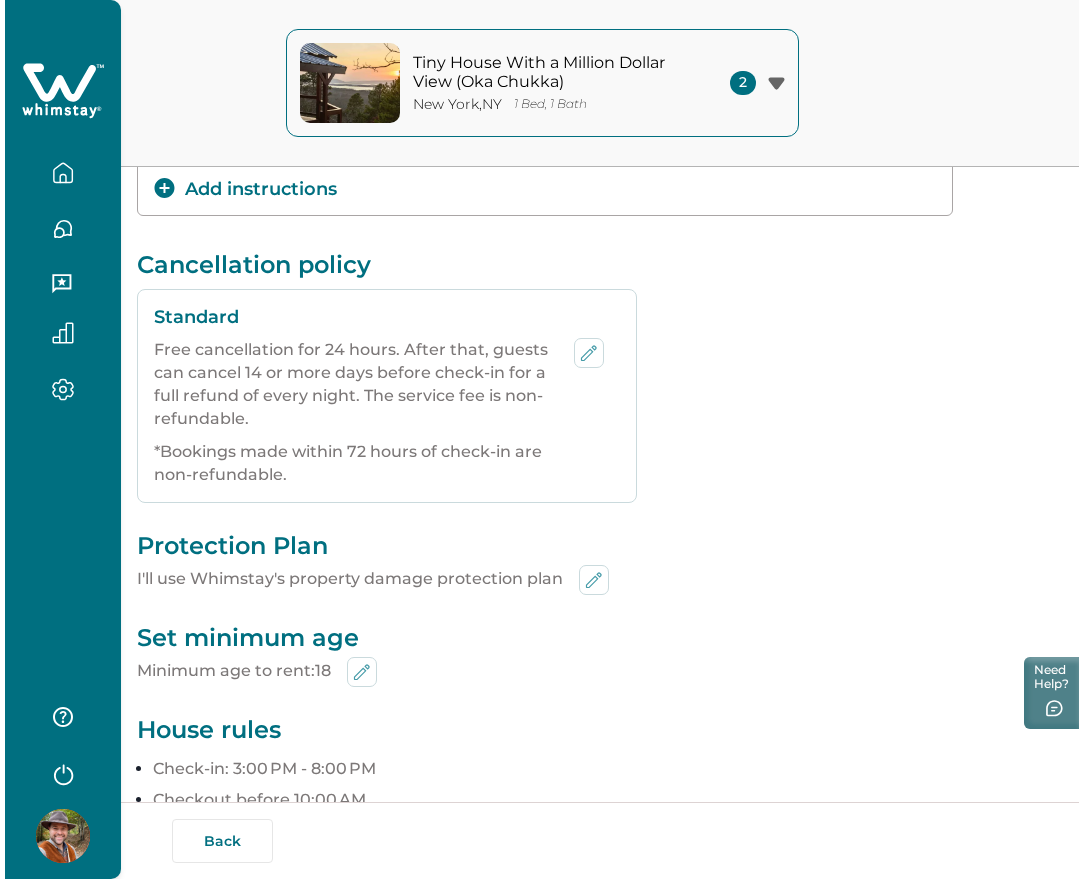 scroll, scrollTop: 494, scrollLeft: 0, axis: vertical 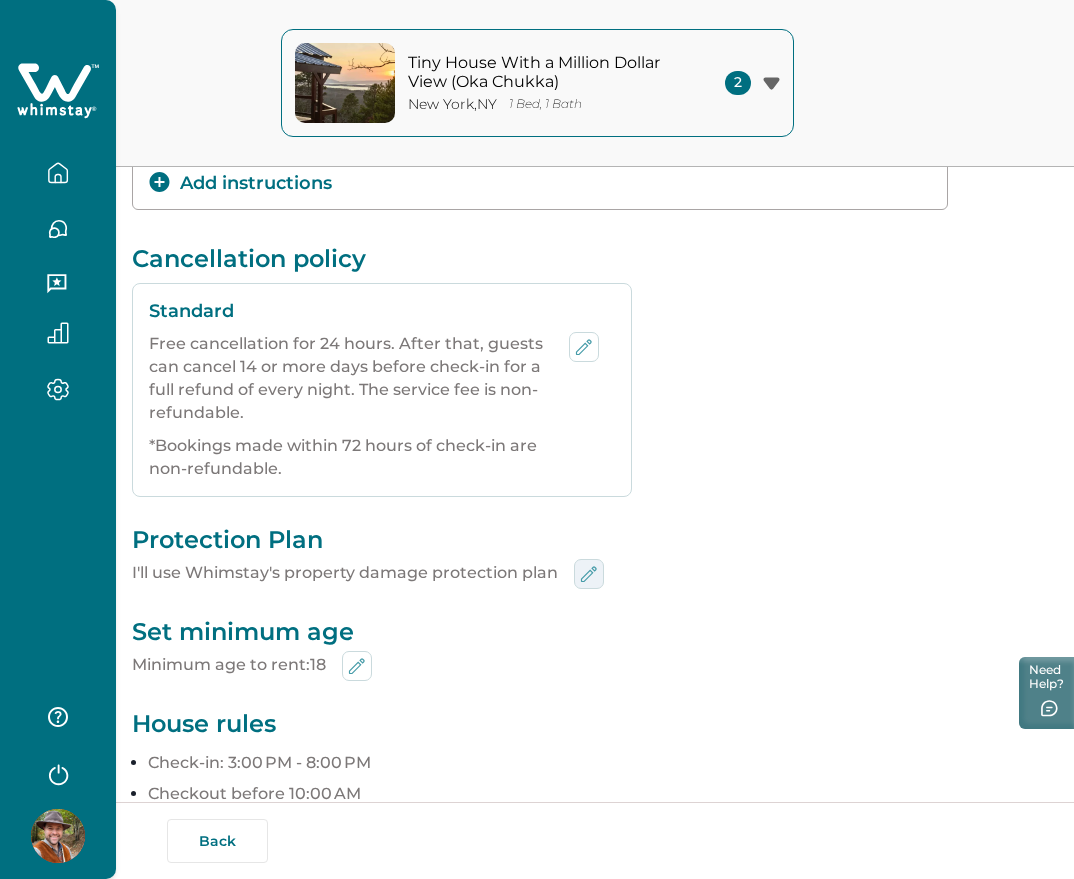click 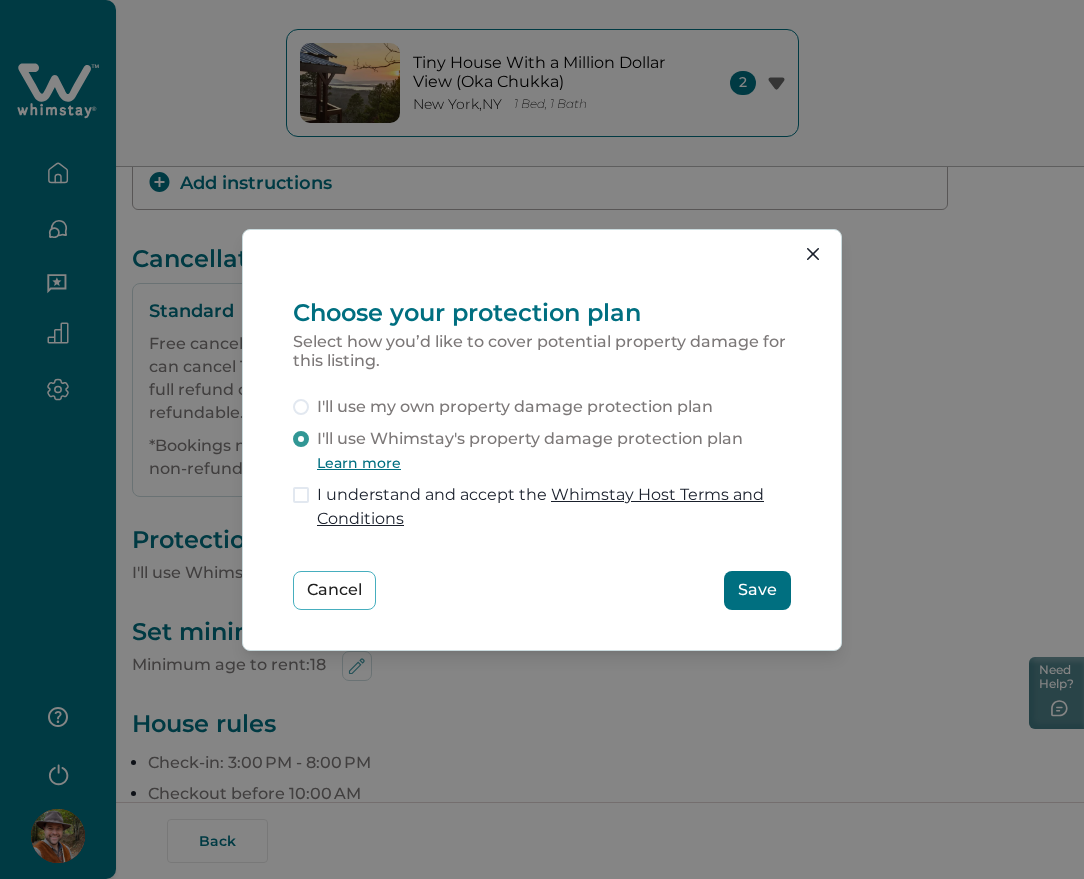 click on "I'll use my own property damage protection plan" at bounding box center [515, 407] 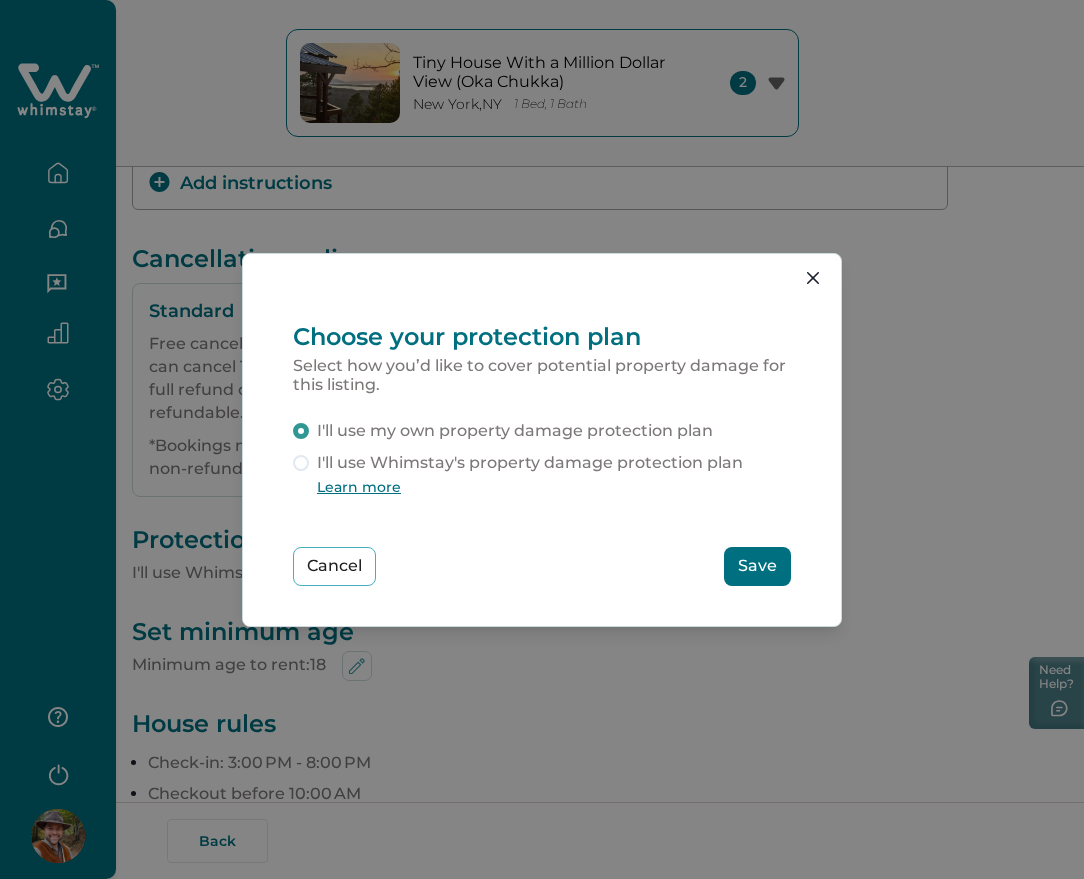 click on "I'll use Whimstay's property damage protection plan" at bounding box center [530, 463] 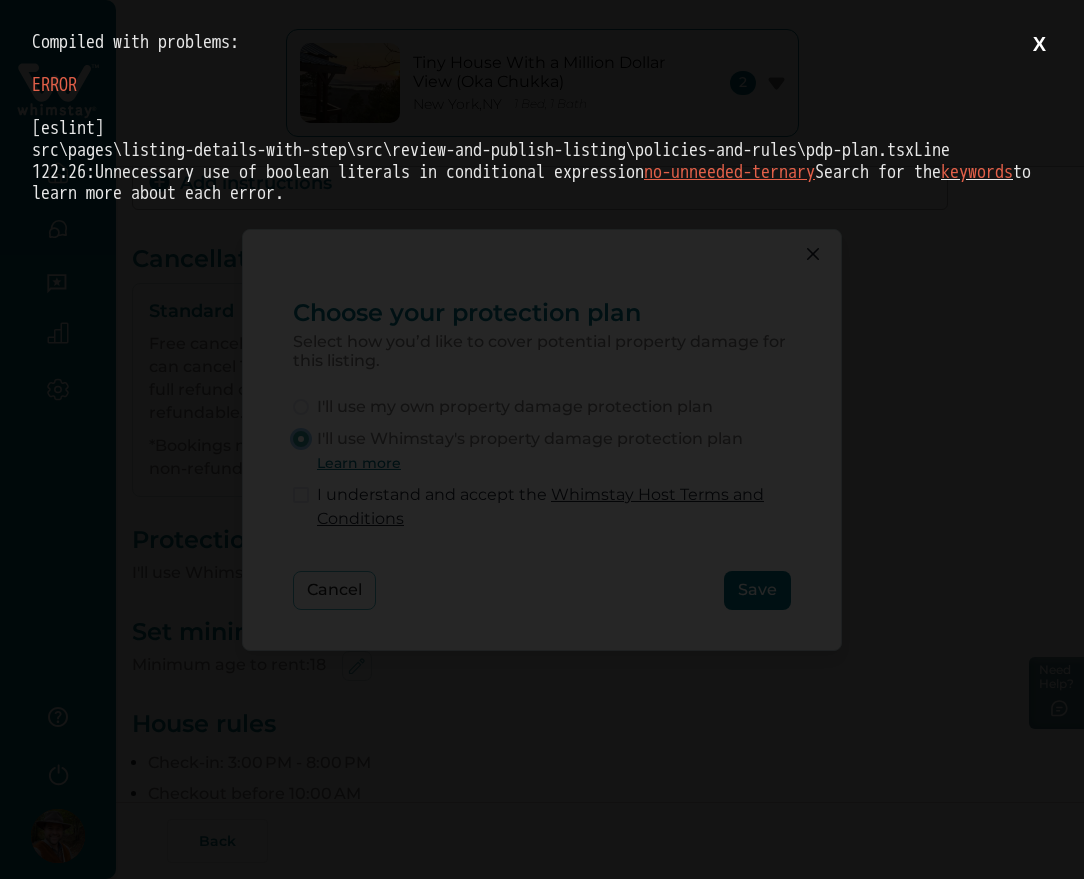 scroll, scrollTop: 0, scrollLeft: 0, axis: both 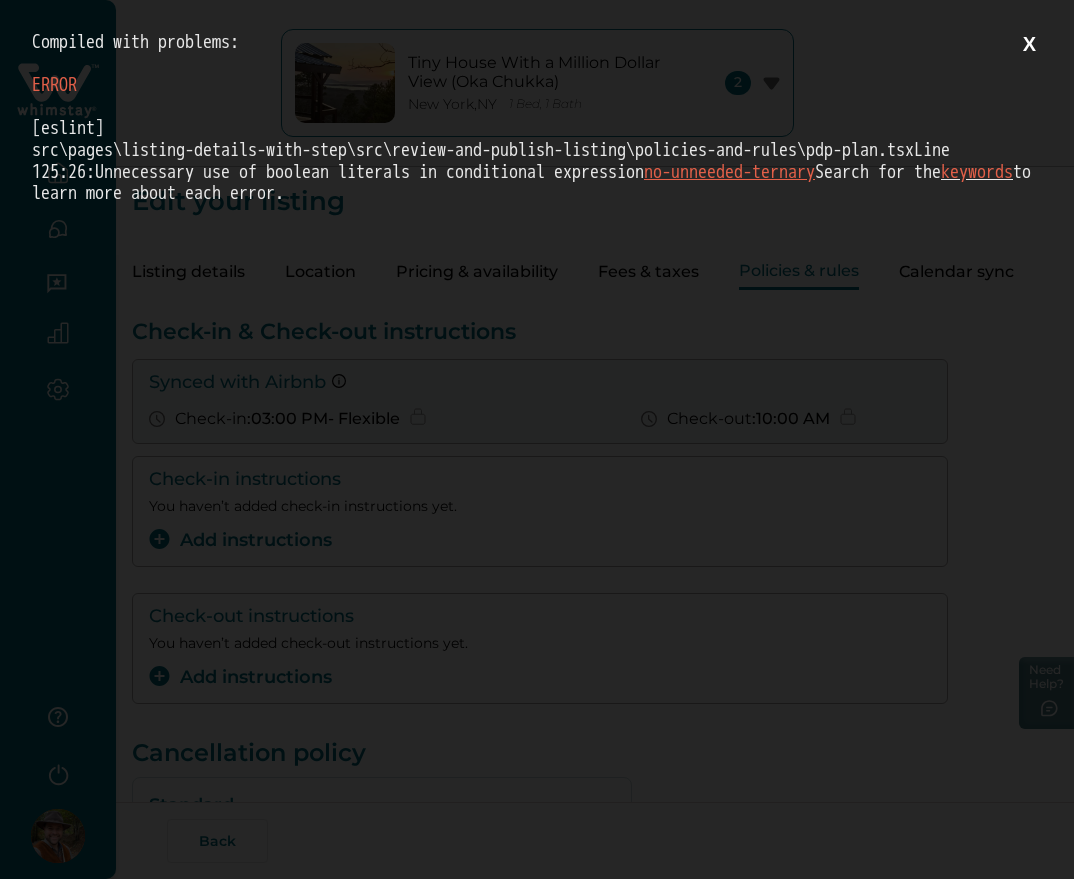 click on "X" at bounding box center (1029, 44) 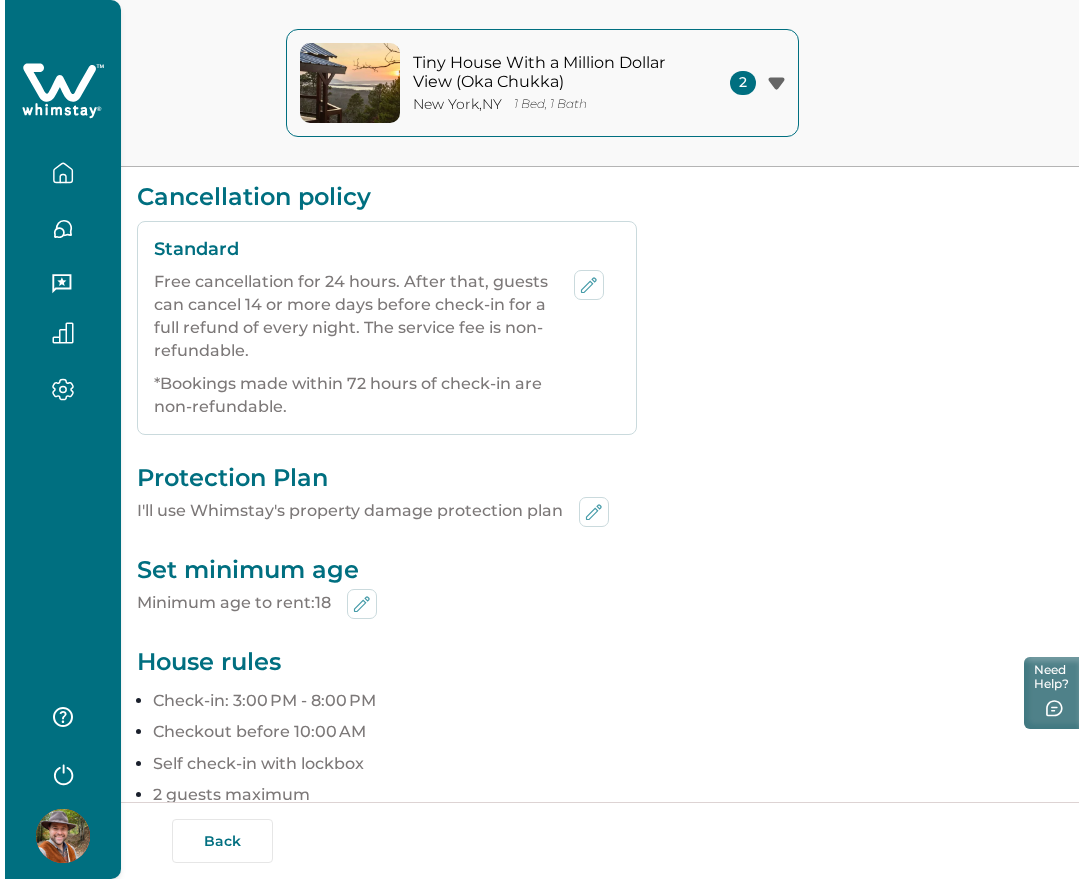 scroll, scrollTop: 575, scrollLeft: 0, axis: vertical 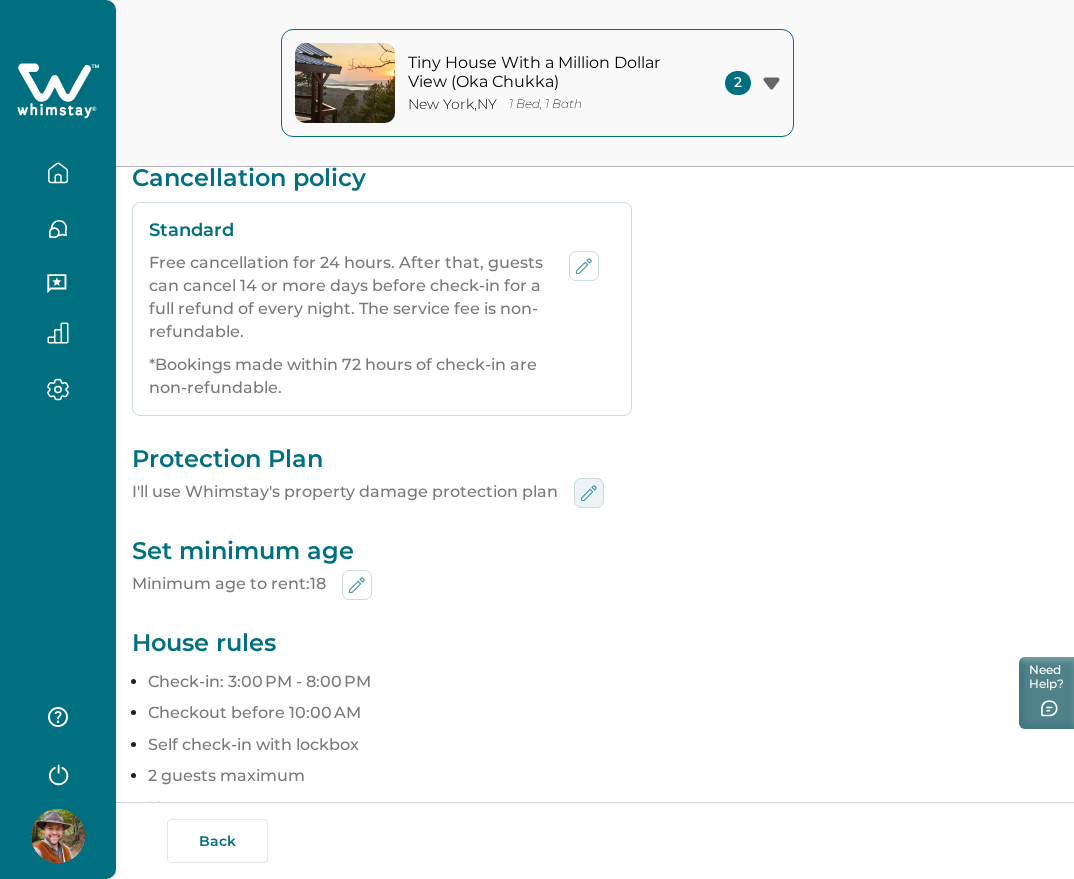click 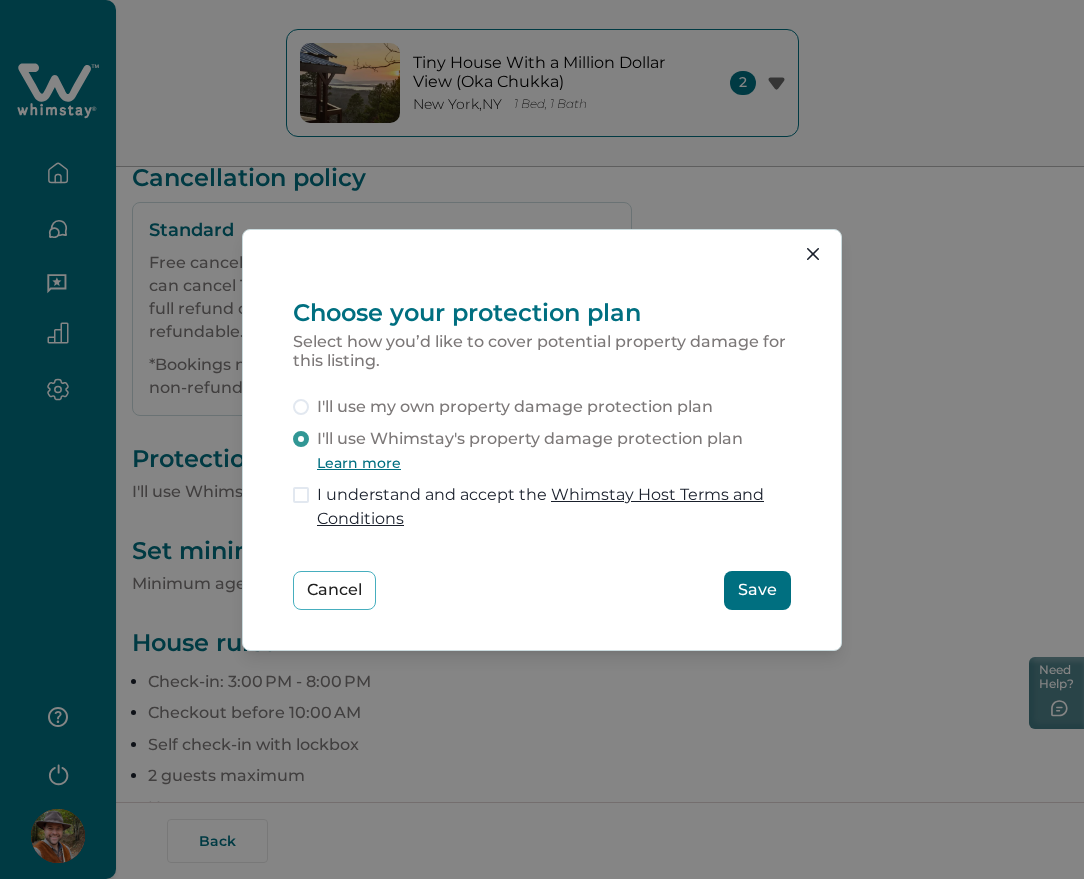 click on "I'll use my own property damage protection plan" at bounding box center (515, 407) 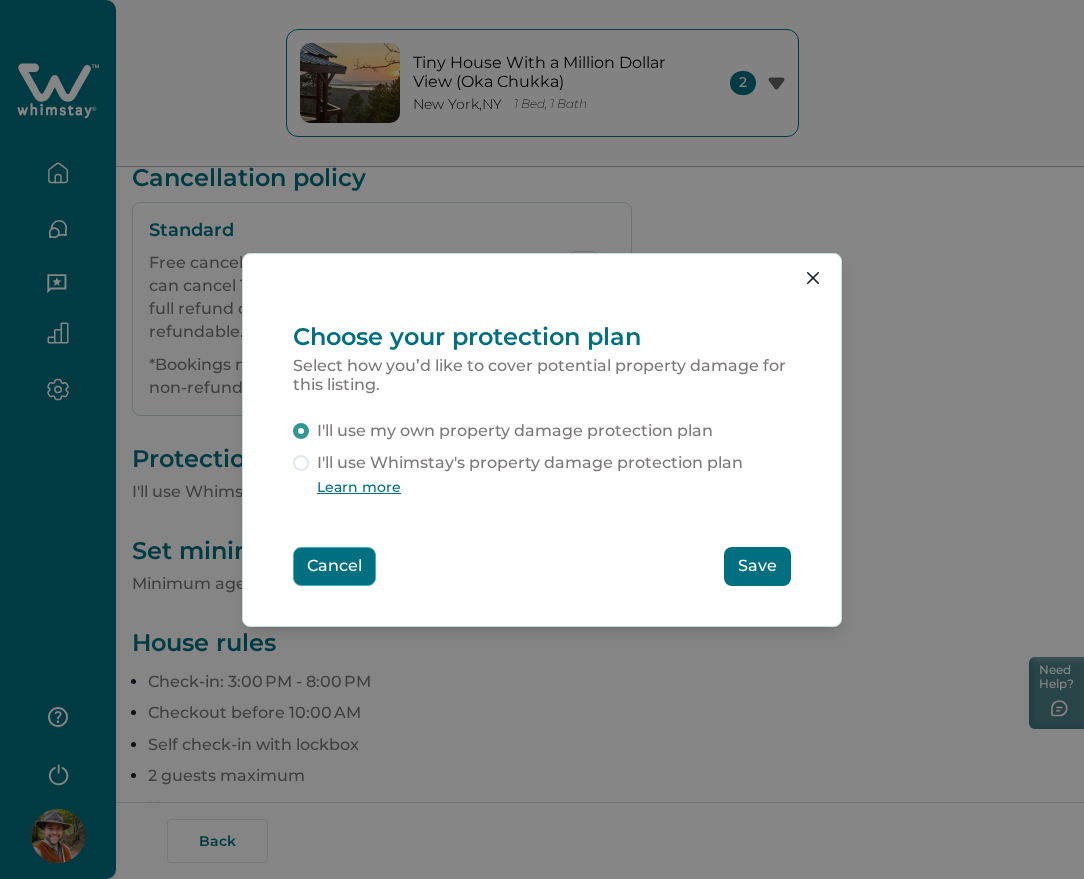 click on "Cancel" at bounding box center [334, 566] 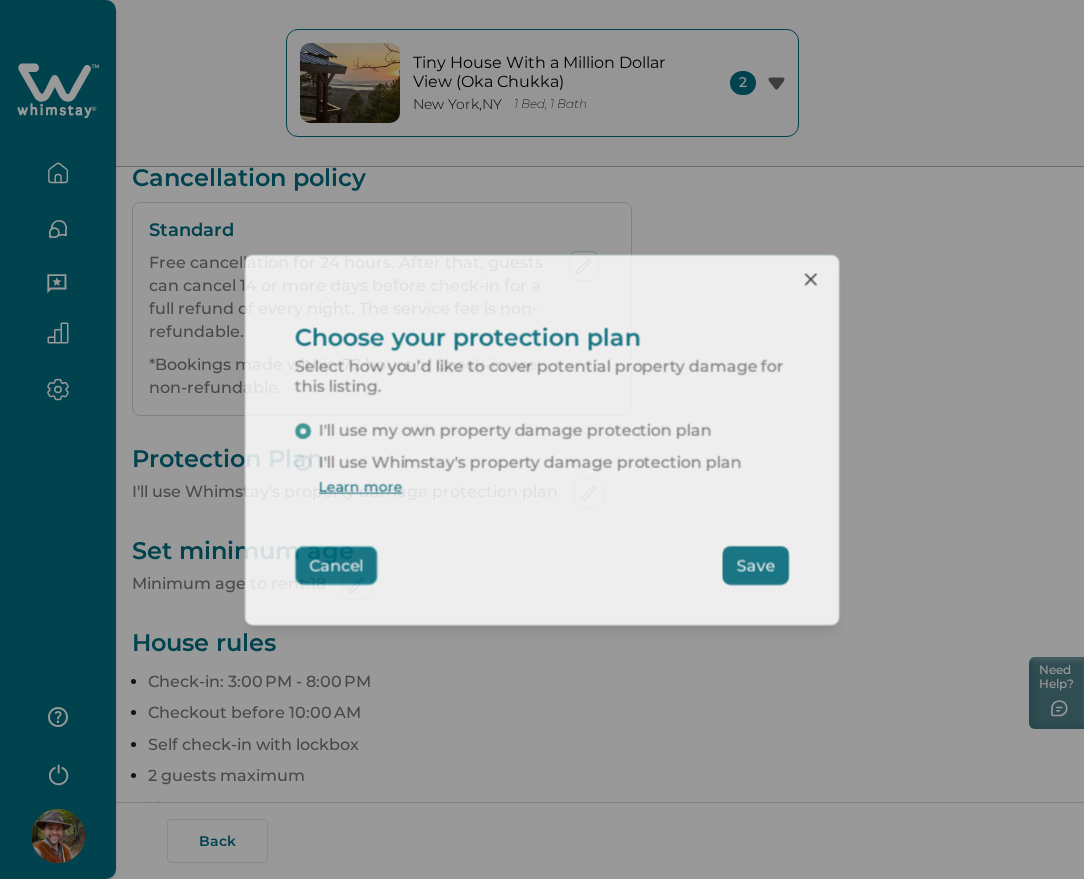 click on "Cancel" at bounding box center (336, 565) 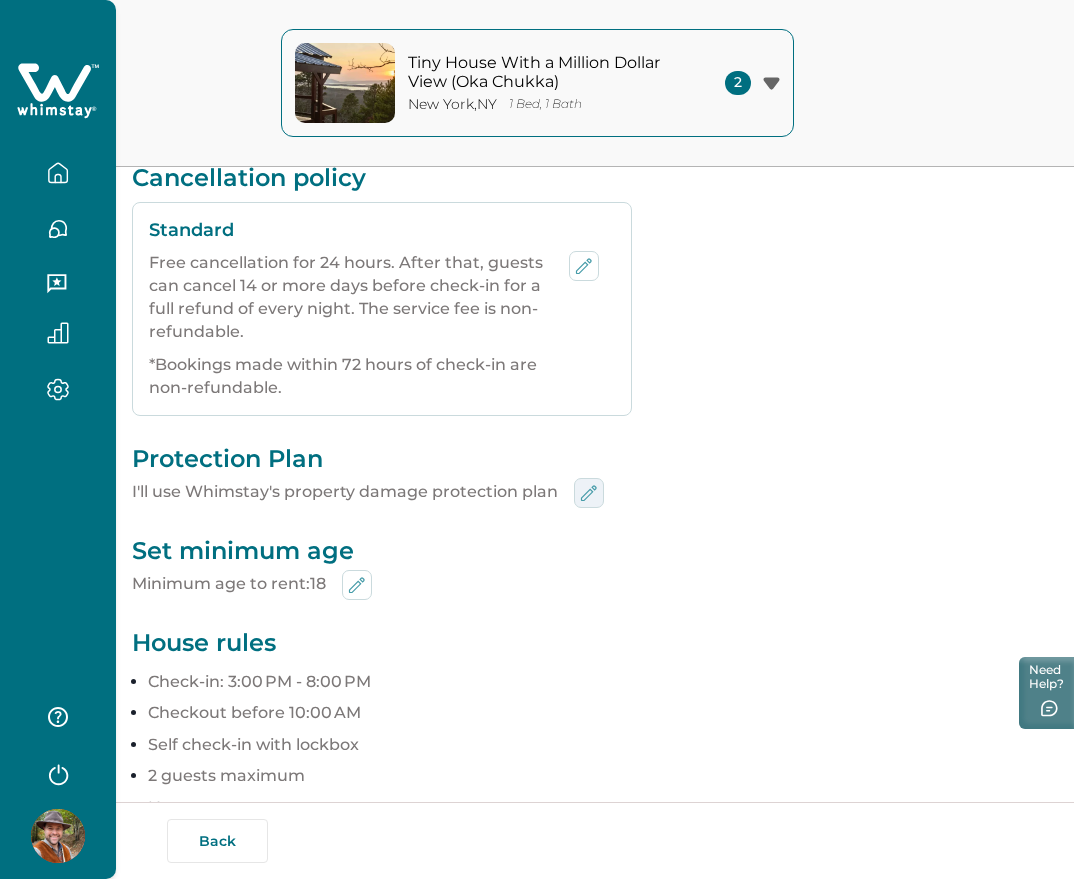click at bounding box center [589, 493] 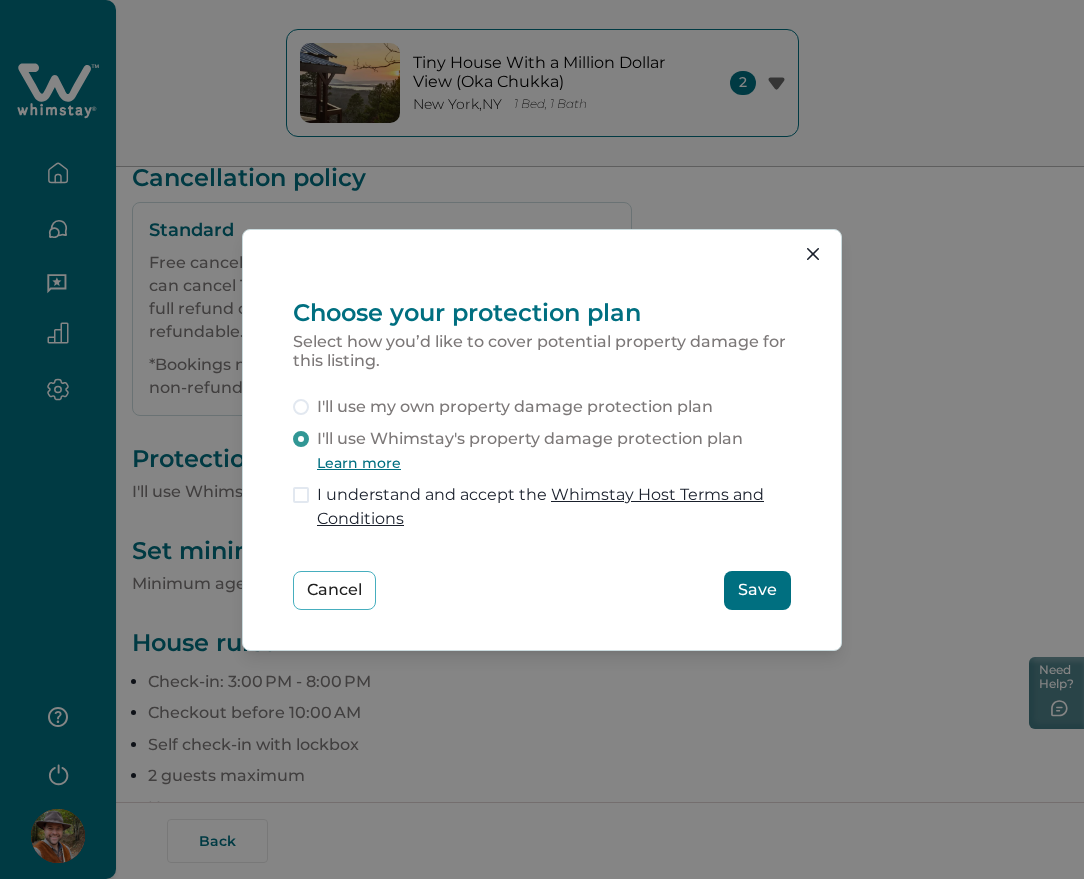 click on "I'll use my own property damage protection plan" at bounding box center (515, 407) 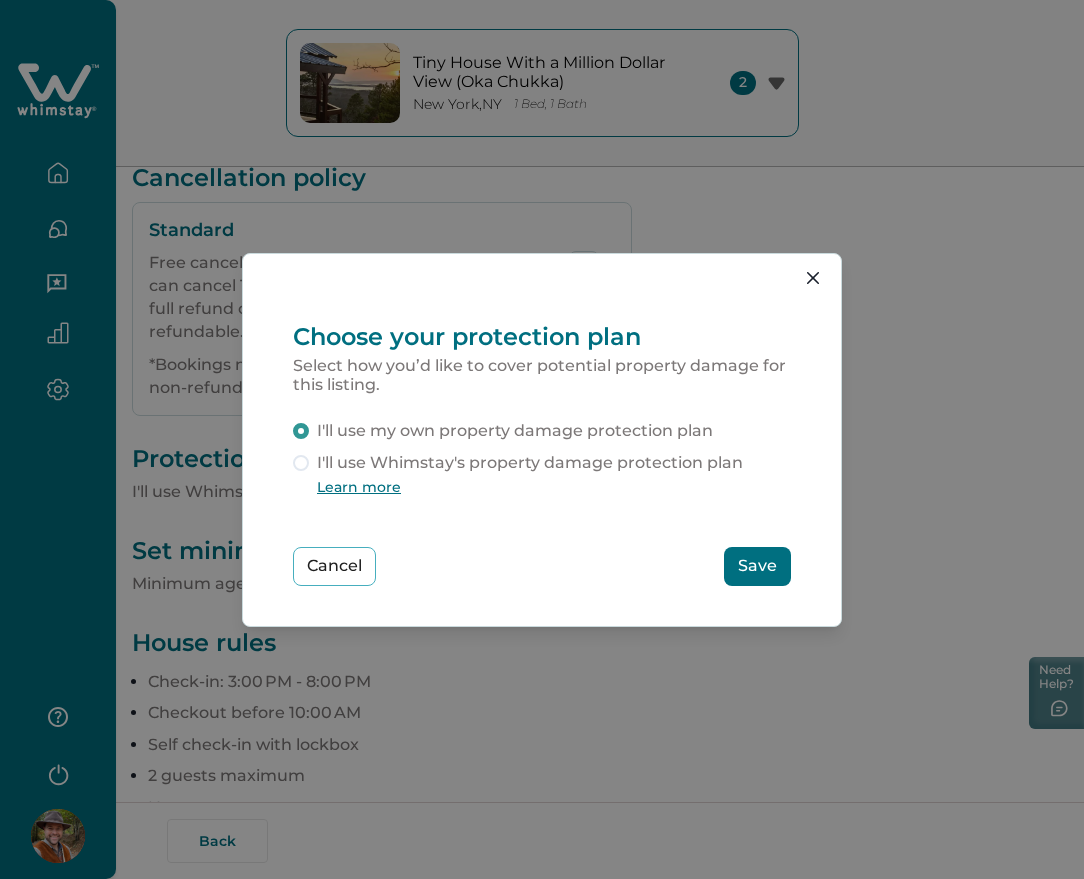 click on "Save" at bounding box center (757, 566) 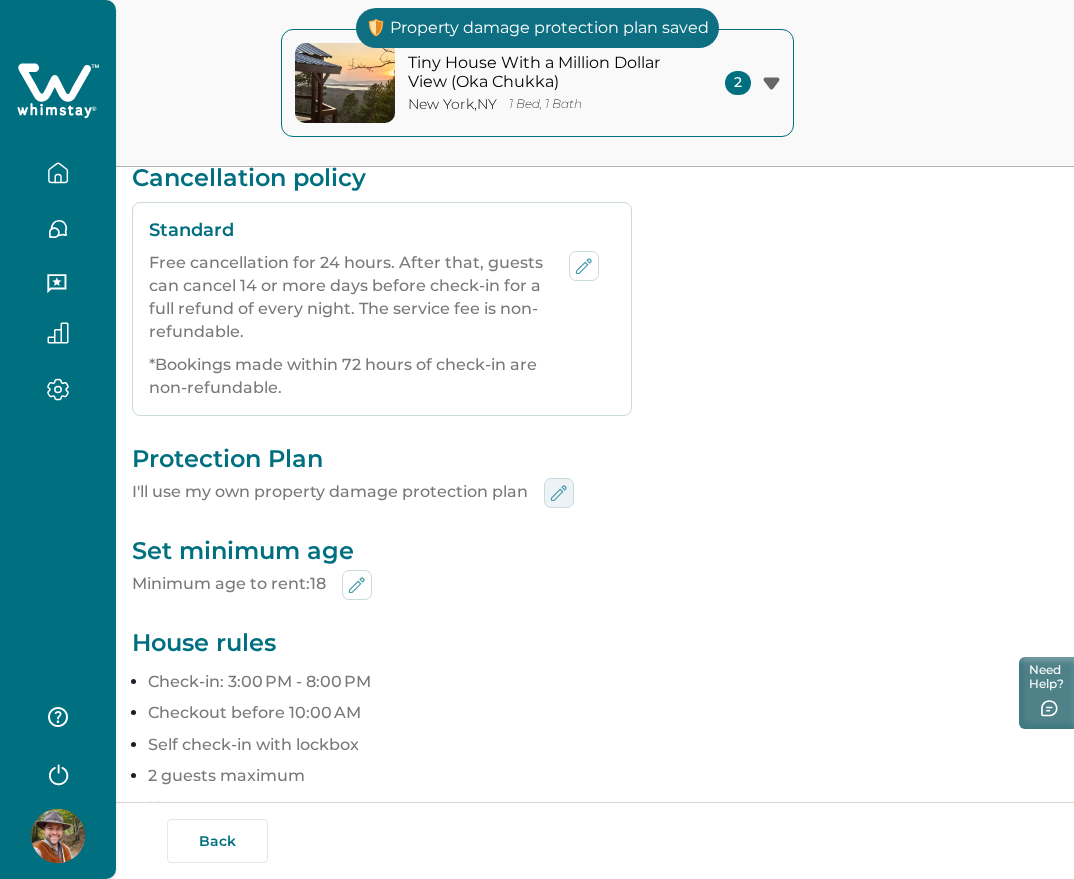 click at bounding box center (559, 493) 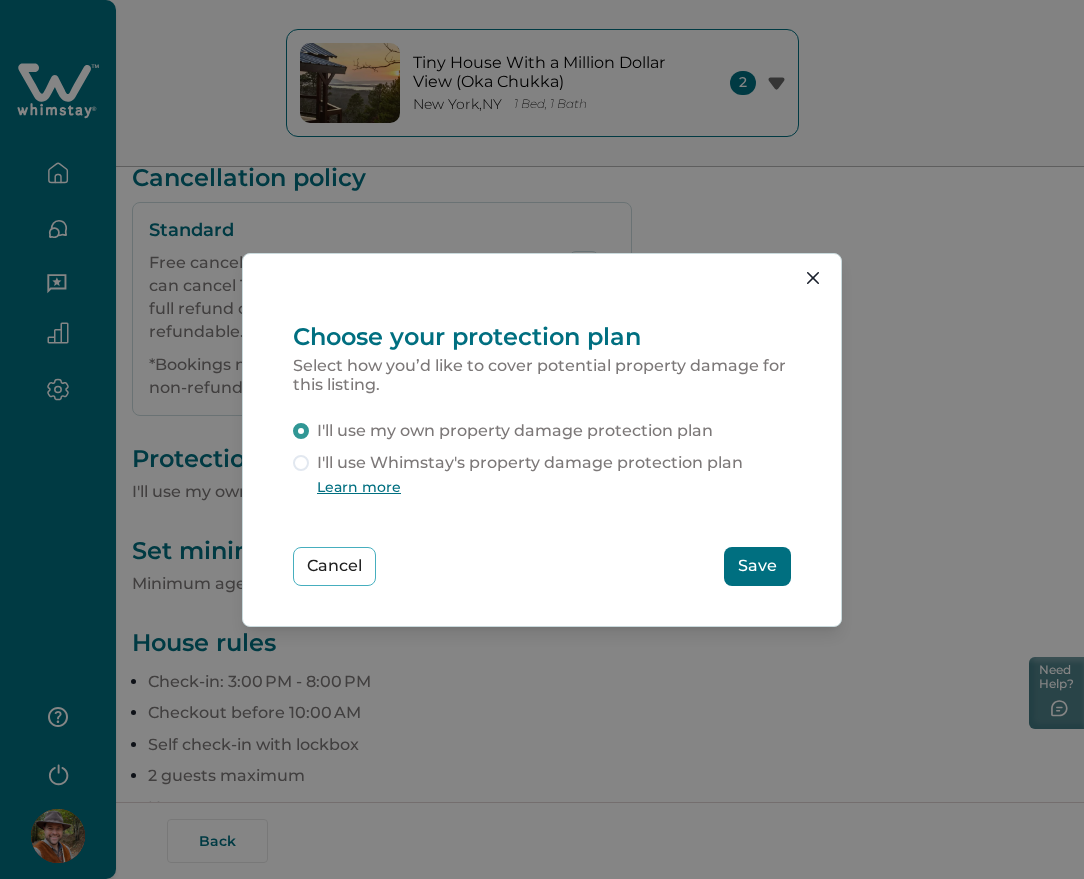 click on "I'll use Whimstay's property damage protection plan" at bounding box center (530, 463) 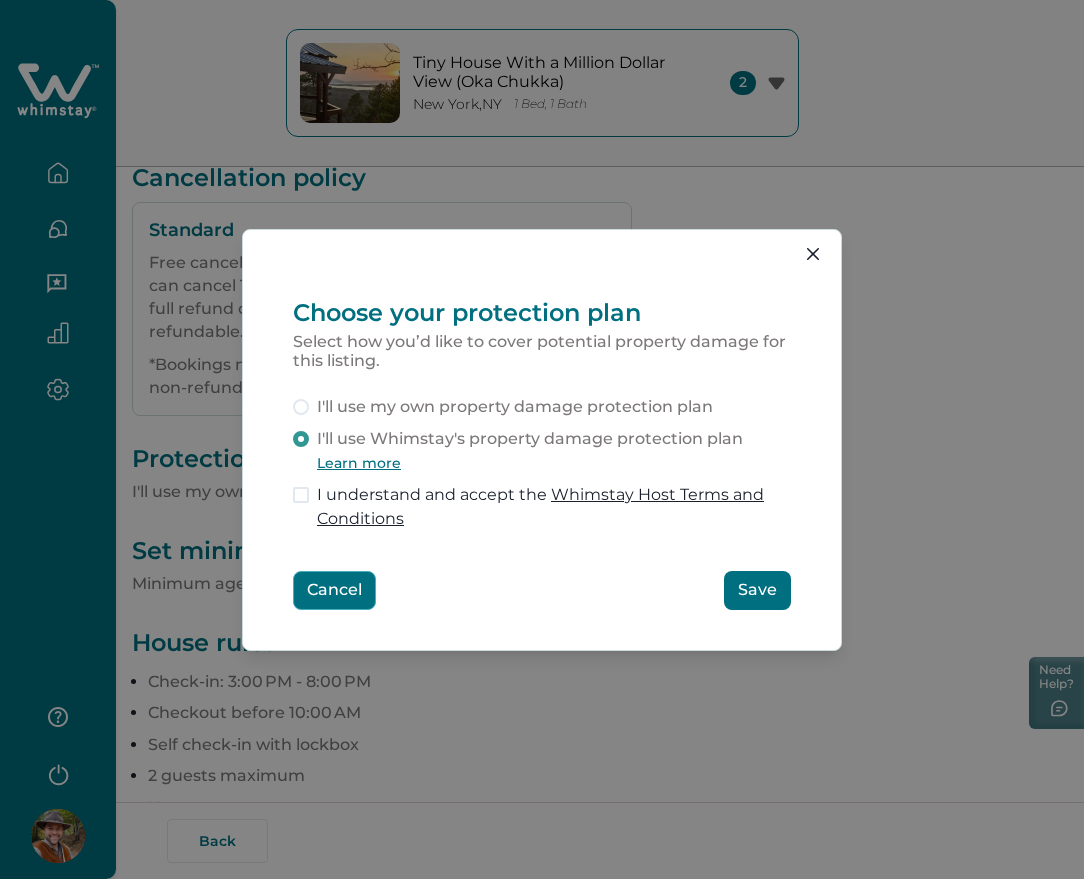 click on "Cancel" at bounding box center (334, 590) 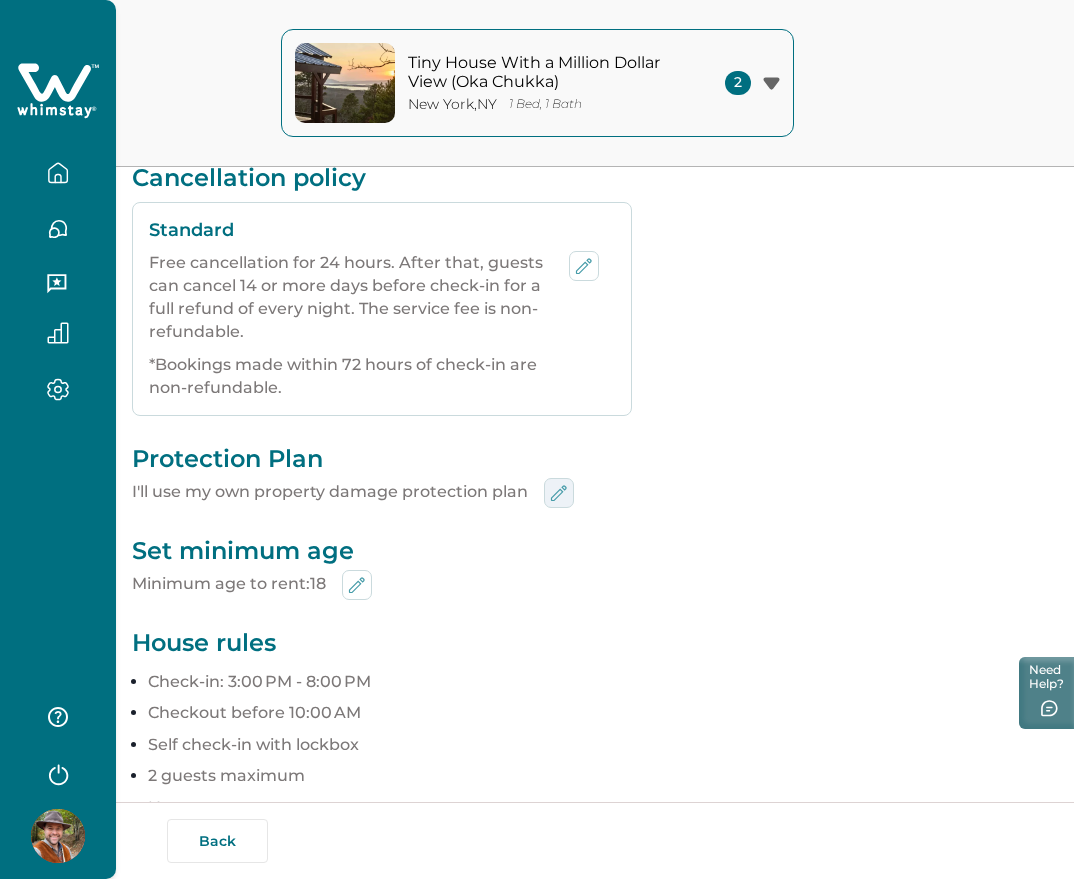 click 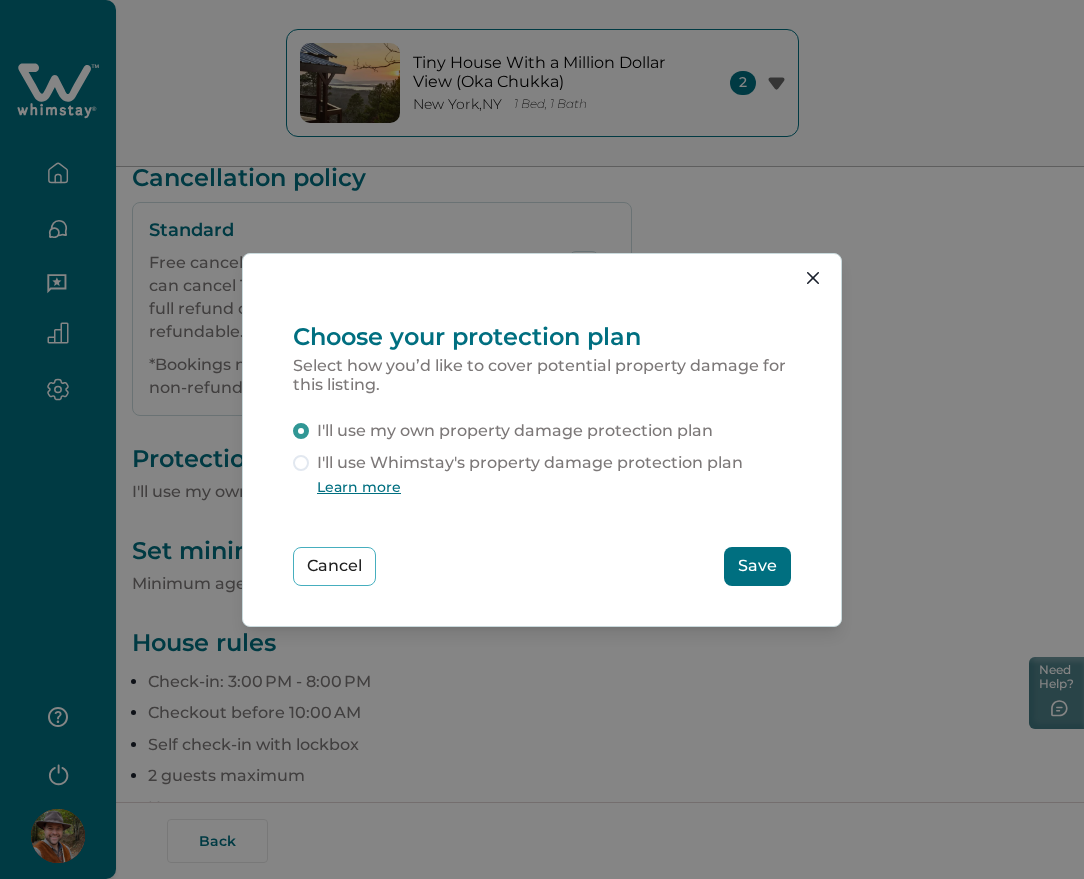 click on "I'll use Whimstay's property damage protection plan" at bounding box center (530, 463) 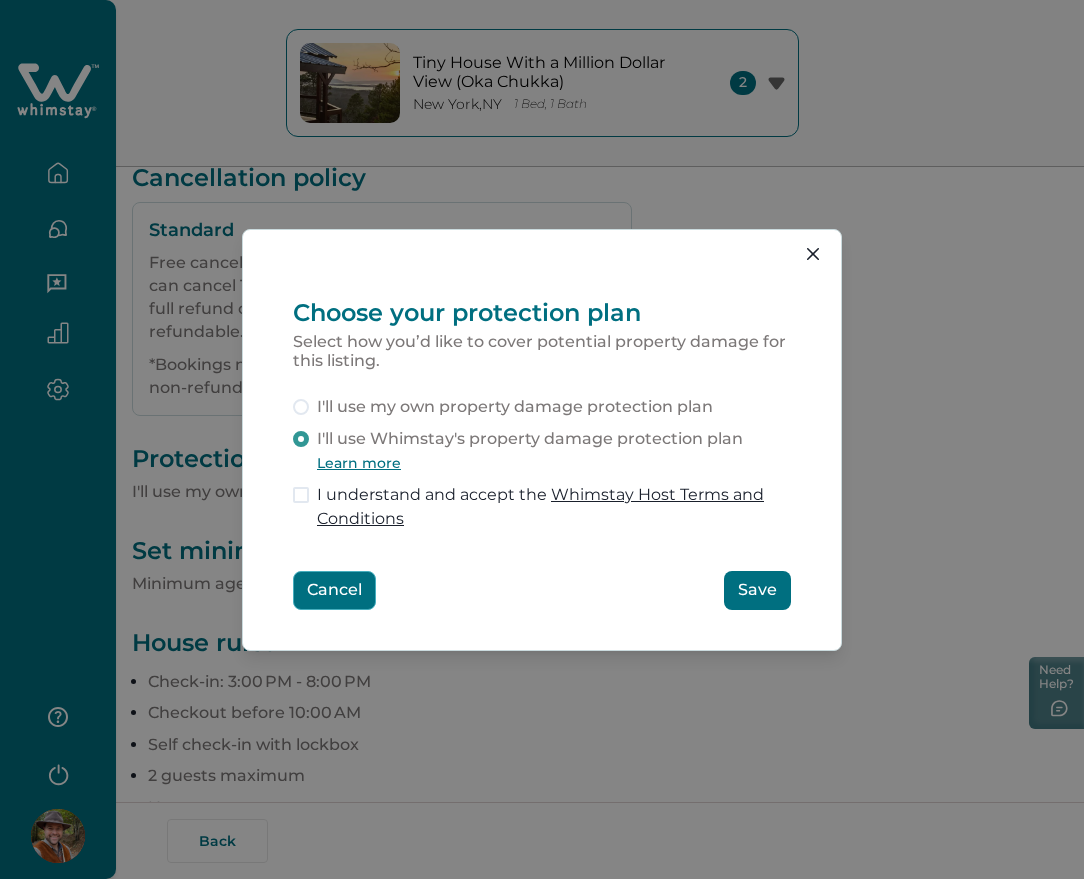 click on "Cancel" at bounding box center (334, 590) 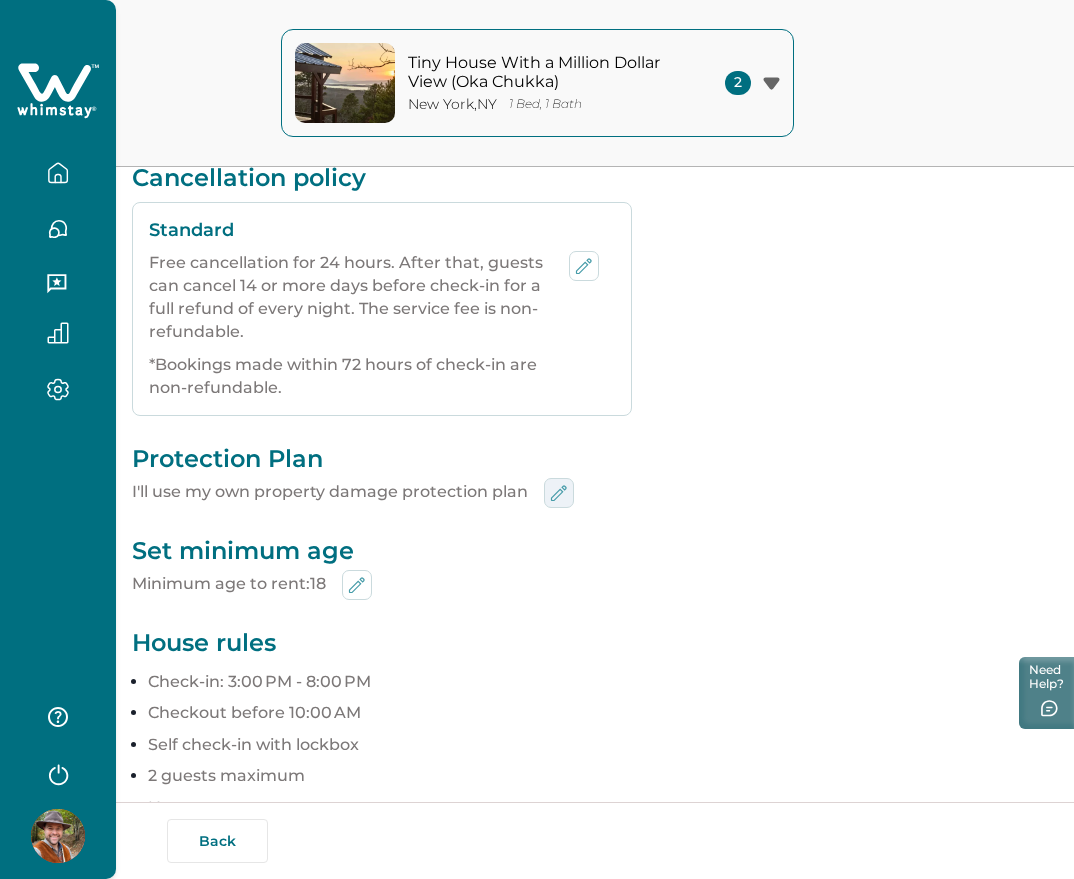 click at bounding box center (559, 493) 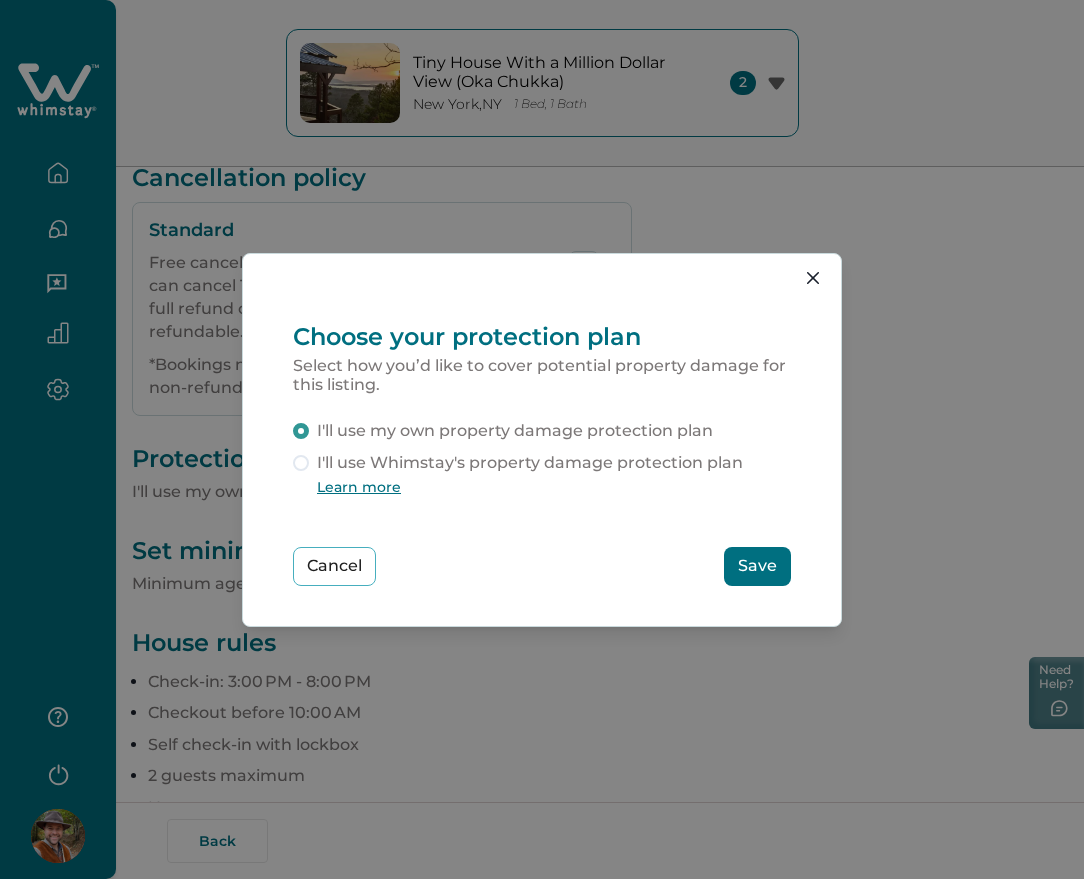 click on "I'll use Whimstay's property damage protection plan" at bounding box center (530, 463) 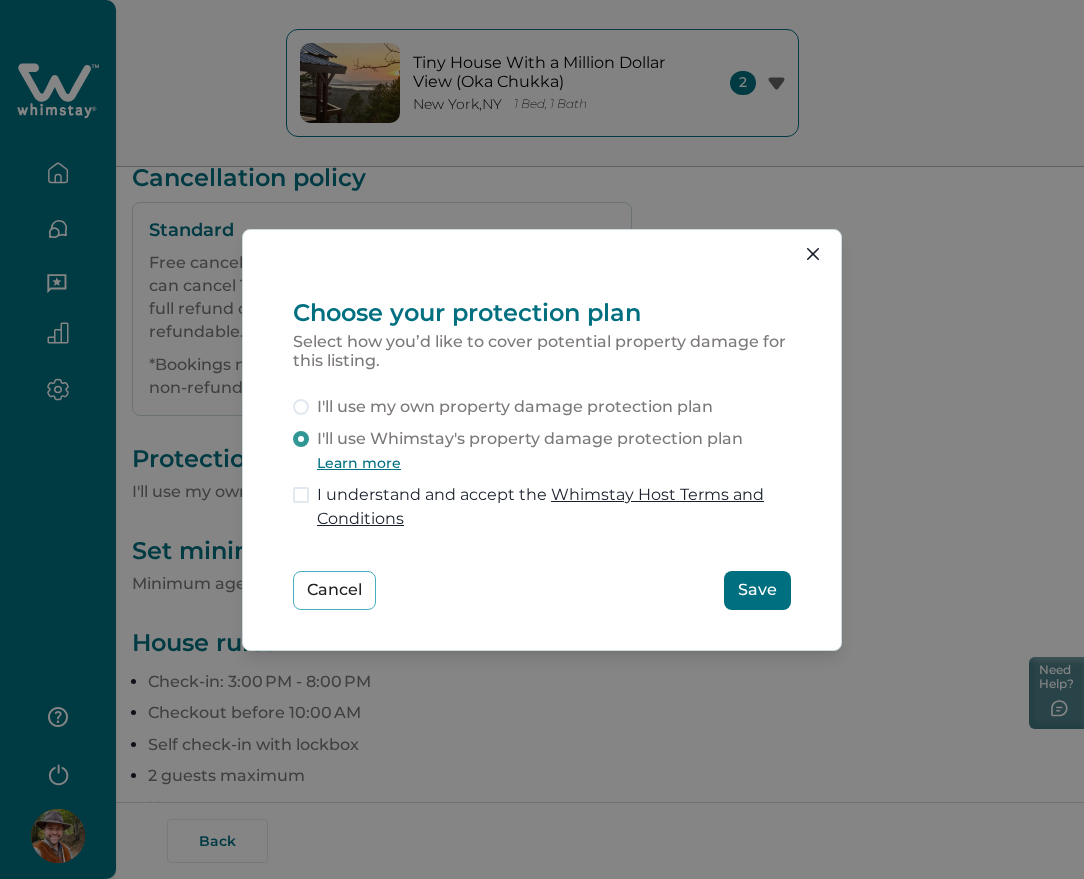 click on "I understand and accept the     Whimstay Host Terms and Conditions" at bounding box center [554, 507] 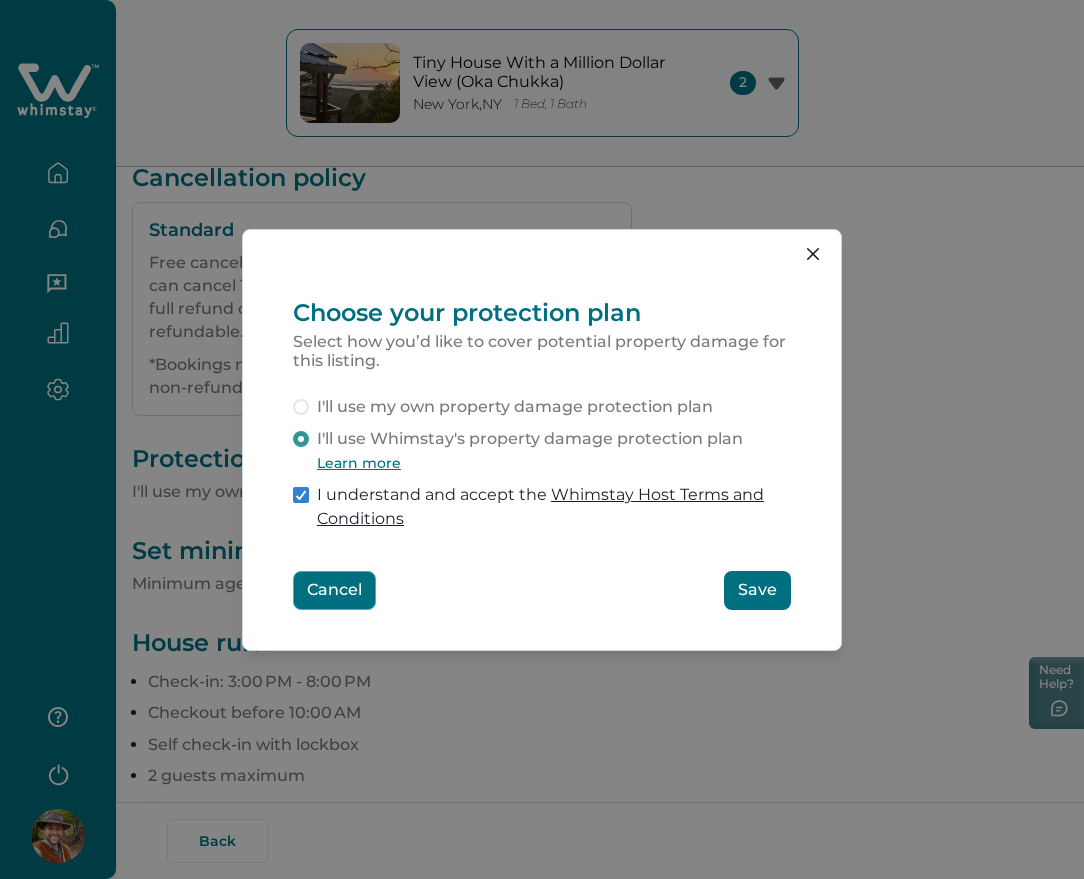click on "Cancel" at bounding box center (334, 590) 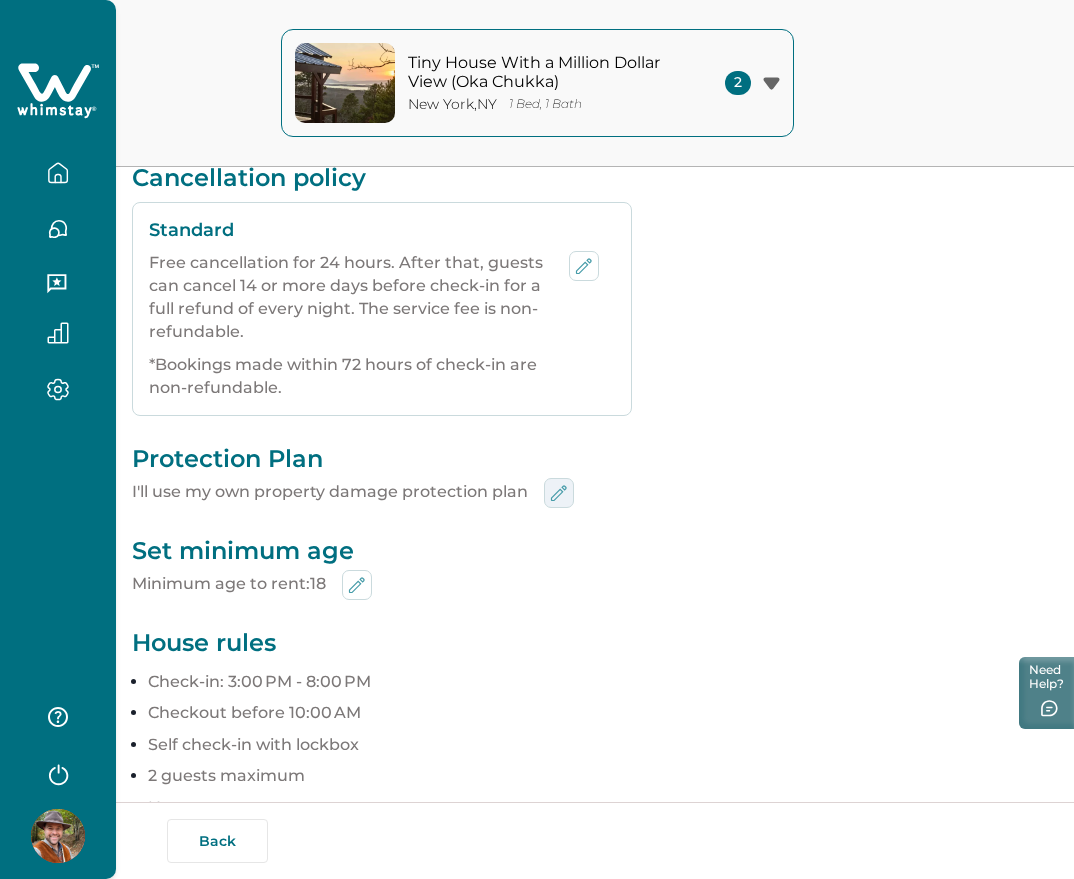 click 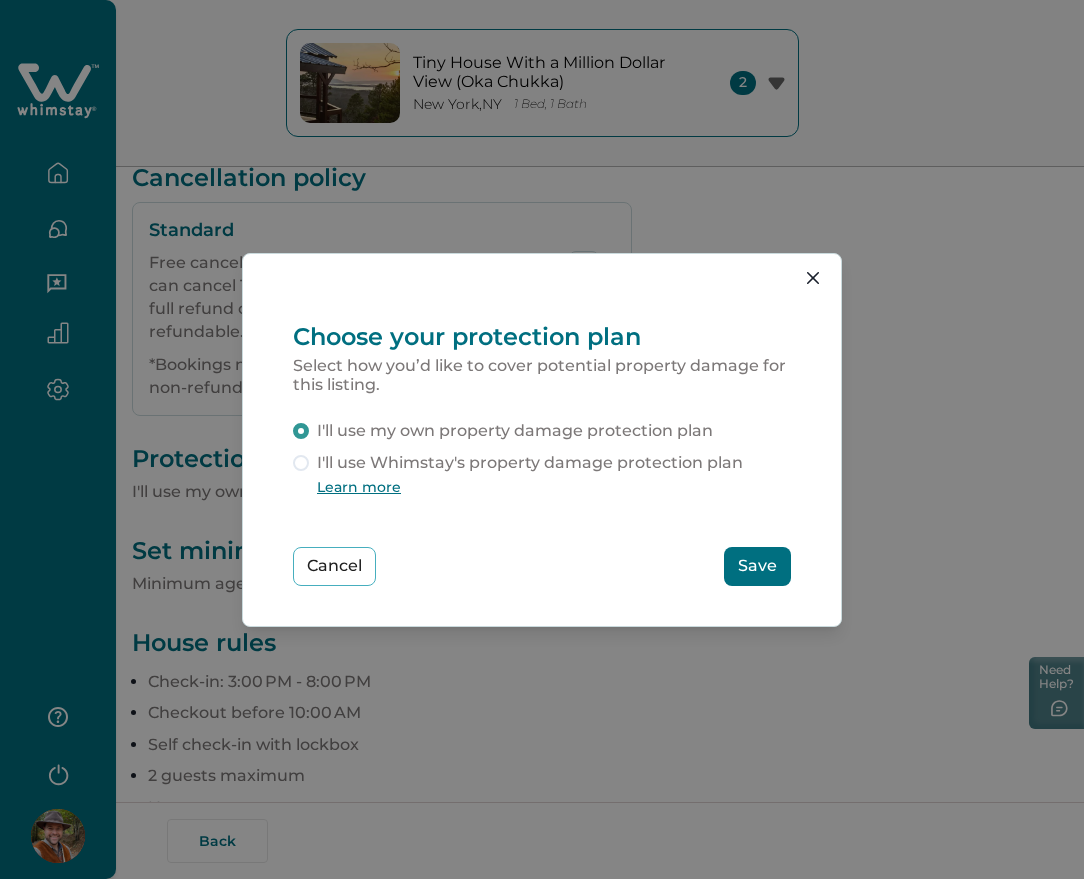 click on "I'll use Whimstay's property damage protection plan" at bounding box center (530, 463) 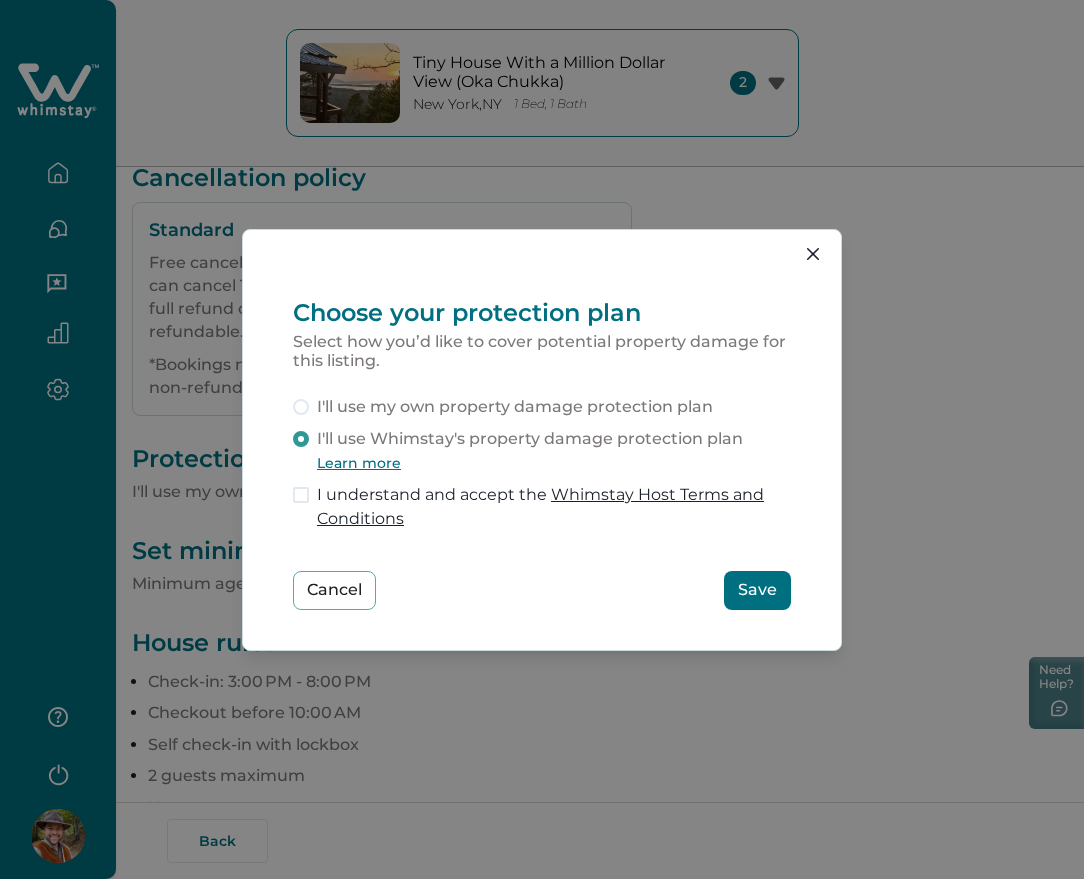 click on "I understand and accept the     Whimstay Host Terms and Conditions" at bounding box center [554, 507] 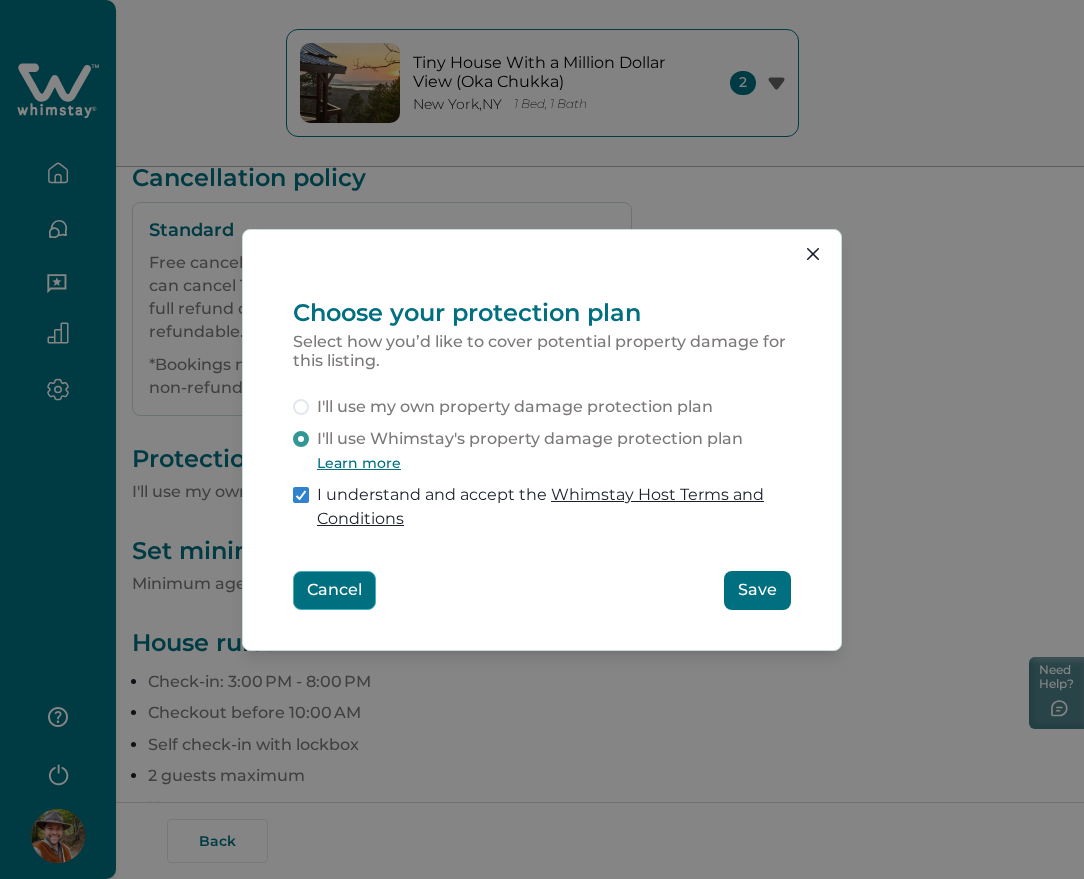 click on "Cancel" at bounding box center (334, 590) 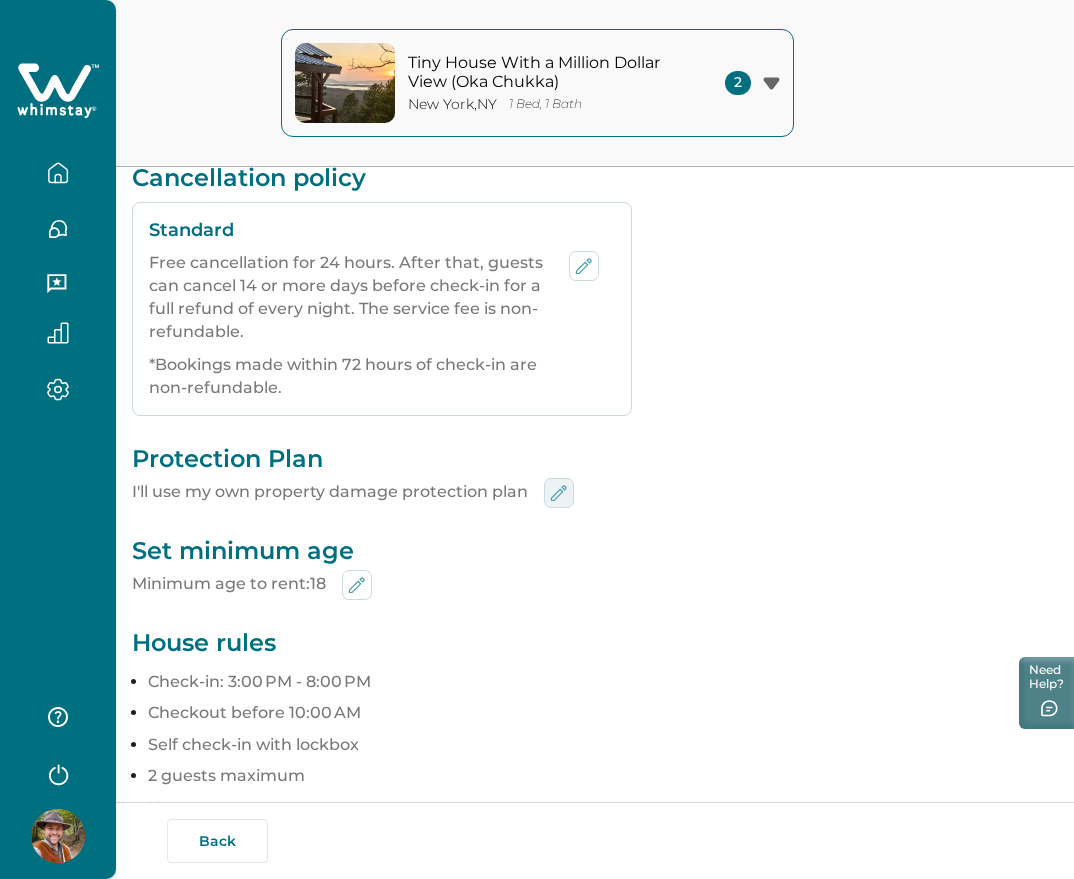 click 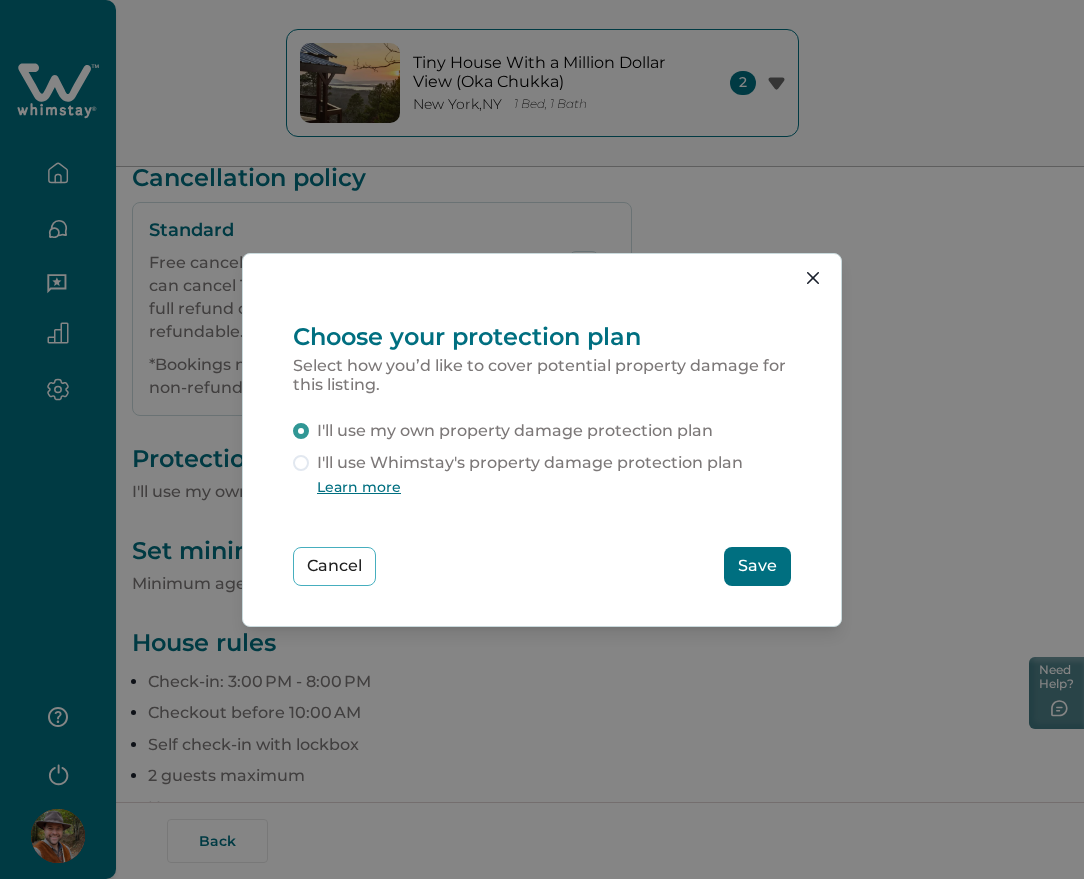 click on "I'll use Whimstay's property damage protection plan" at bounding box center (530, 463) 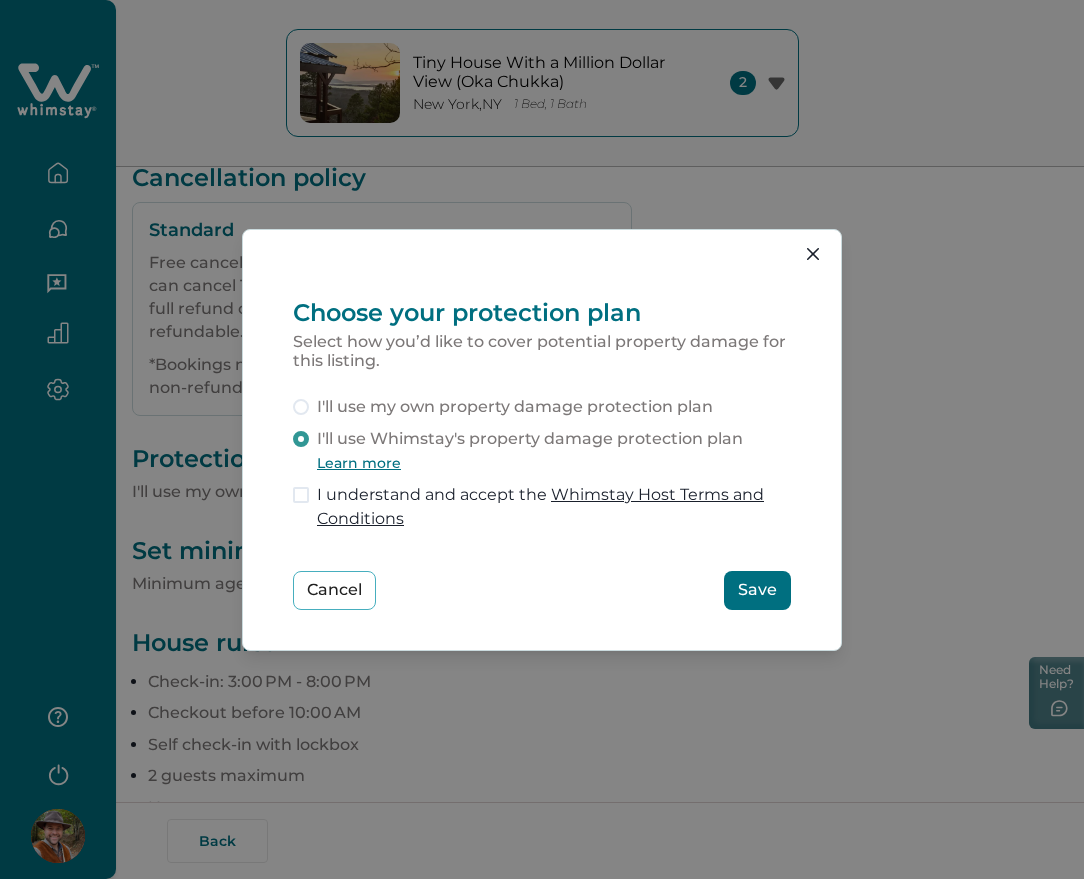 click on "I understand and accept the     Whimstay Host Terms and Conditions" at bounding box center [554, 507] 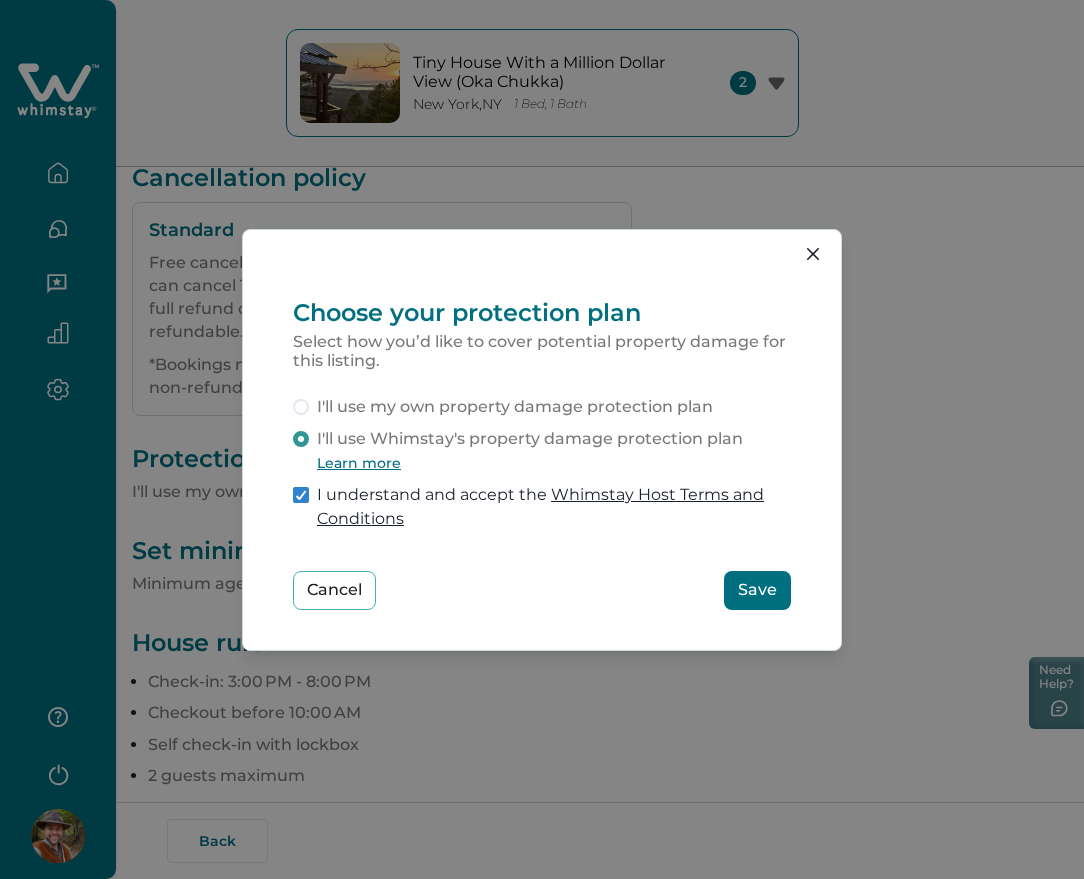 click on "Save" at bounding box center [757, 590] 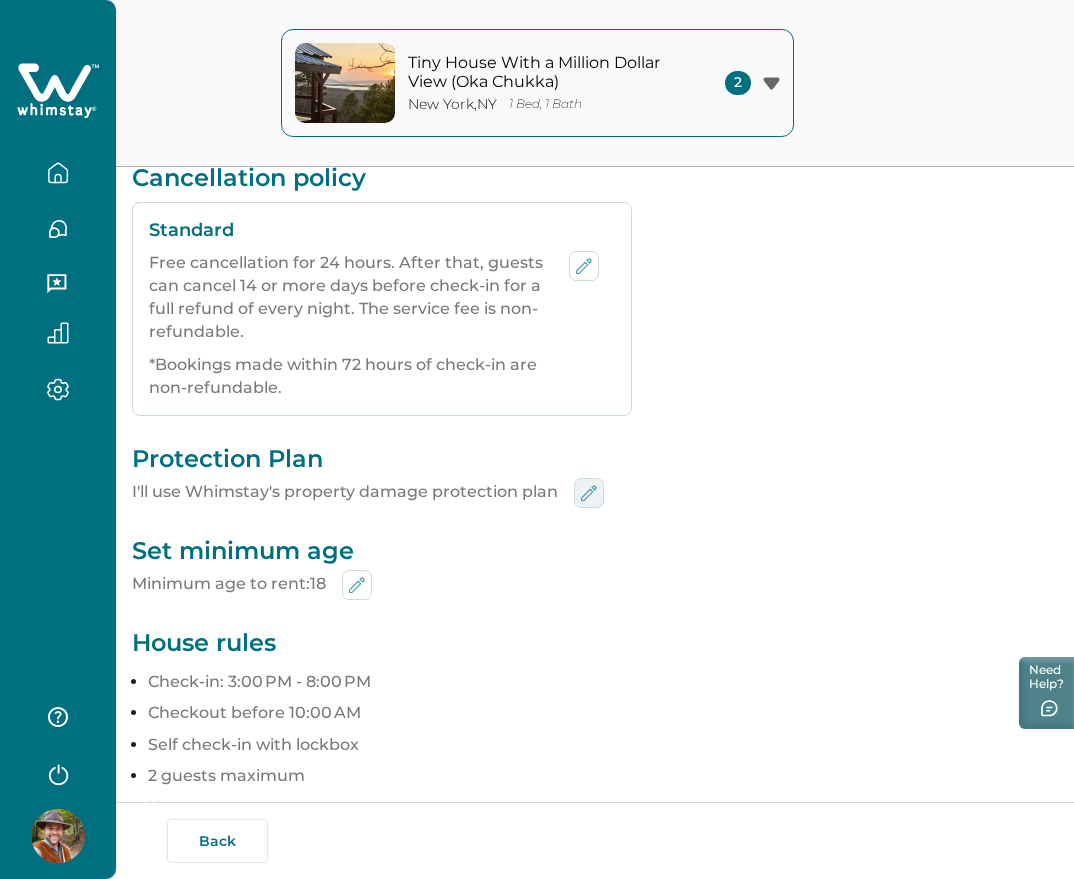 click 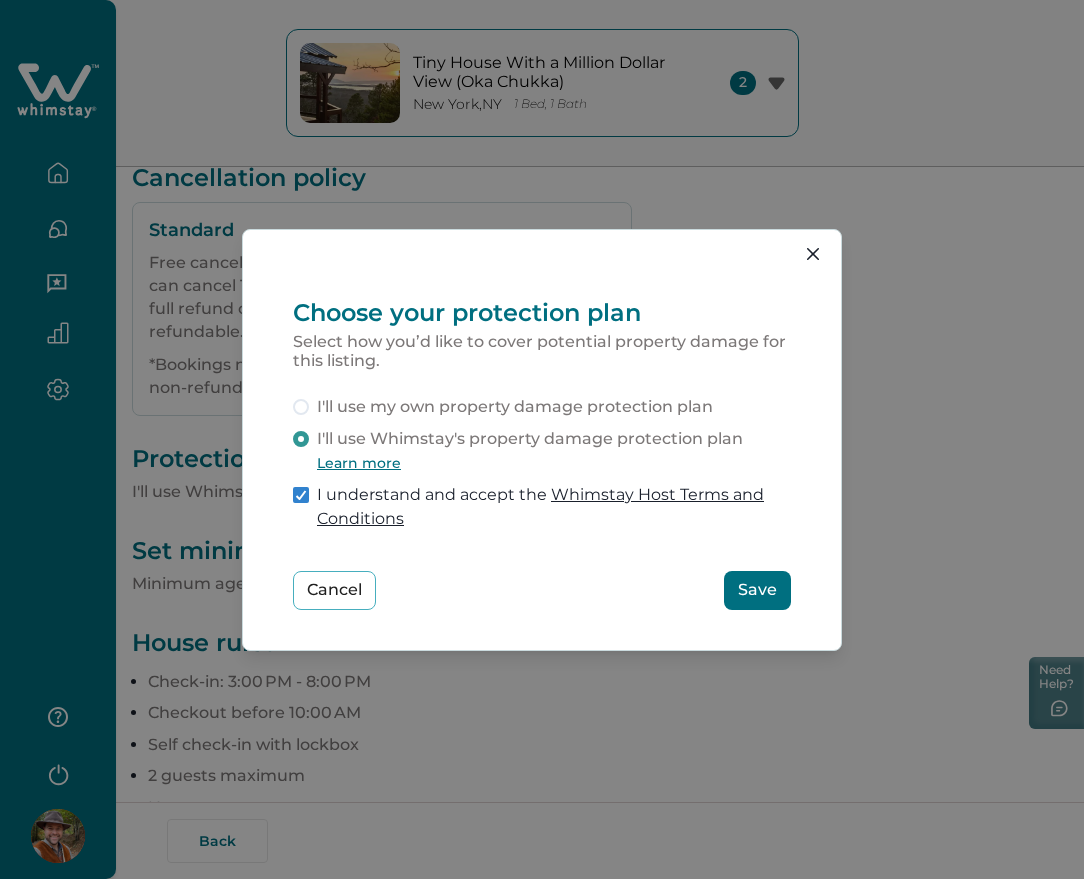 click on "I understand and accept the     Whimstay Host Terms and Conditions" at bounding box center [554, 507] 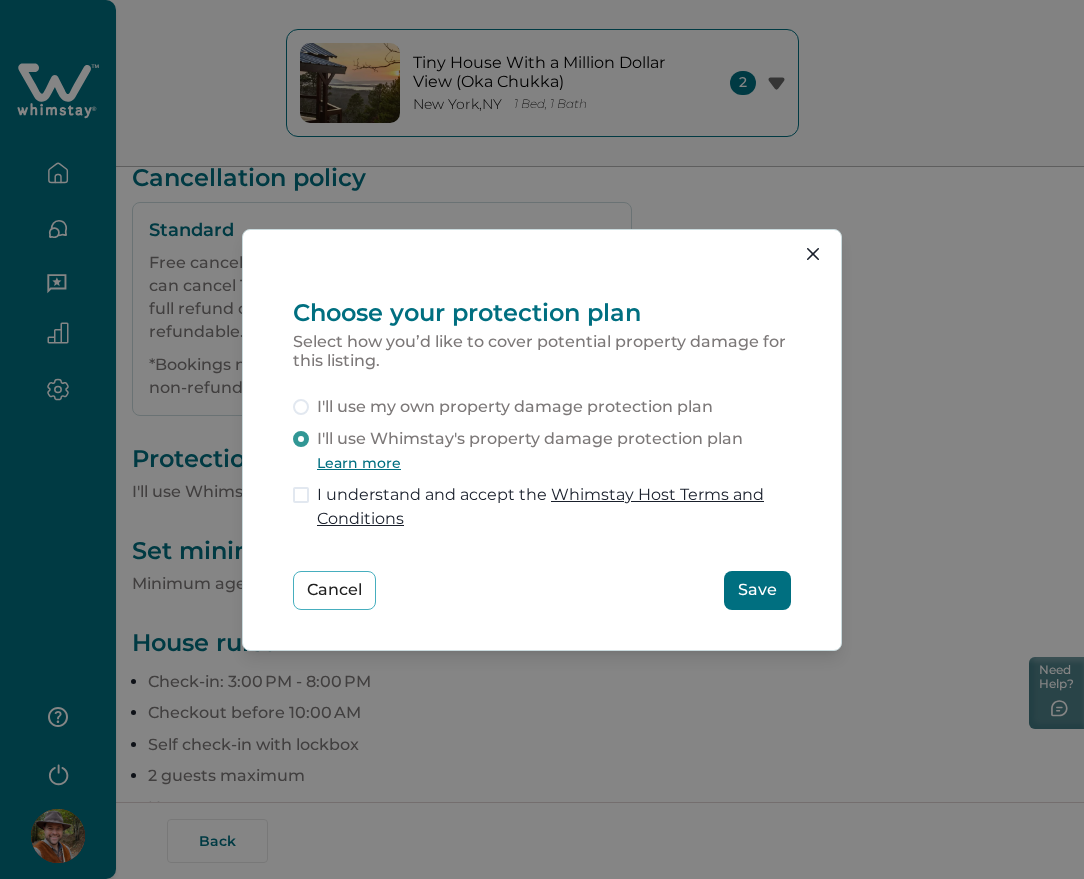 click on "Save" at bounding box center (757, 590) 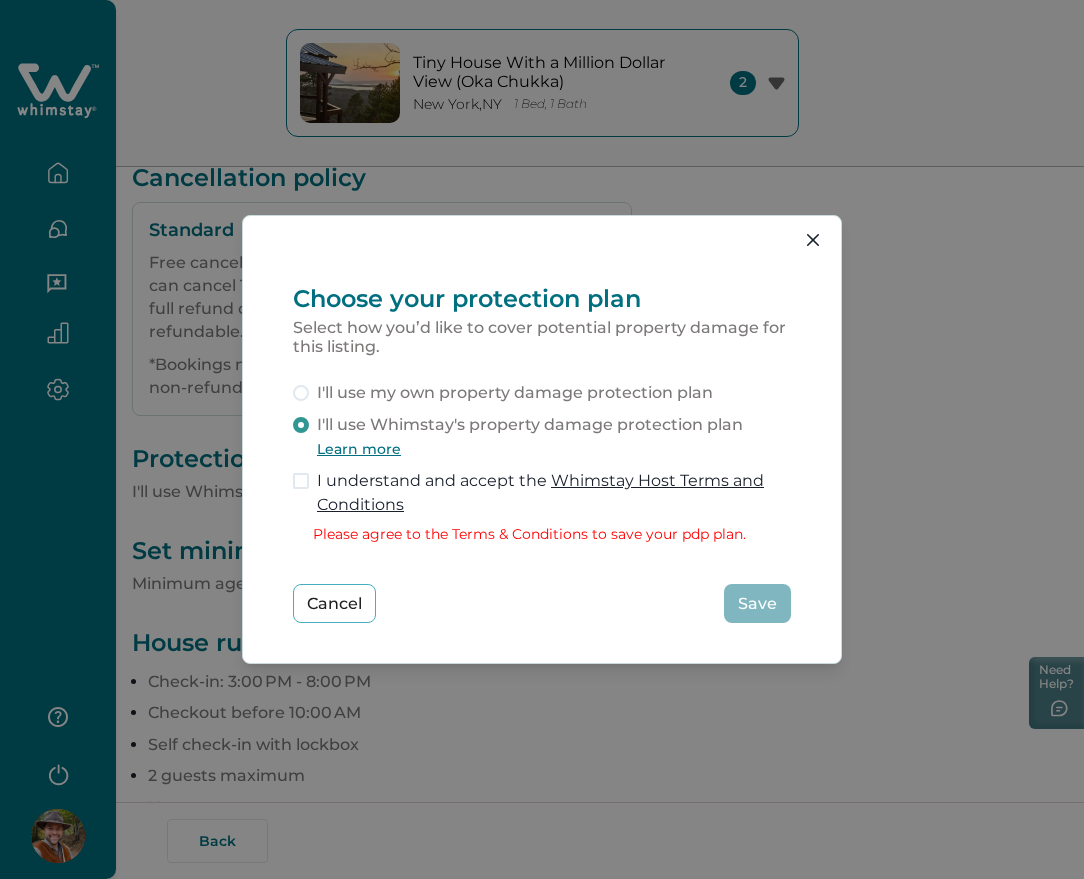 click on "I understand and accept the     Whimstay Host Terms and Conditions" at bounding box center [554, 493] 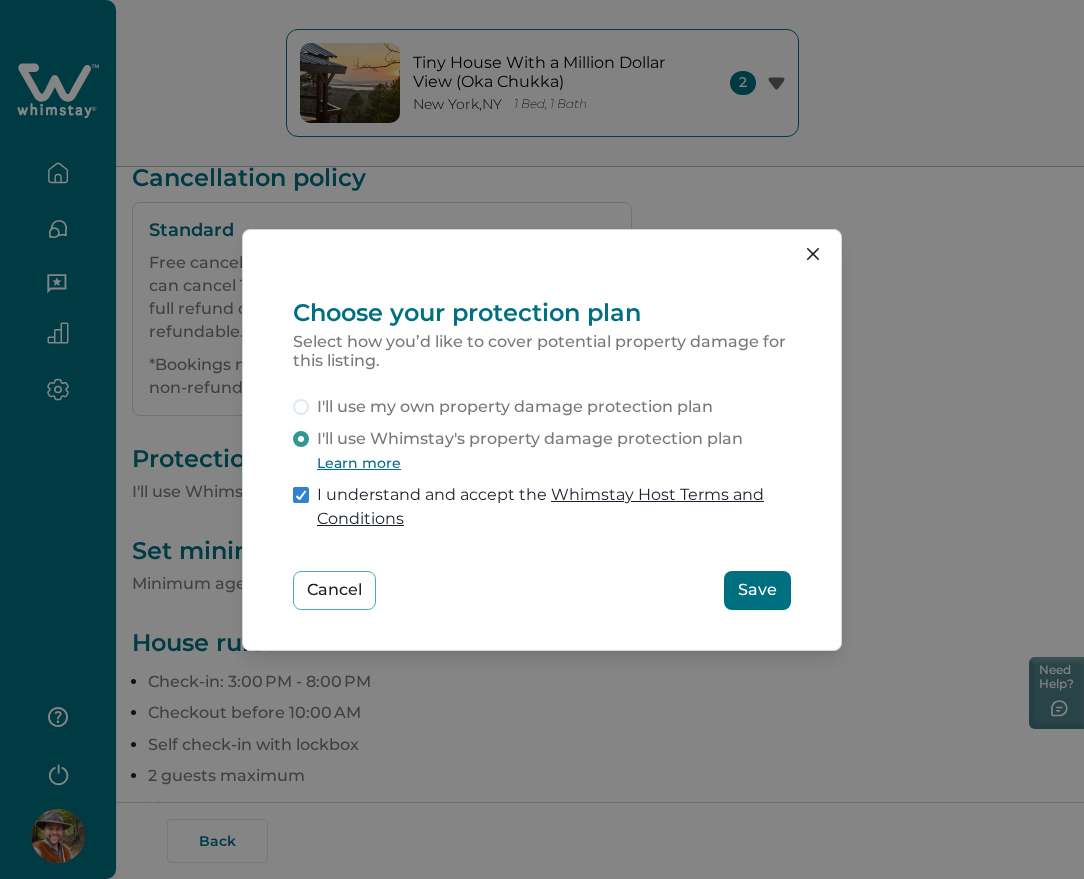 click on "Save" at bounding box center [757, 590] 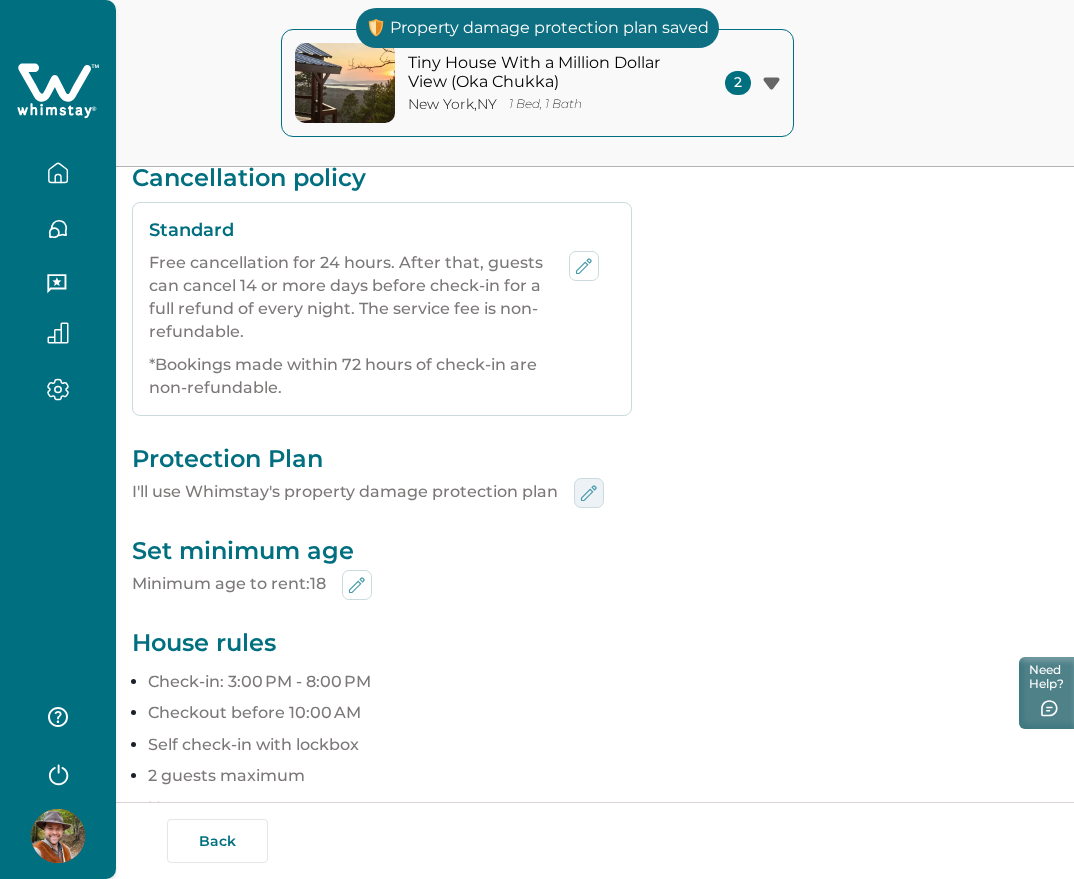 click 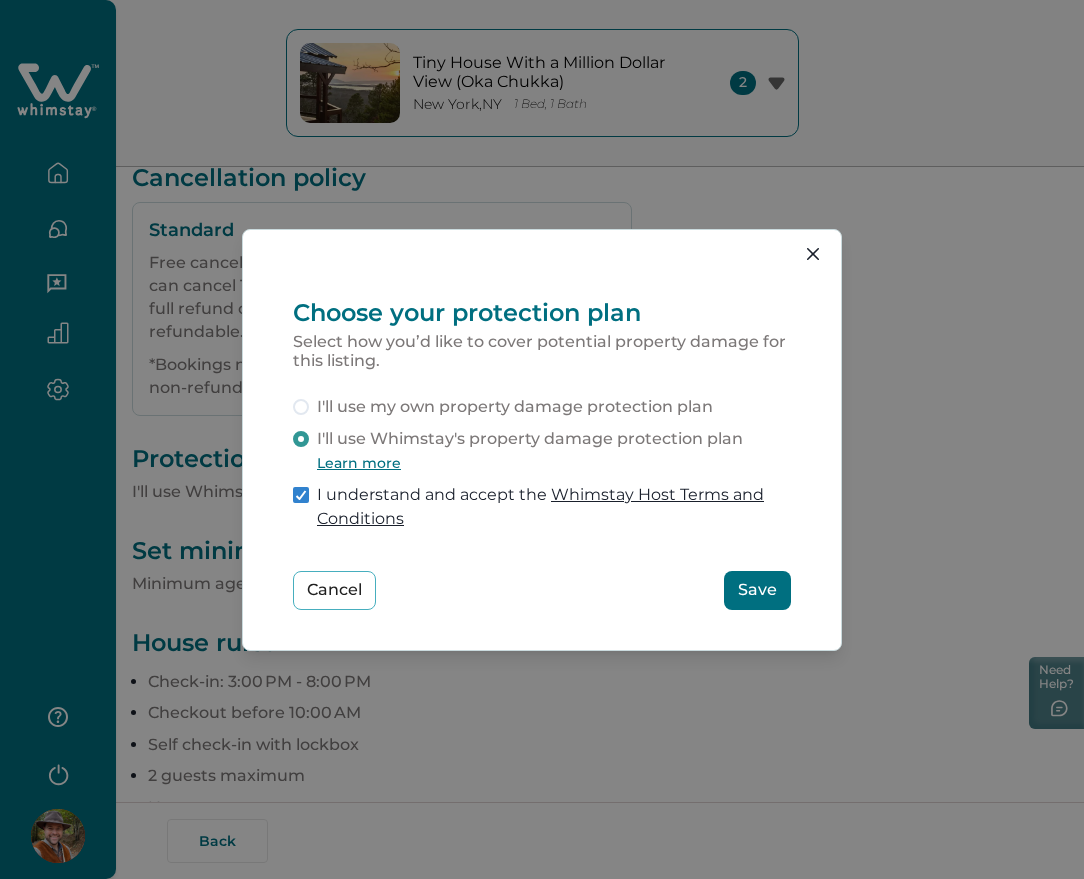 click on "I'll use my own property damage protection plan" at bounding box center [515, 407] 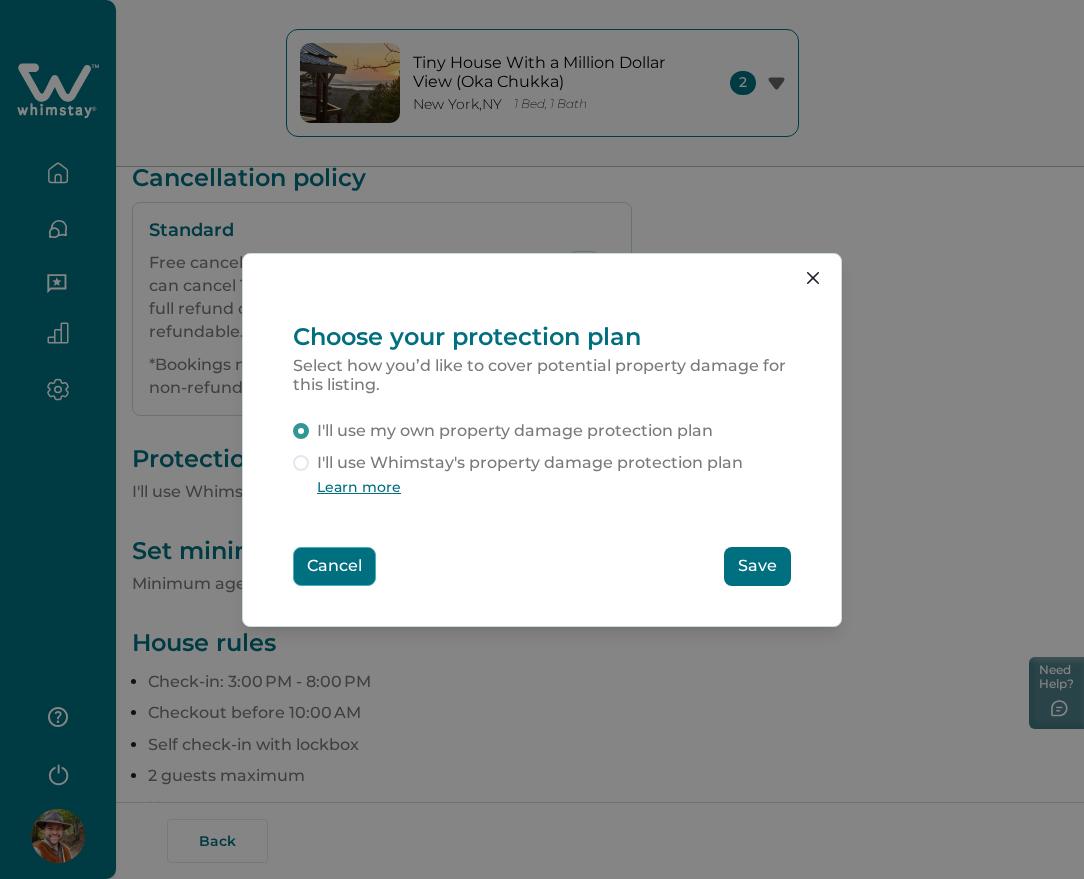 click on "Cancel" at bounding box center (334, 566) 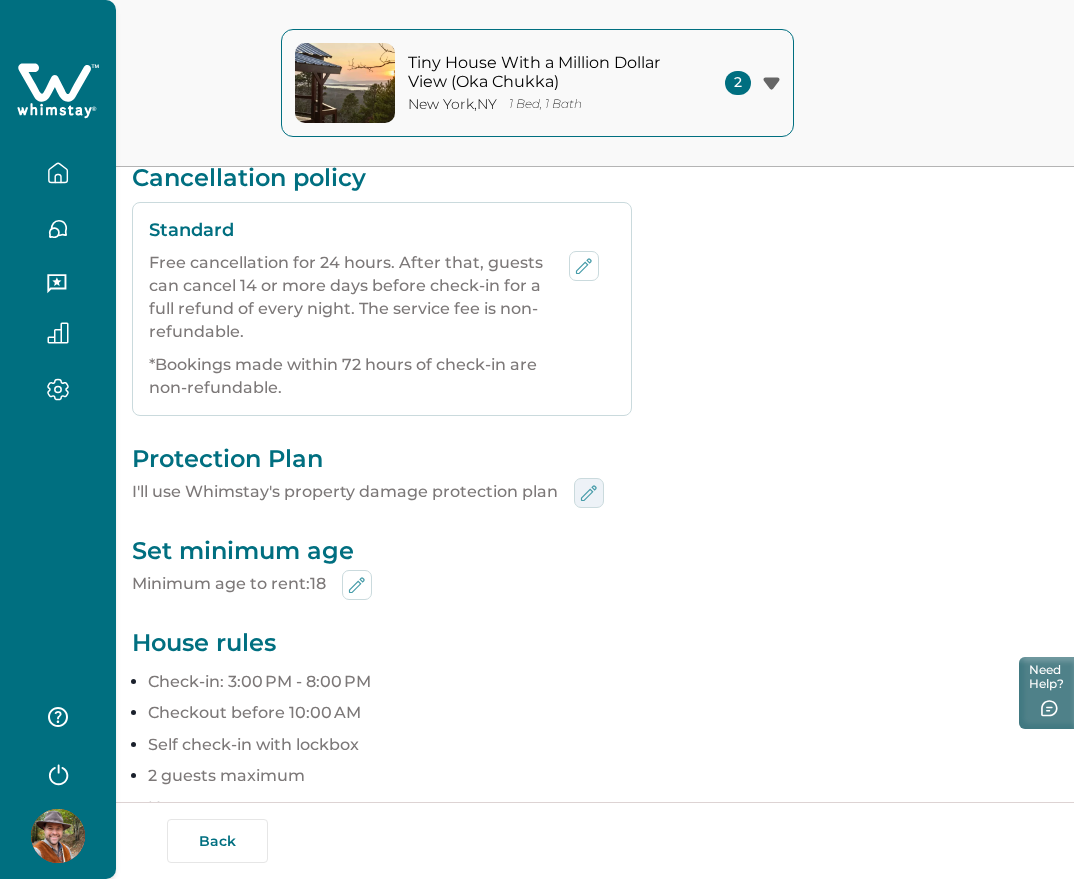 click 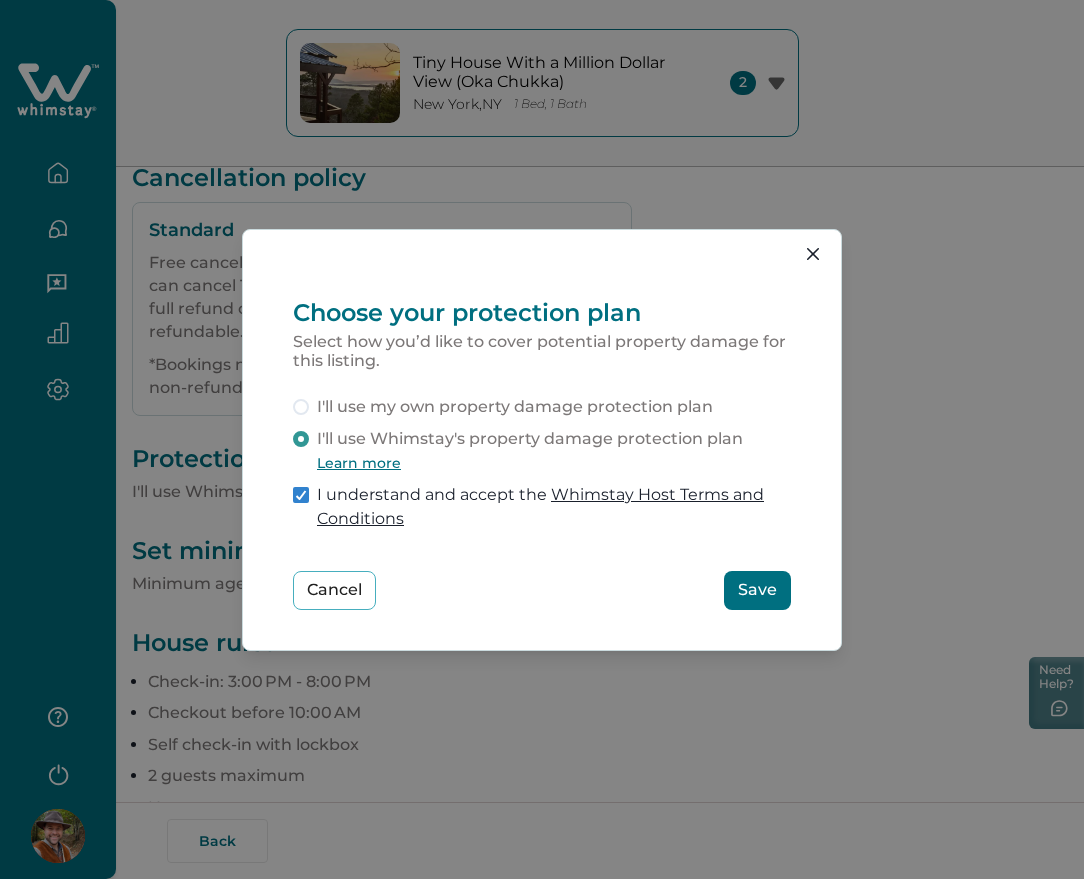 click on "I'll use my own property damage protection plan" at bounding box center [515, 407] 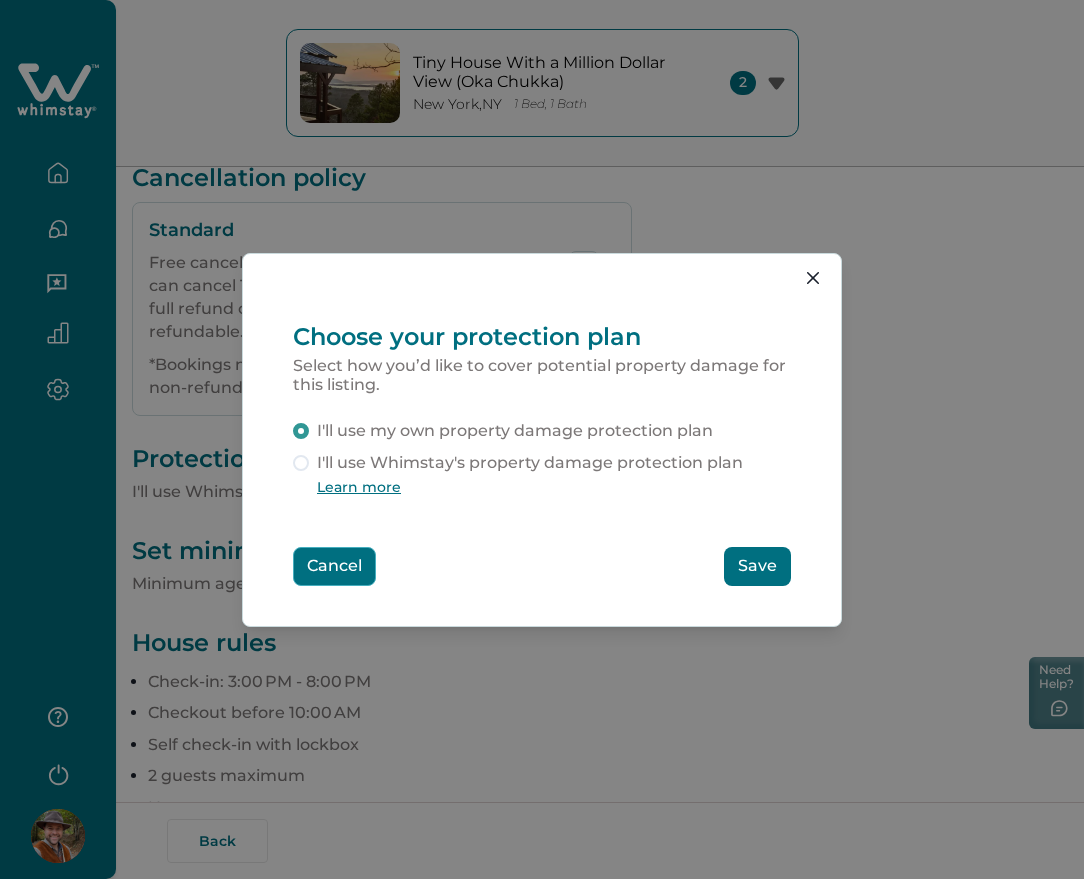 click on "Cancel" at bounding box center (334, 566) 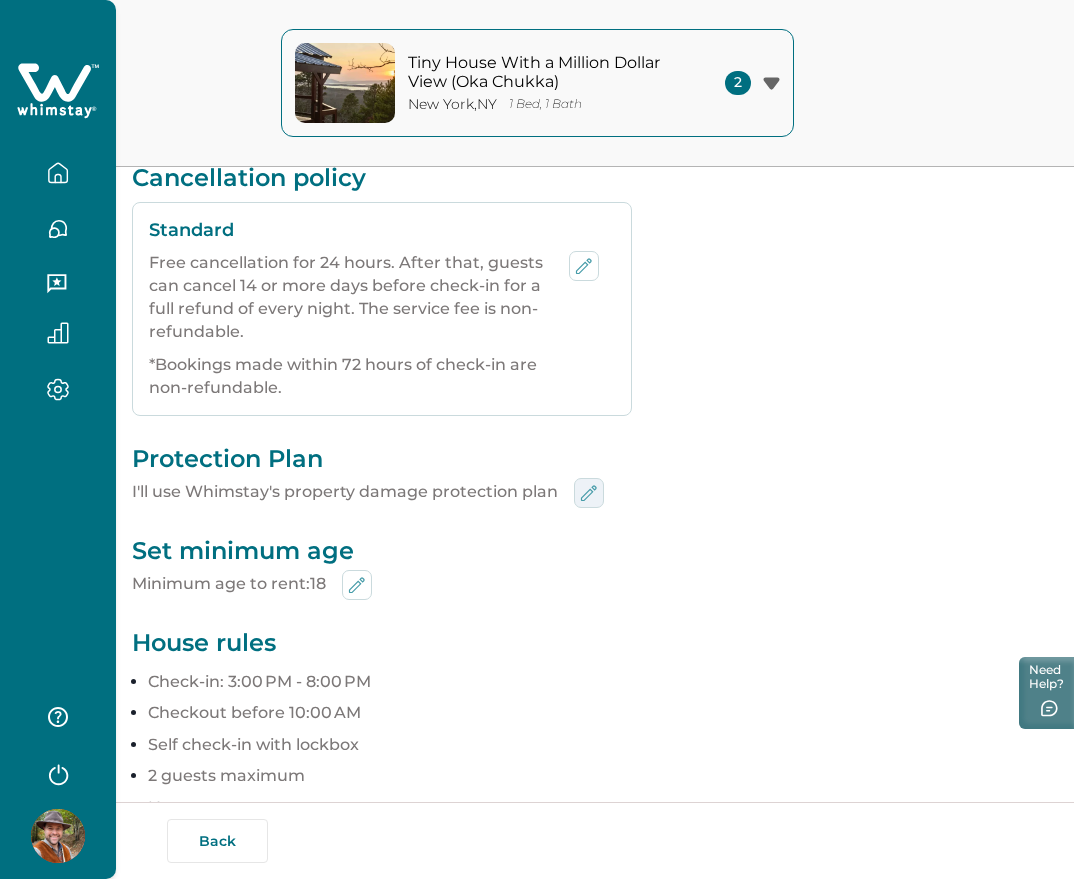 click 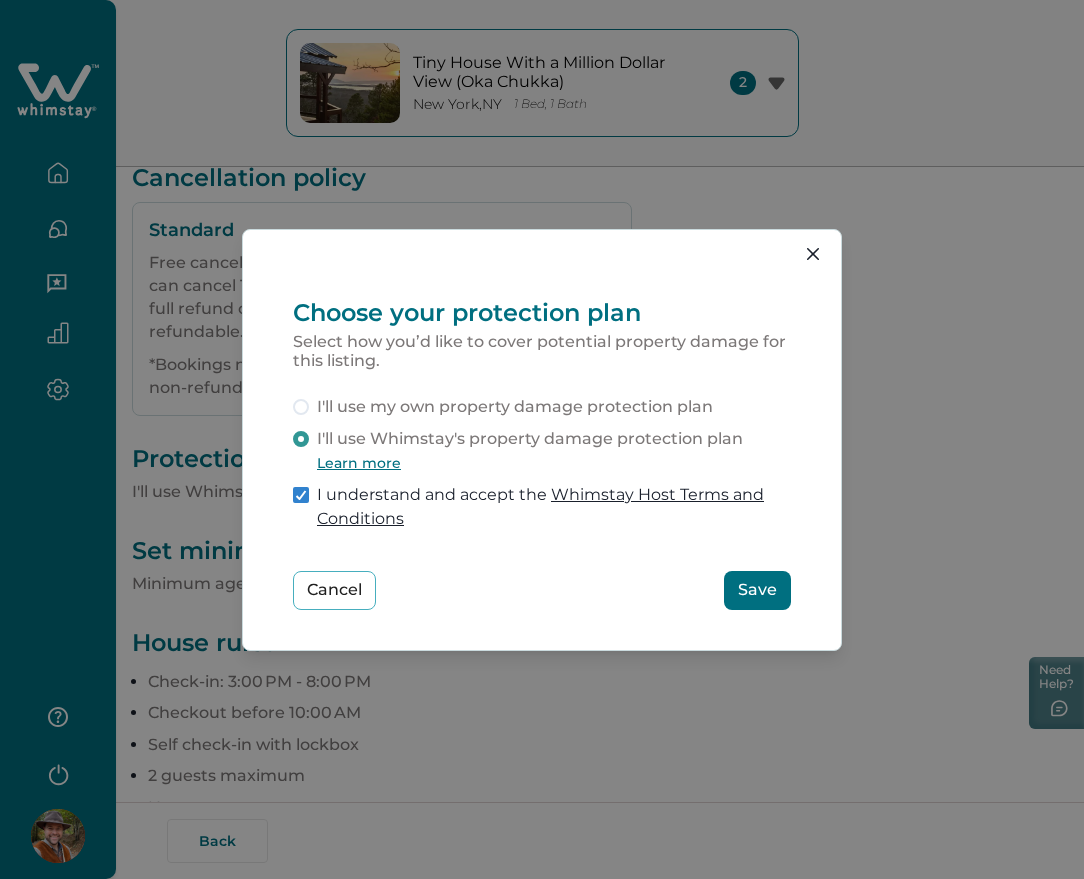 type 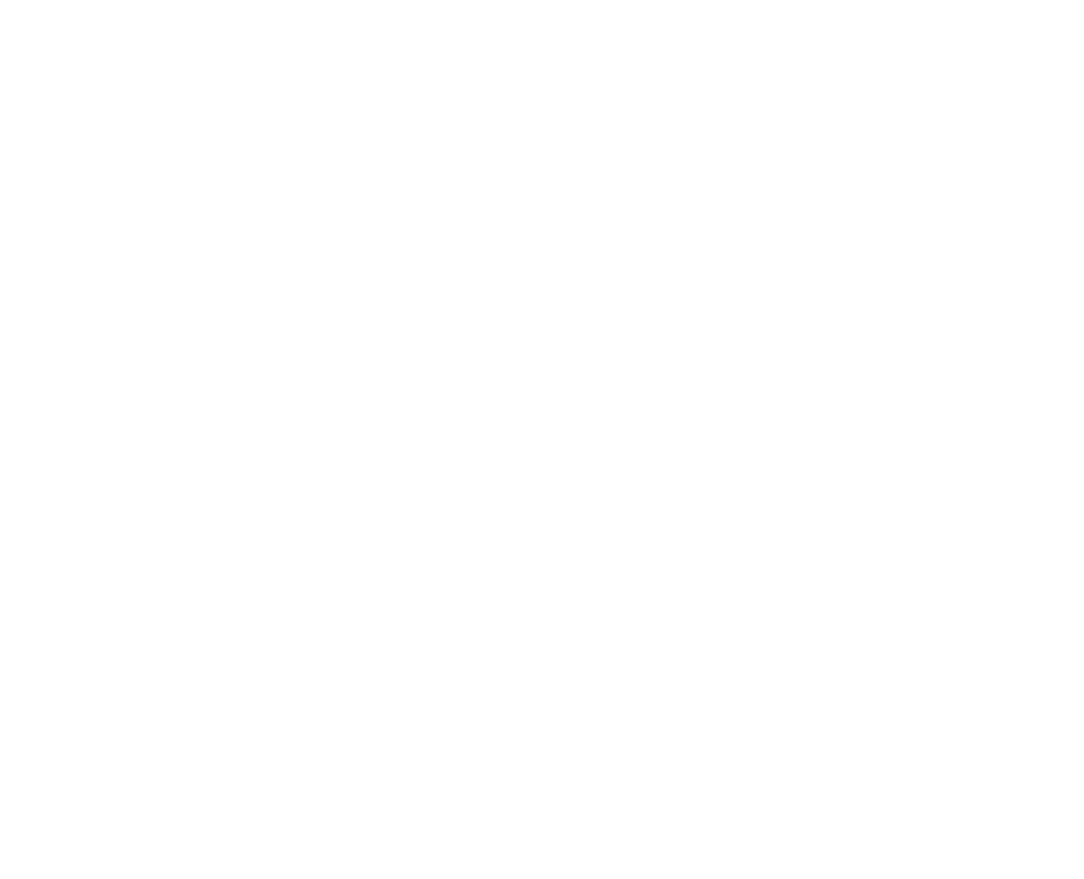 scroll, scrollTop: 0, scrollLeft: 0, axis: both 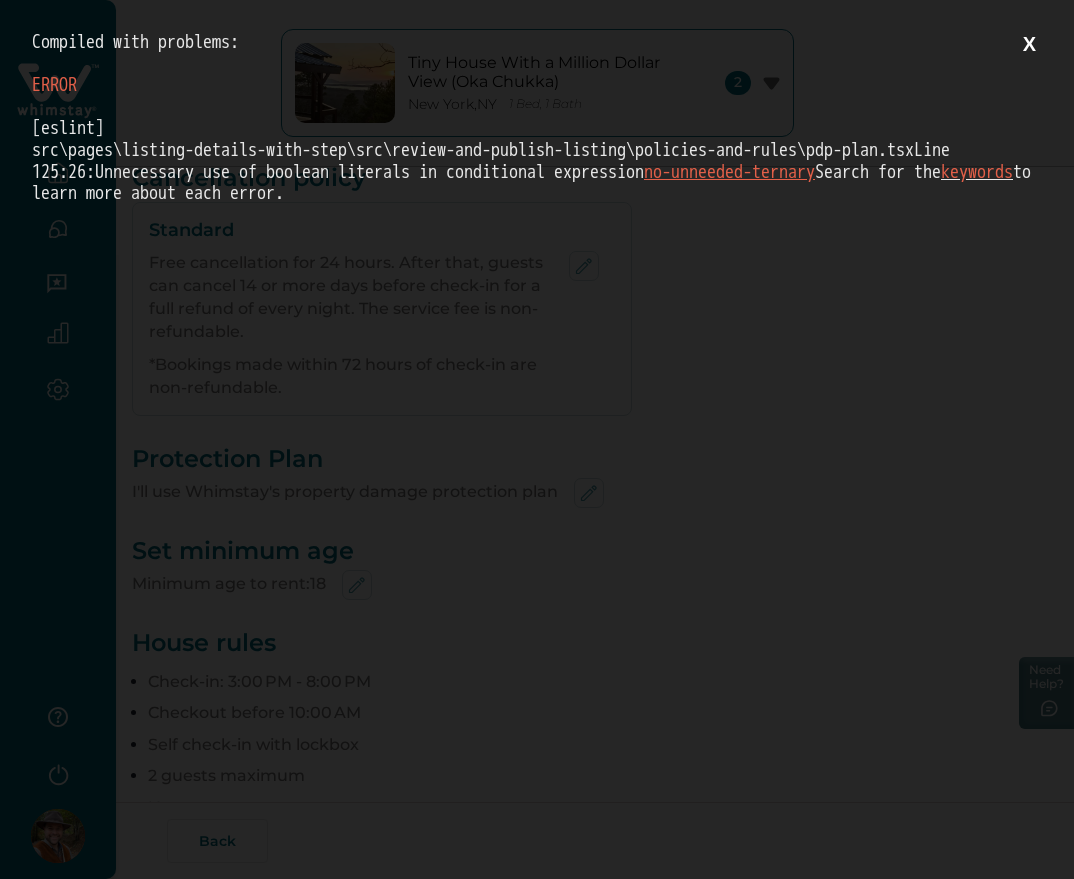 click on "X" at bounding box center [1029, 44] 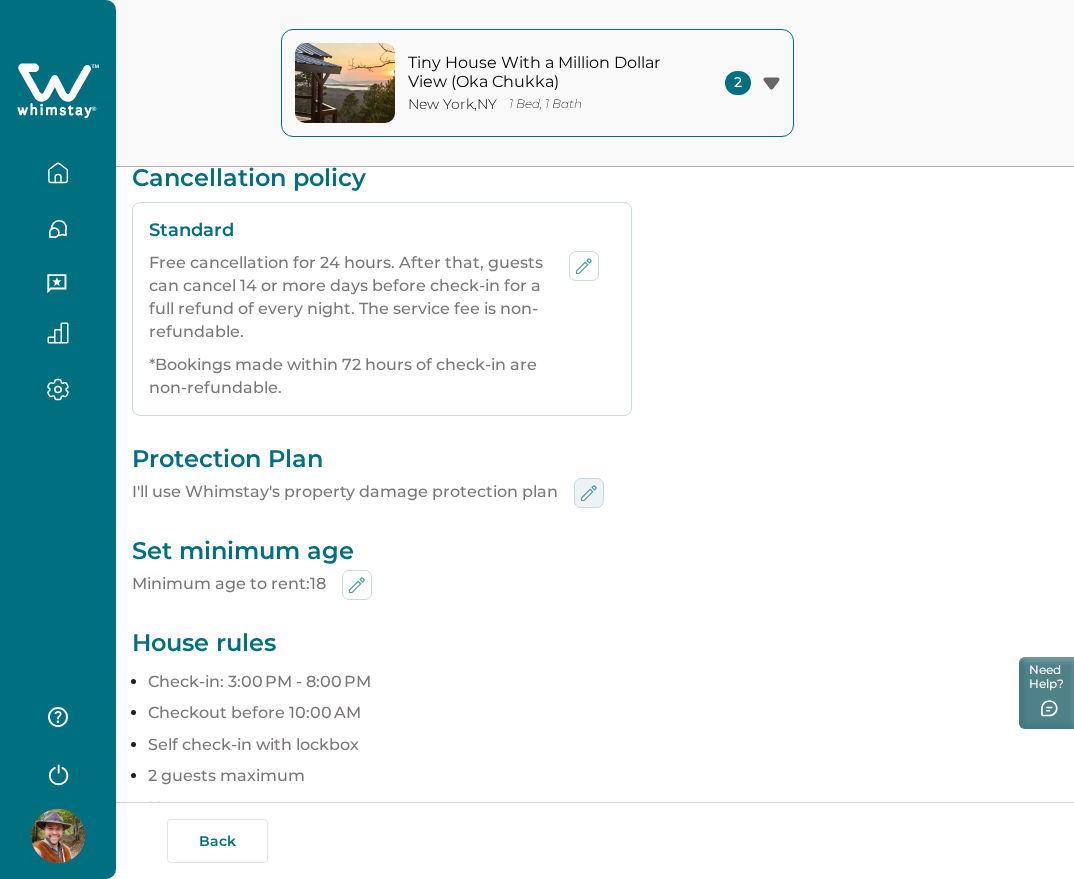 click 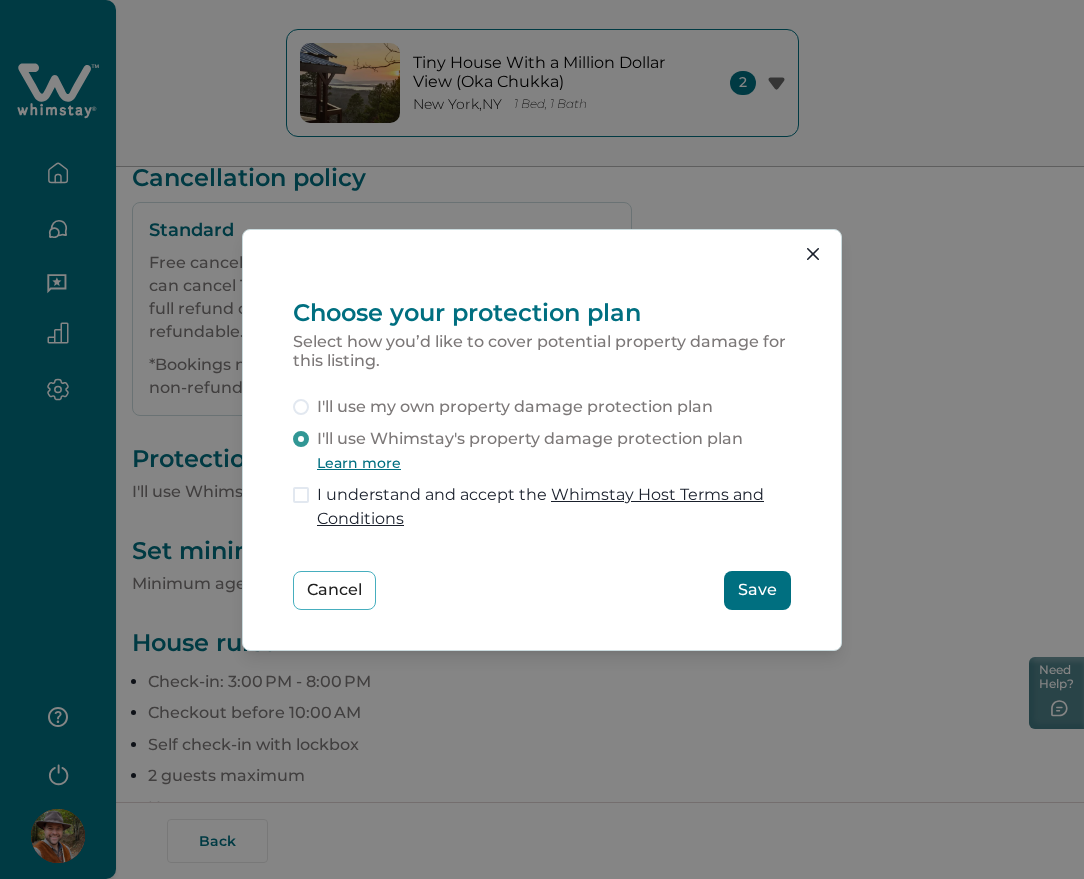 click on "Save" at bounding box center [757, 590] 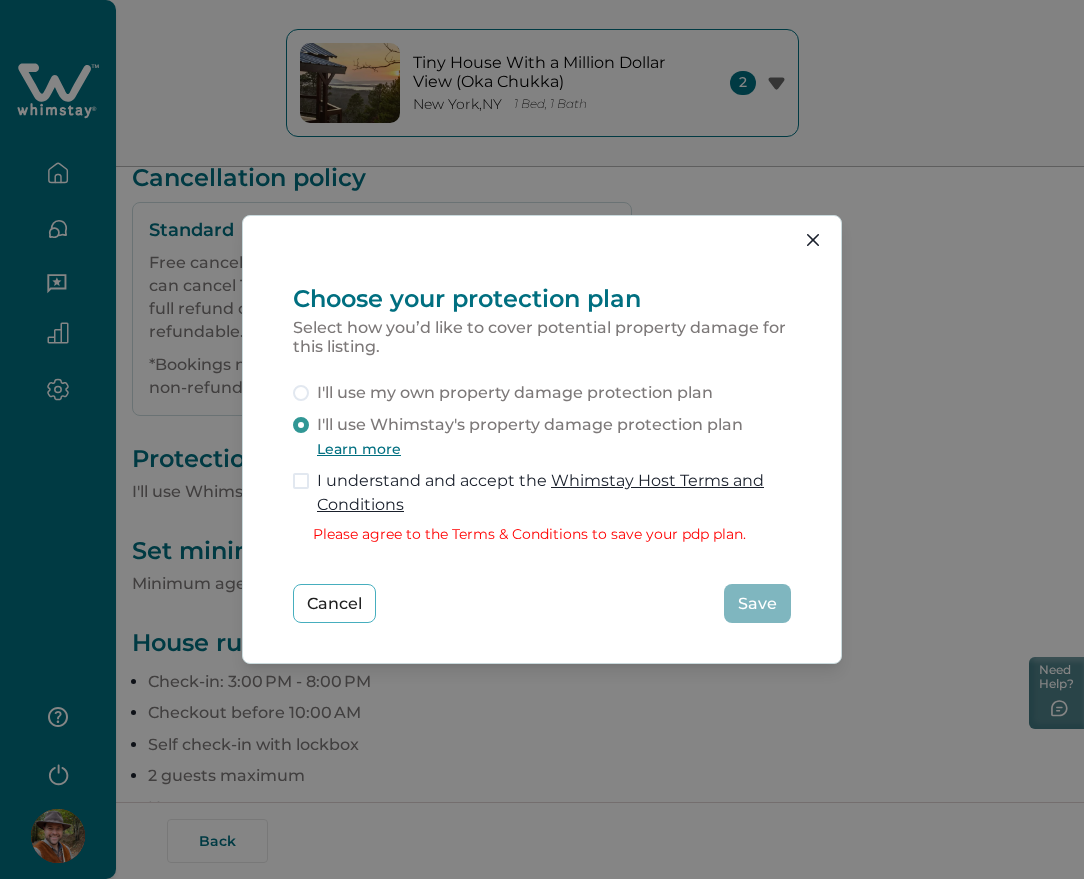 click on "I understand and accept the     Whimstay Host Terms and Conditions" at bounding box center [554, 493] 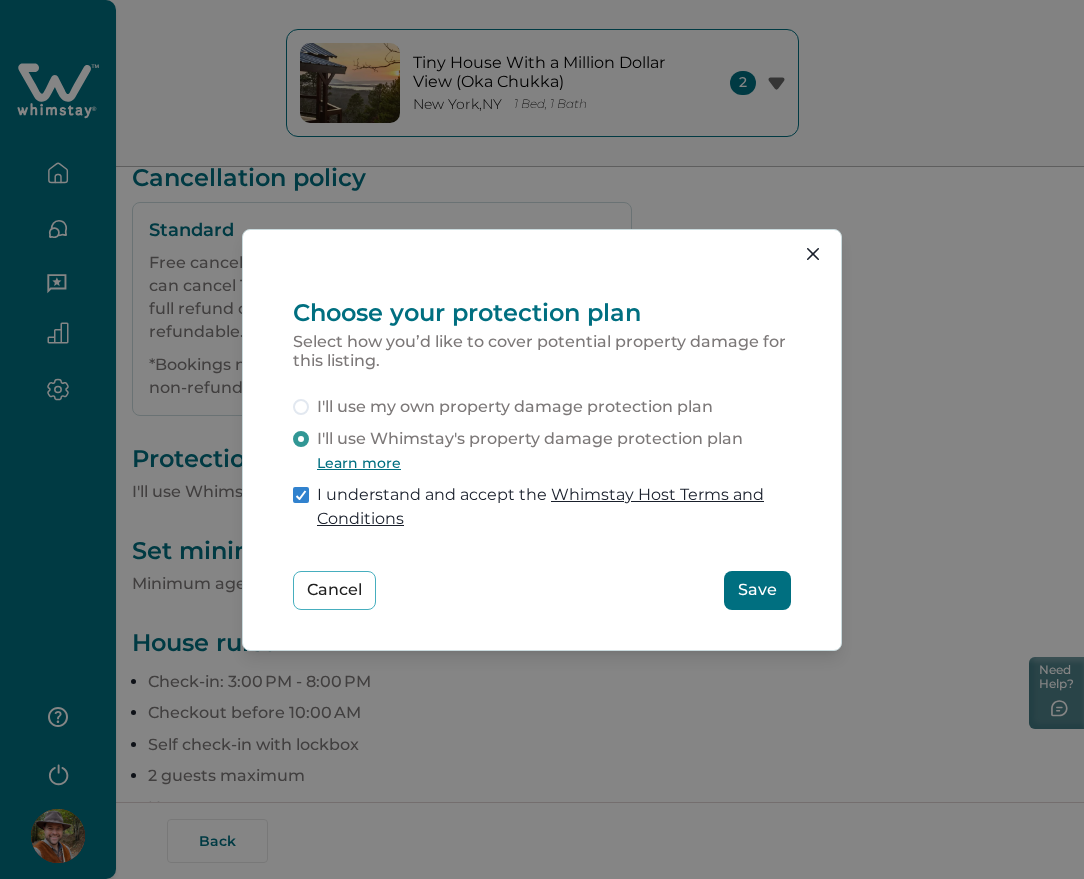 click on "Save" at bounding box center [757, 590] 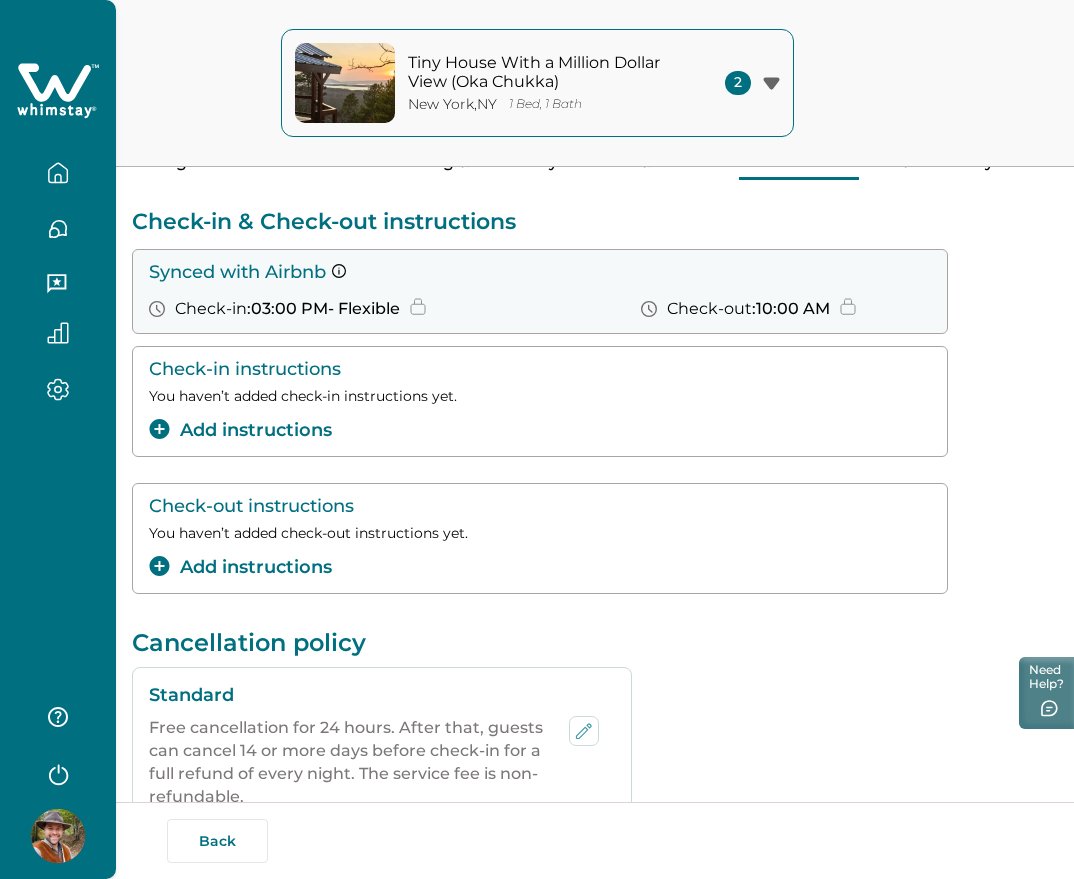 scroll, scrollTop: 0, scrollLeft: 0, axis: both 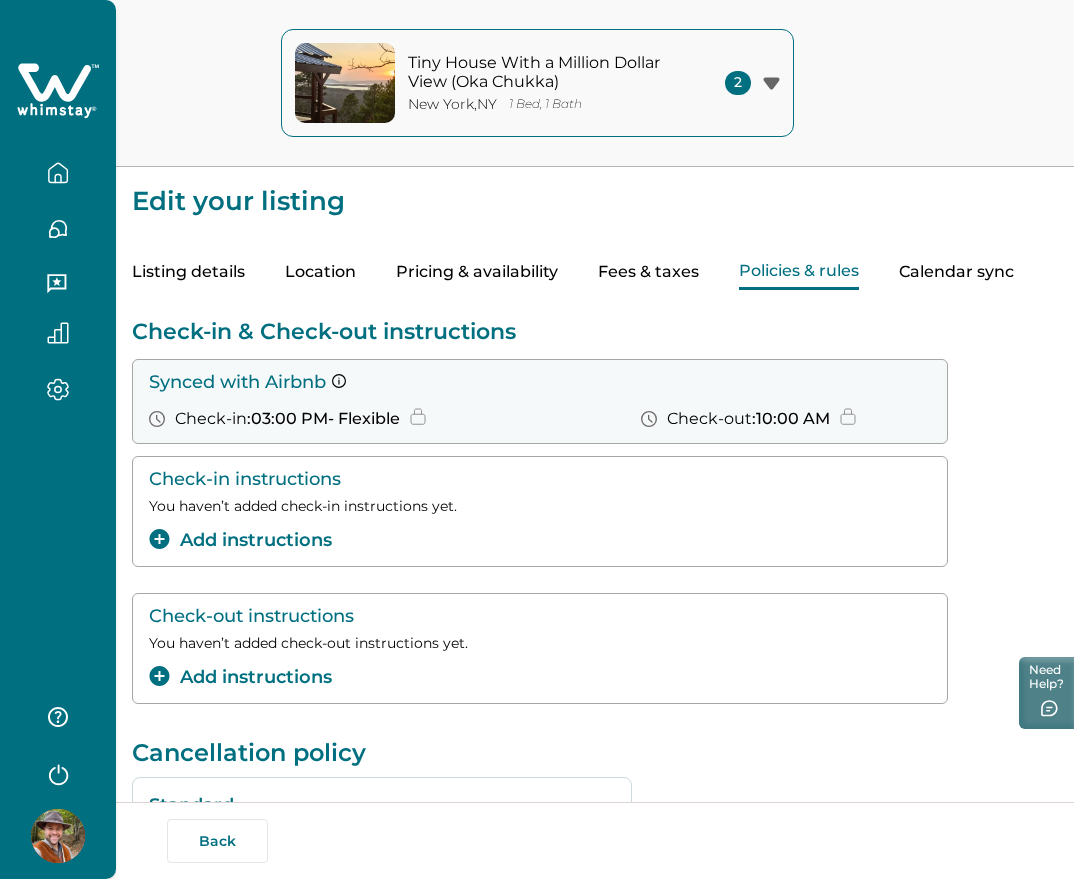 click on "Fees & taxes" at bounding box center [648, 272] 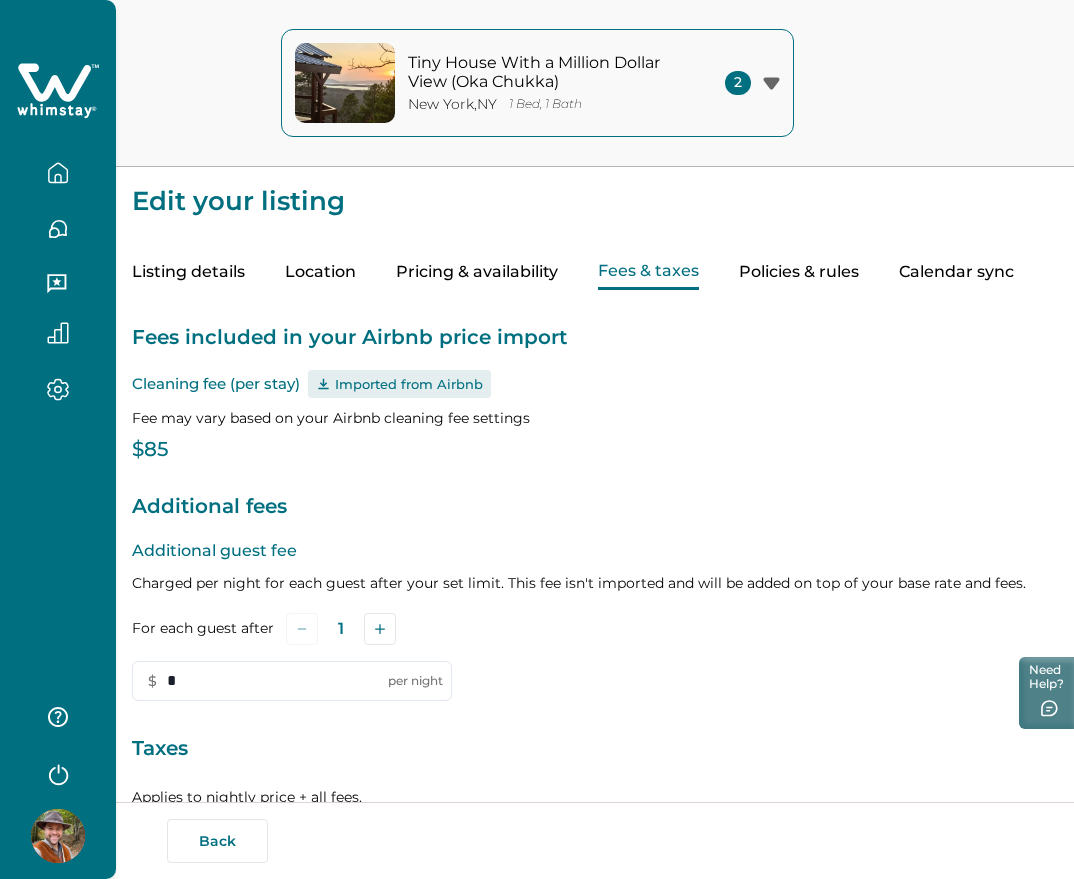 click on "Policies & rules" at bounding box center [799, 272] 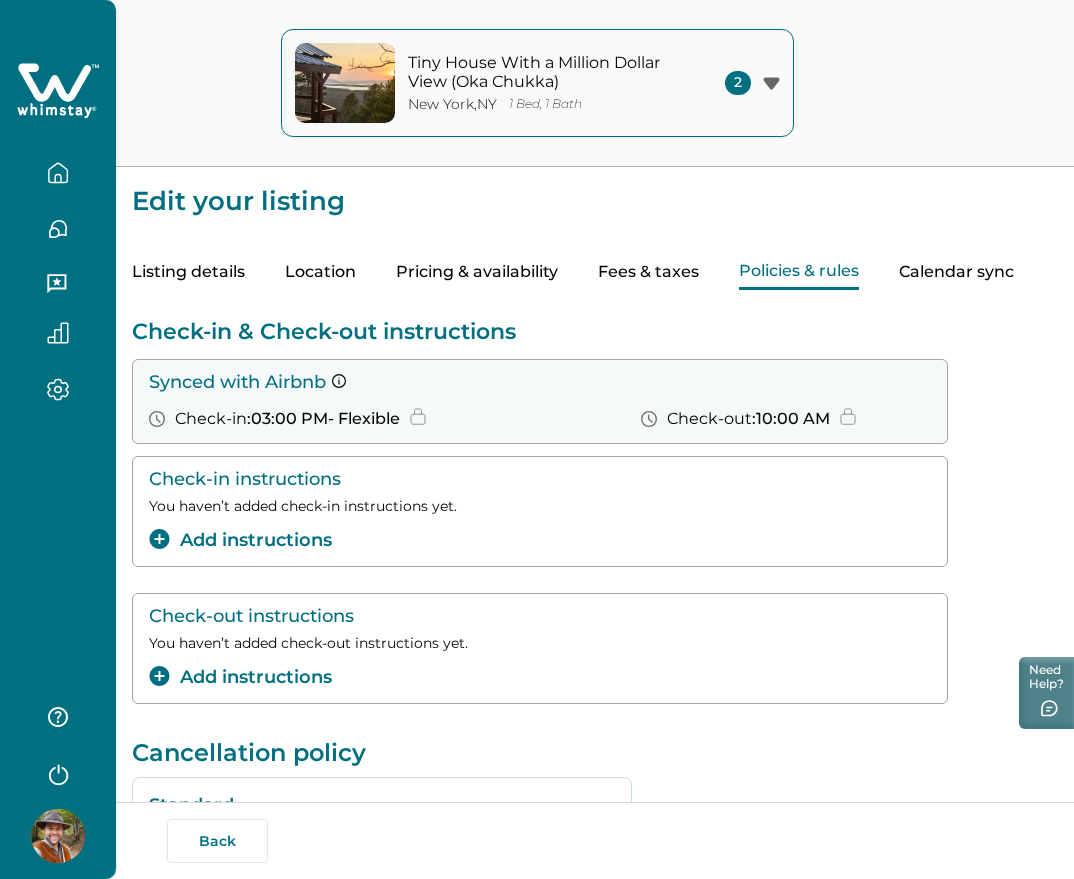 type 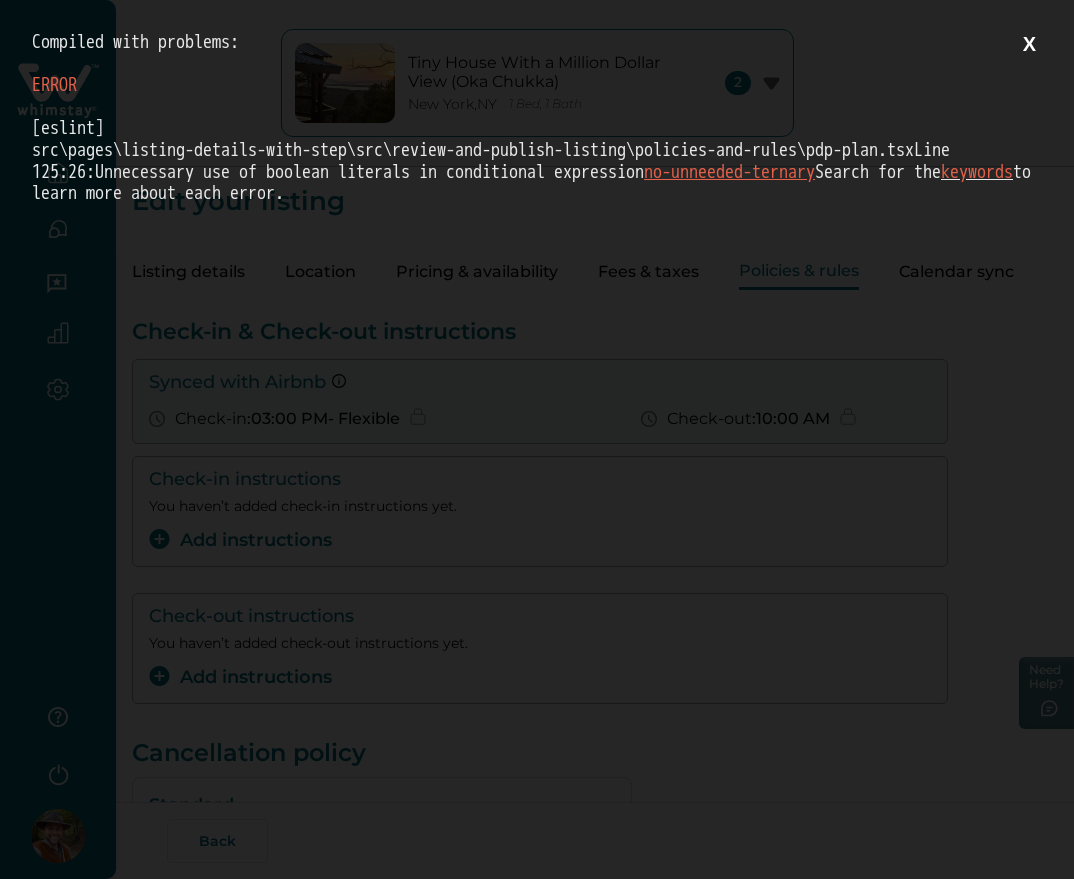 scroll, scrollTop: 0, scrollLeft: 0, axis: both 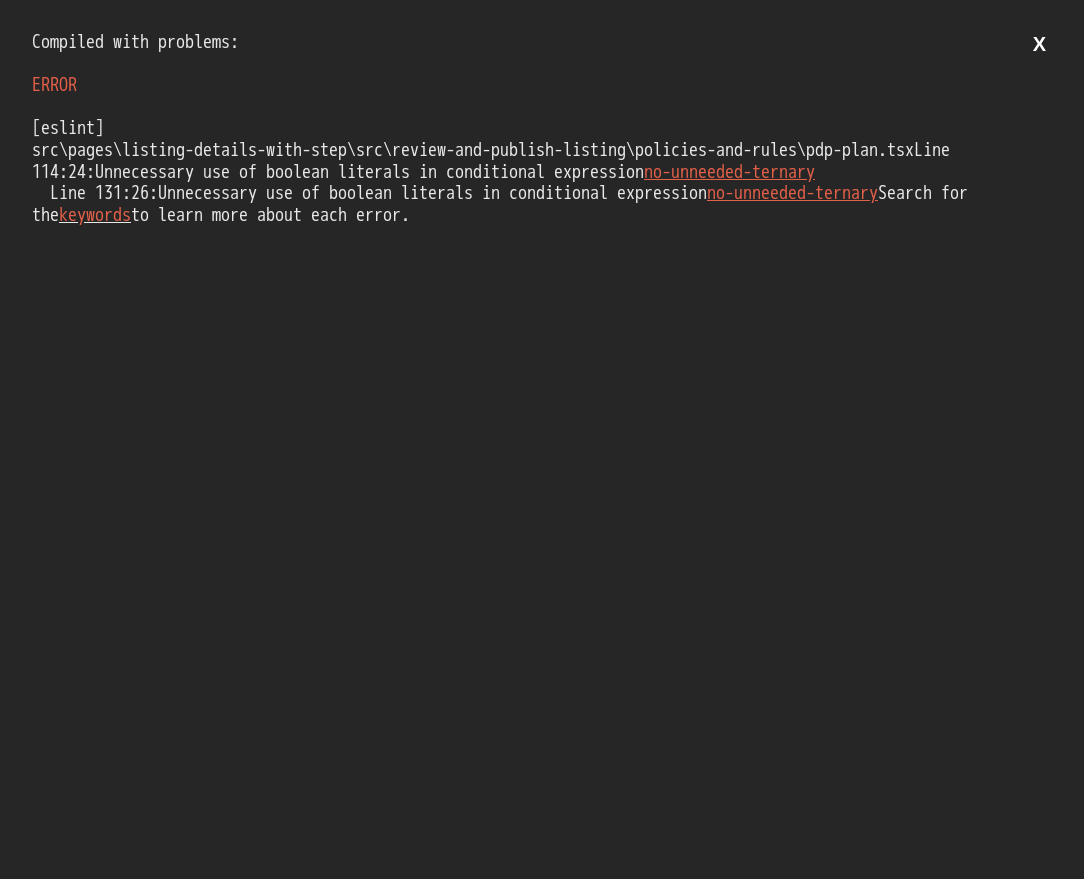click on "X" at bounding box center [1039, 44] 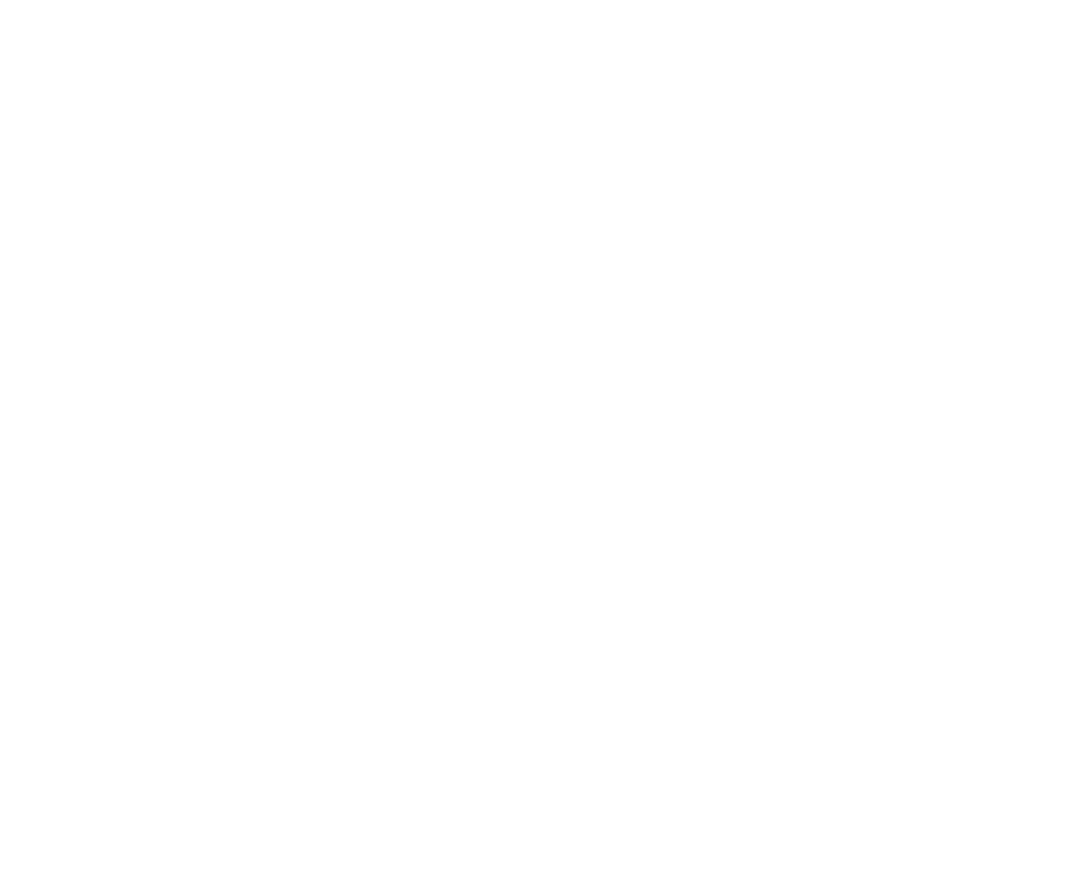 scroll, scrollTop: 0, scrollLeft: 0, axis: both 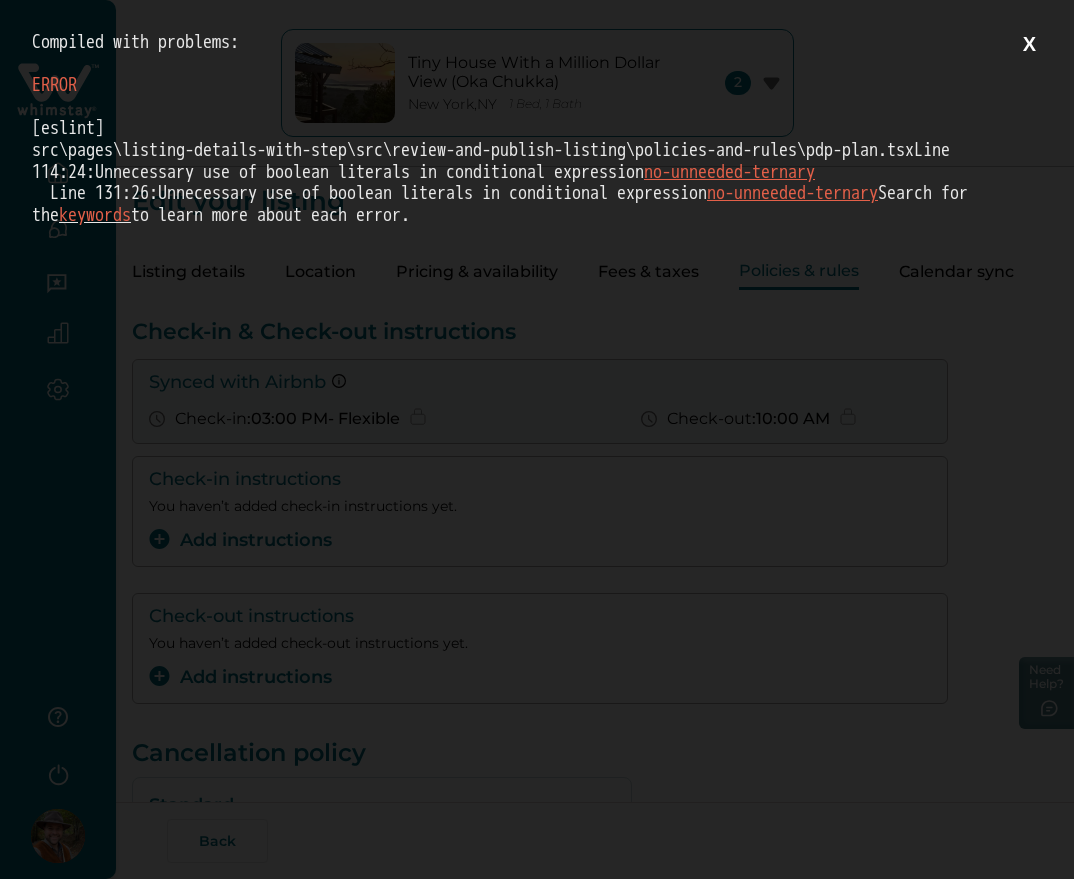 click on "X" at bounding box center [1029, 44] 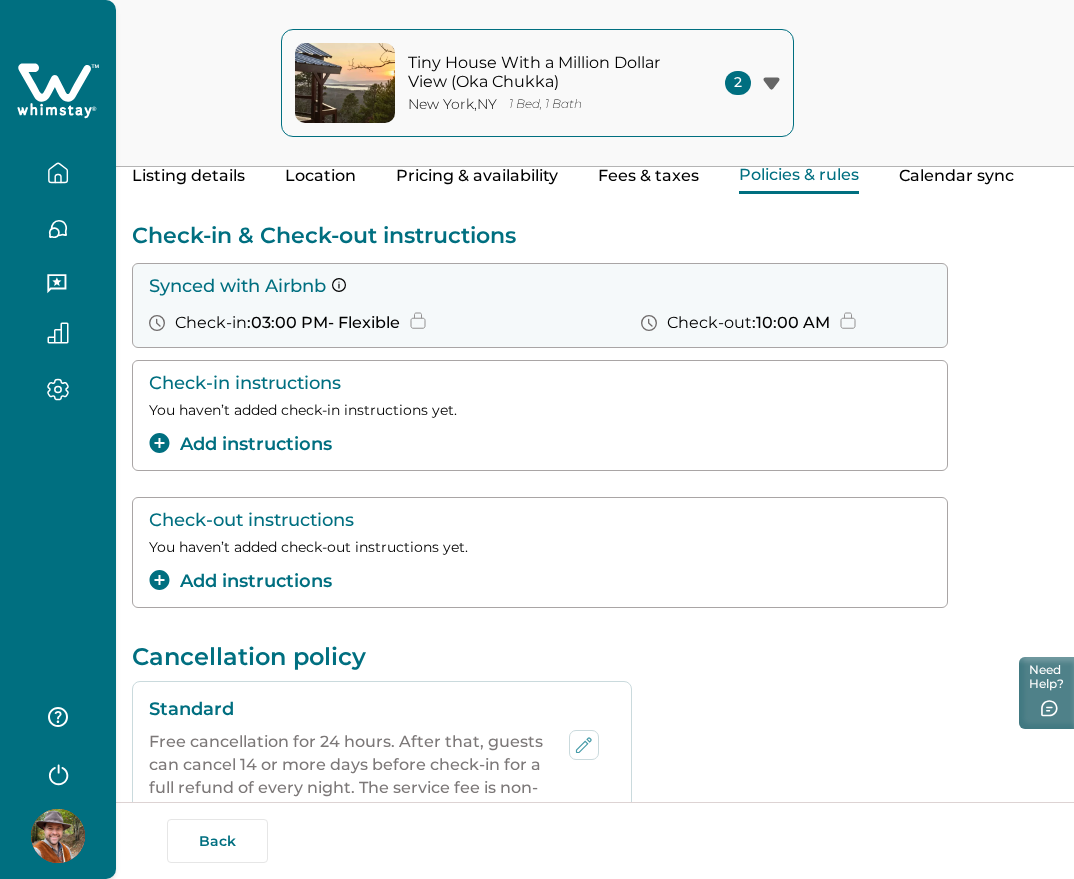 scroll, scrollTop: 0, scrollLeft: 0, axis: both 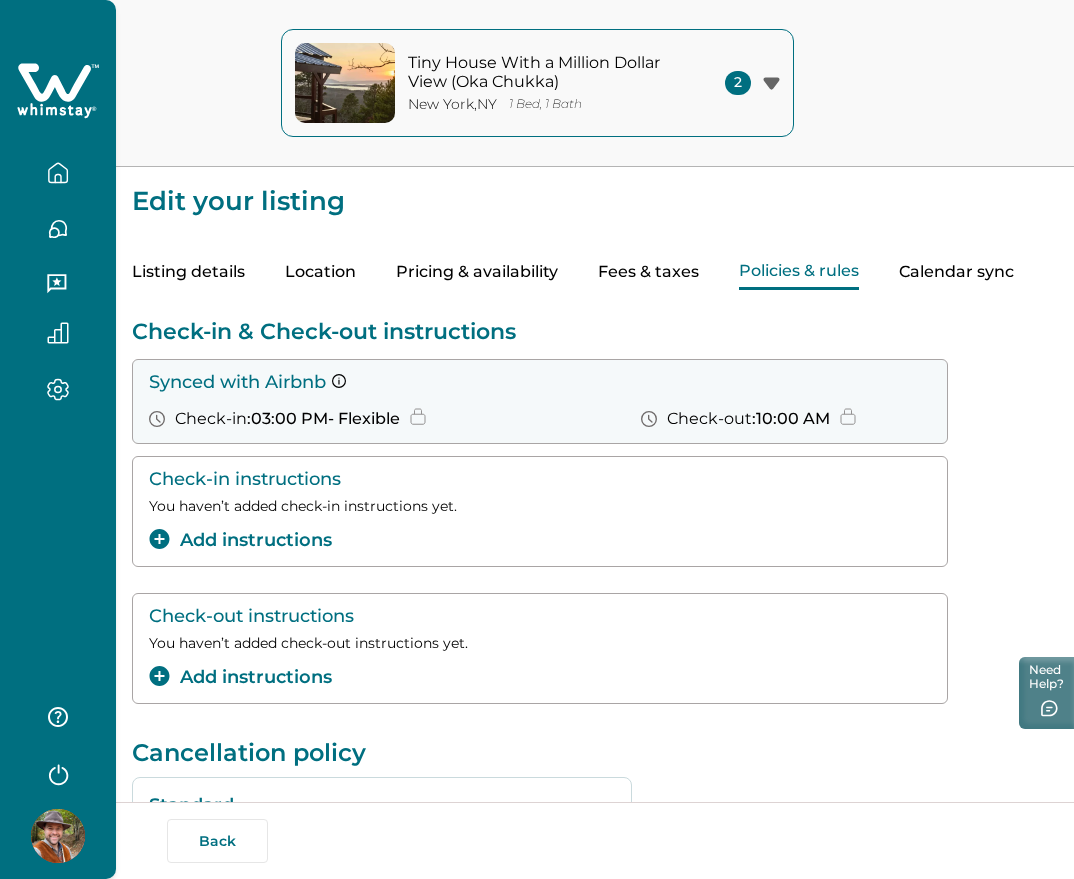 click on "Fees & taxes" at bounding box center (648, 272) 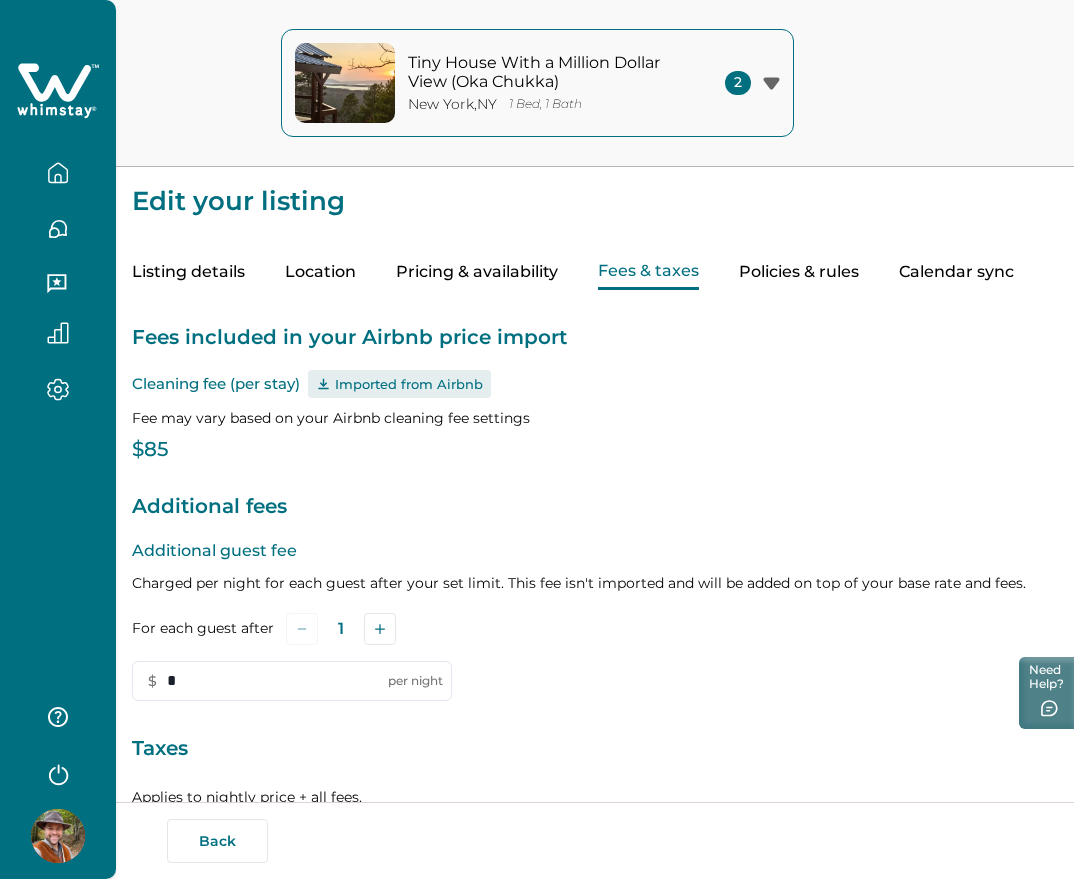 click on "Policies & rules" at bounding box center [799, 272] 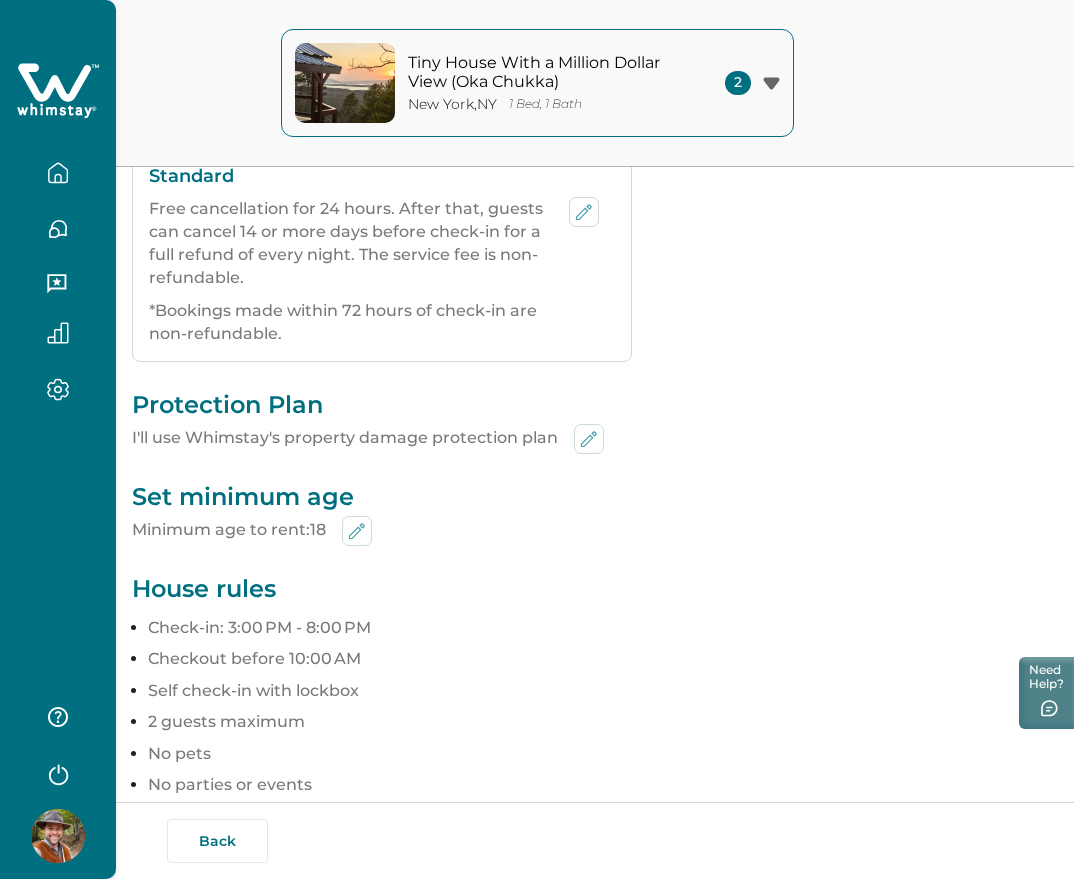 scroll, scrollTop: 633, scrollLeft: 0, axis: vertical 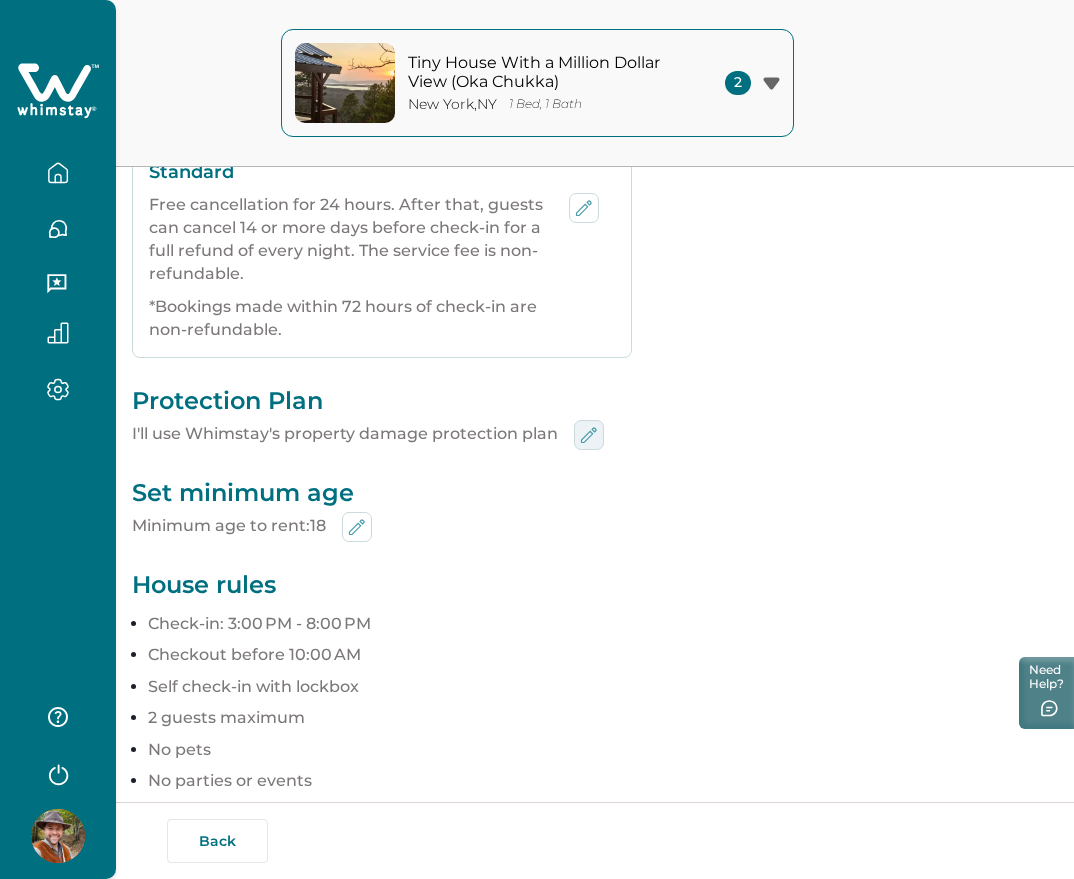 click 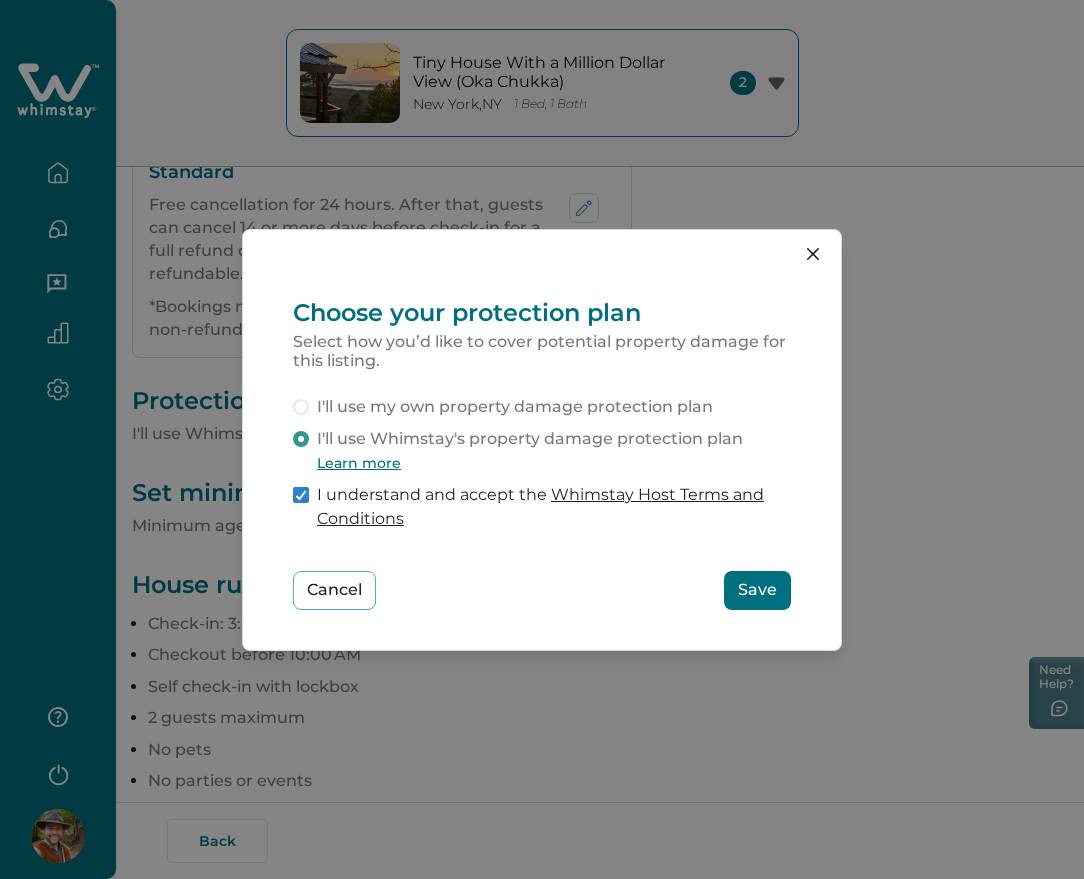 click on "I'll use my own property damage protection plan" at bounding box center (515, 407) 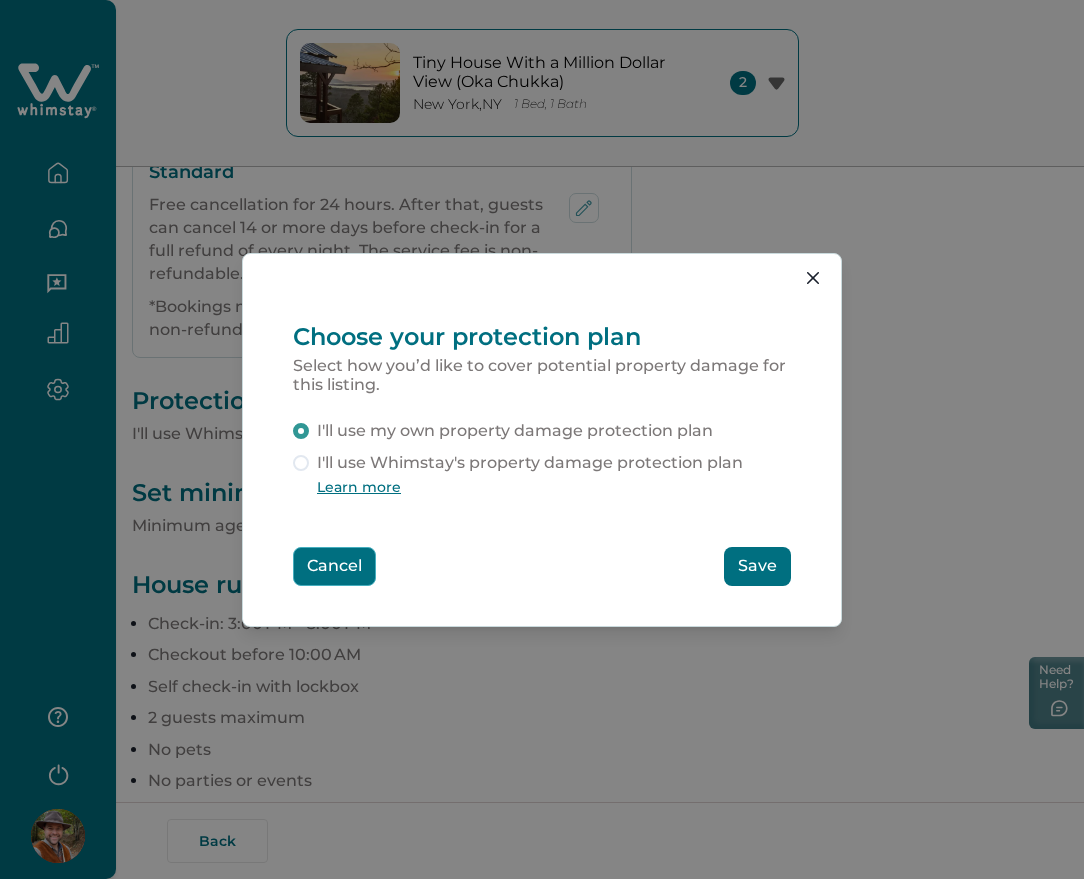 click on "Cancel" at bounding box center [334, 566] 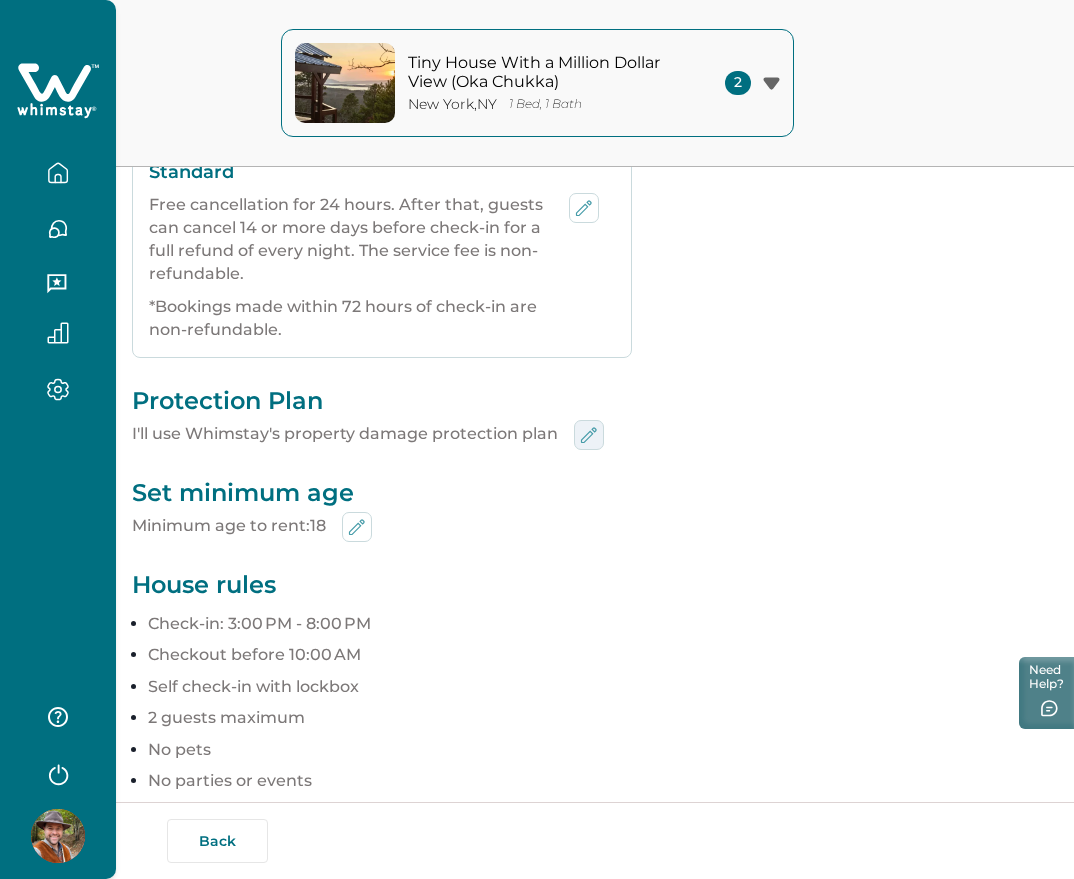 click 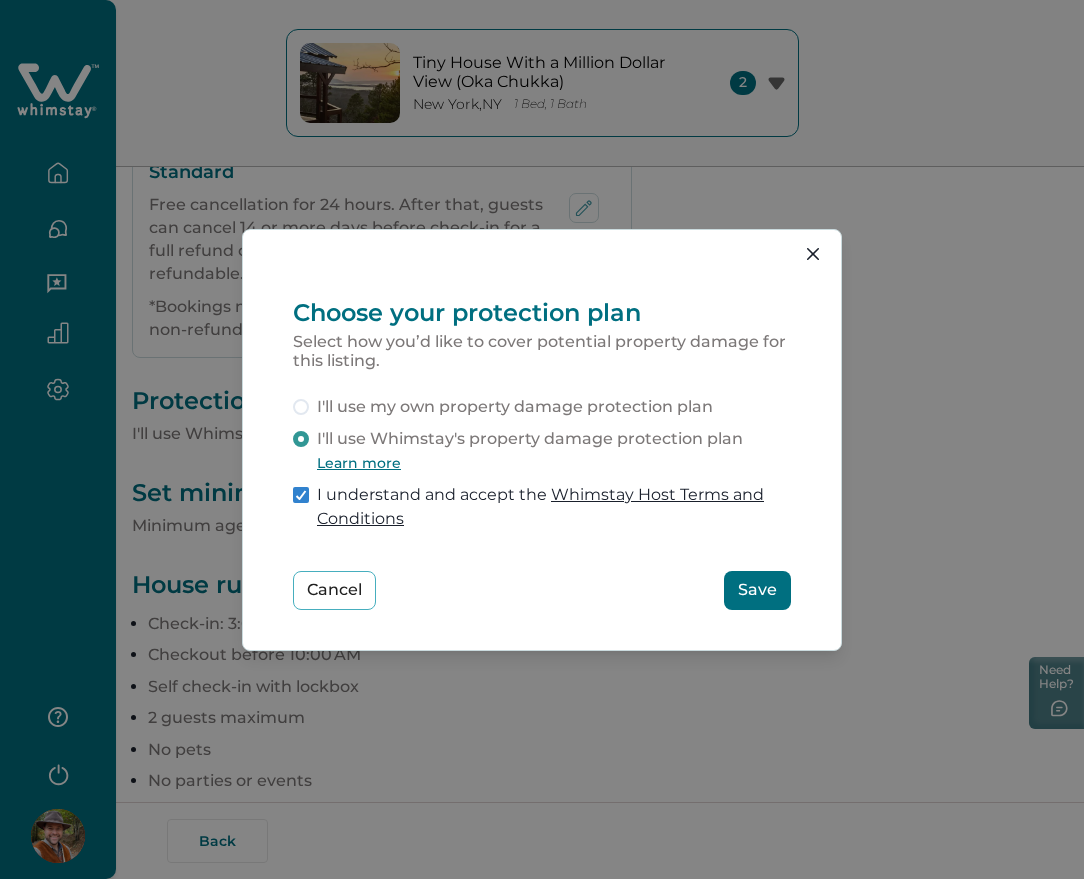 click on "I'll use my own property damage protection plan" at bounding box center [515, 407] 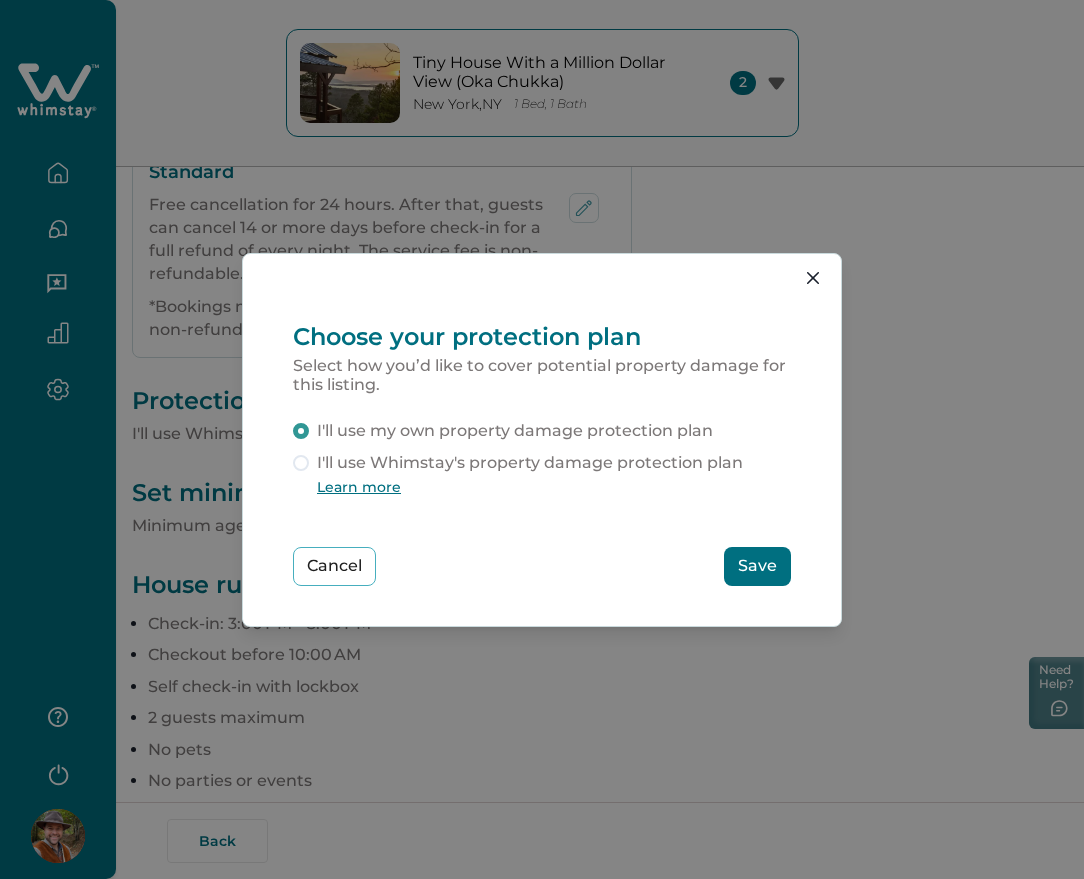 click on "Save" at bounding box center (757, 566) 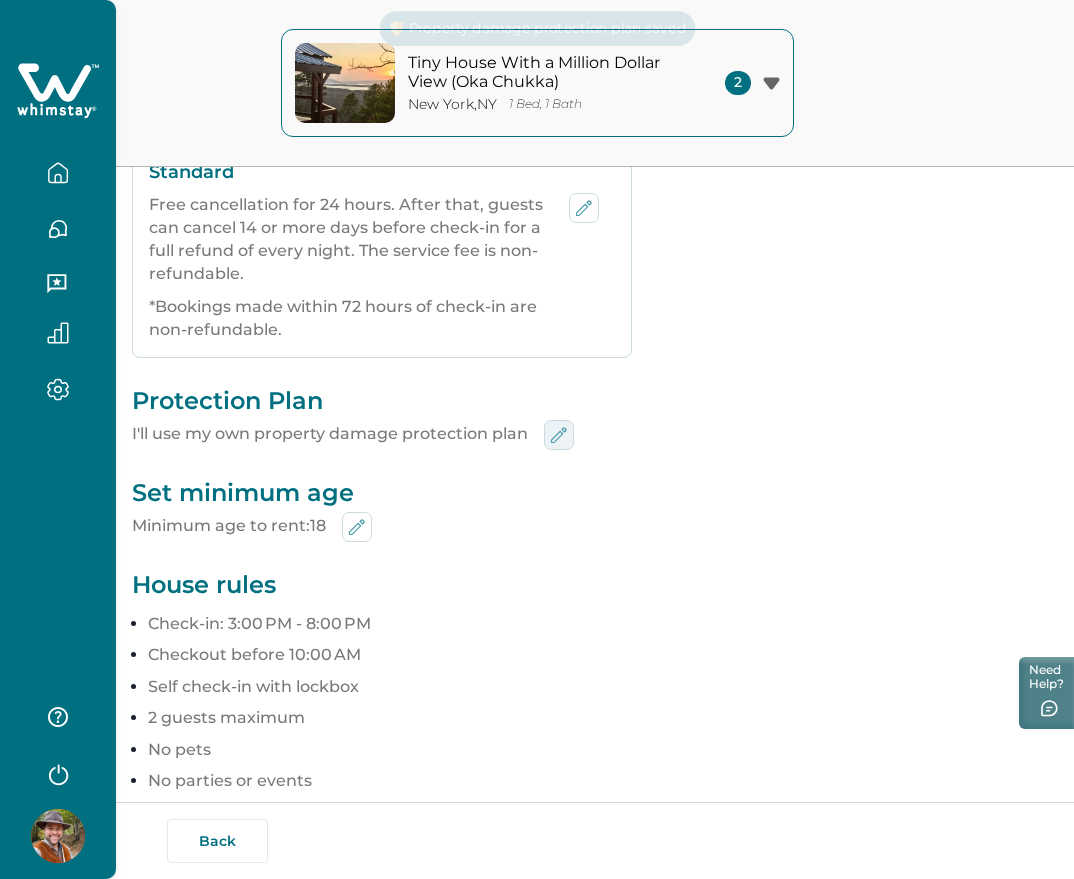 click 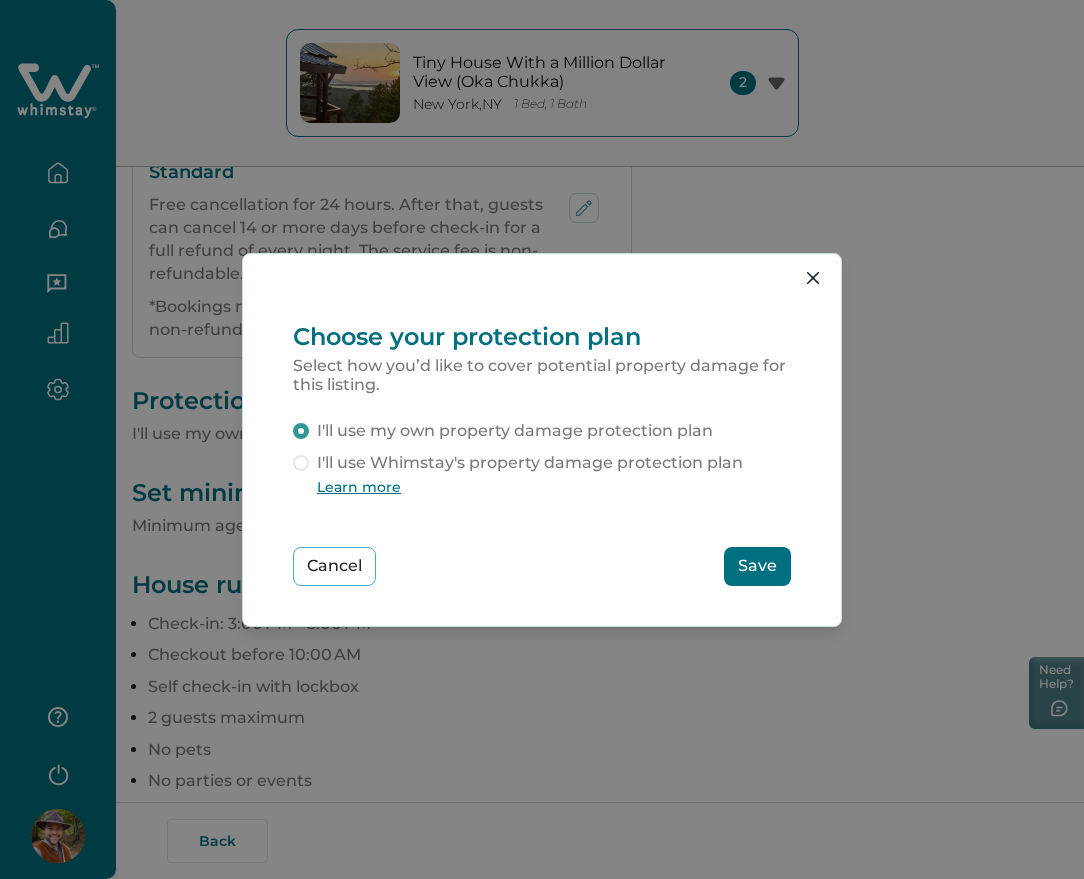 click on "I'll use Whimstay's property damage protection plan" at bounding box center (530, 463) 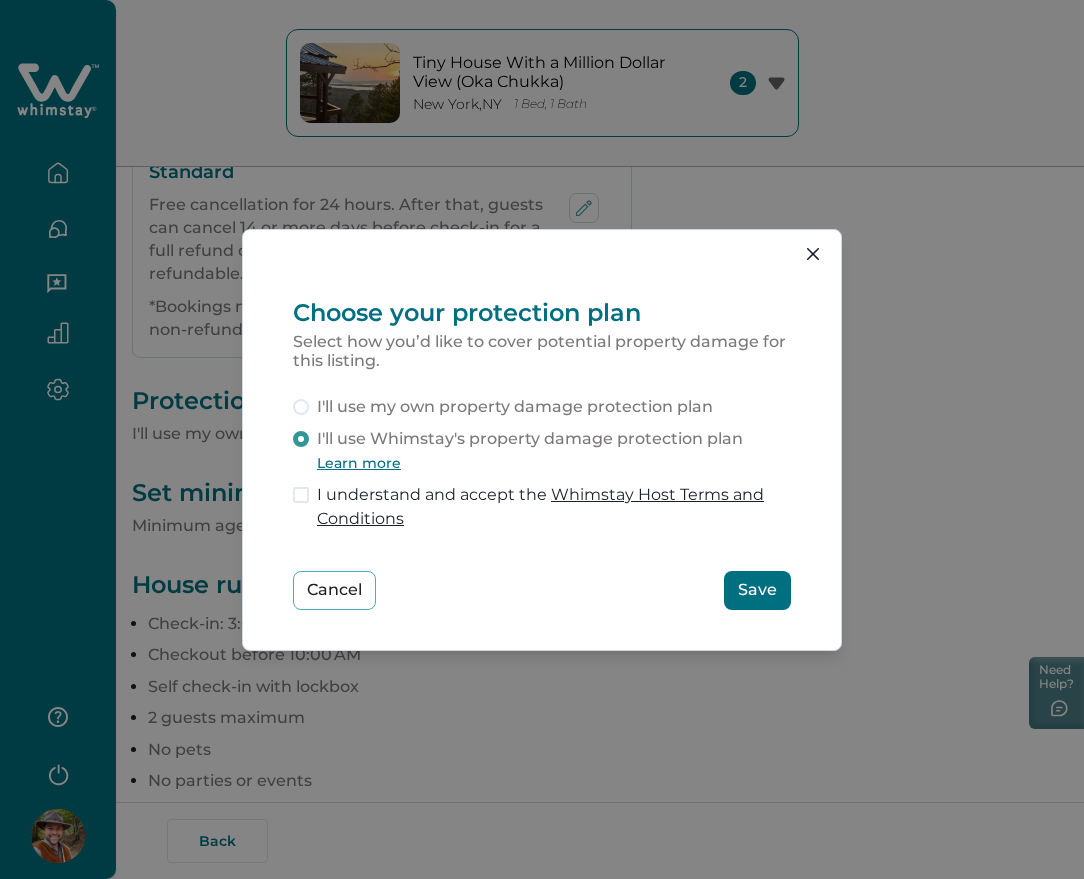 click on "I understand and accept the     Whimstay Host Terms and Conditions" at bounding box center (554, 507) 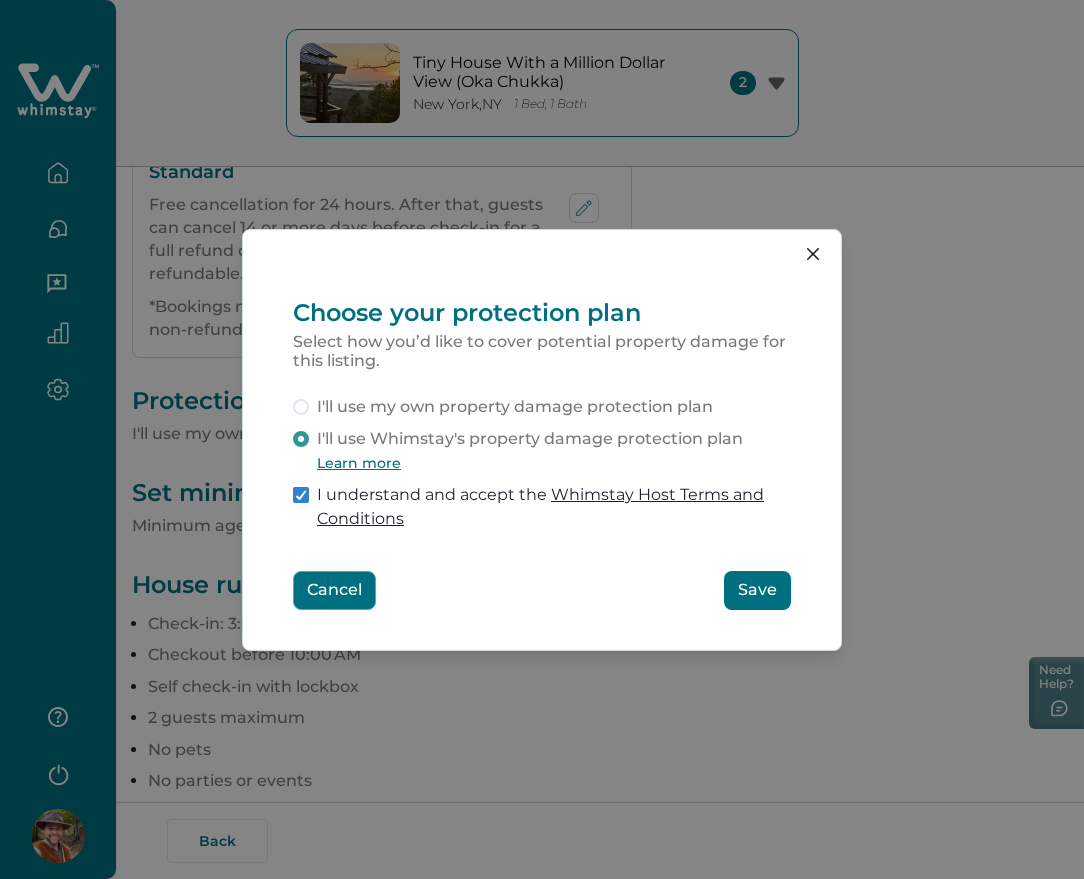 click on "Cancel" at bounding box center [334, 590] 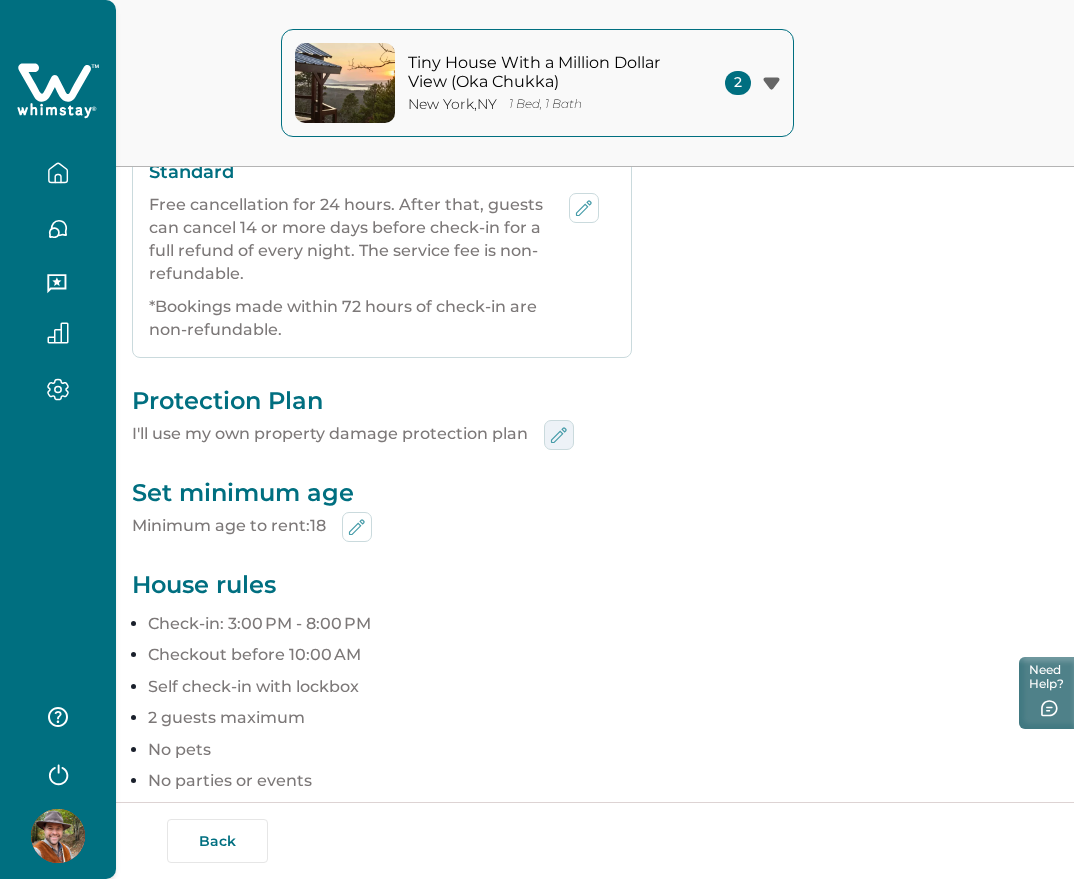 click 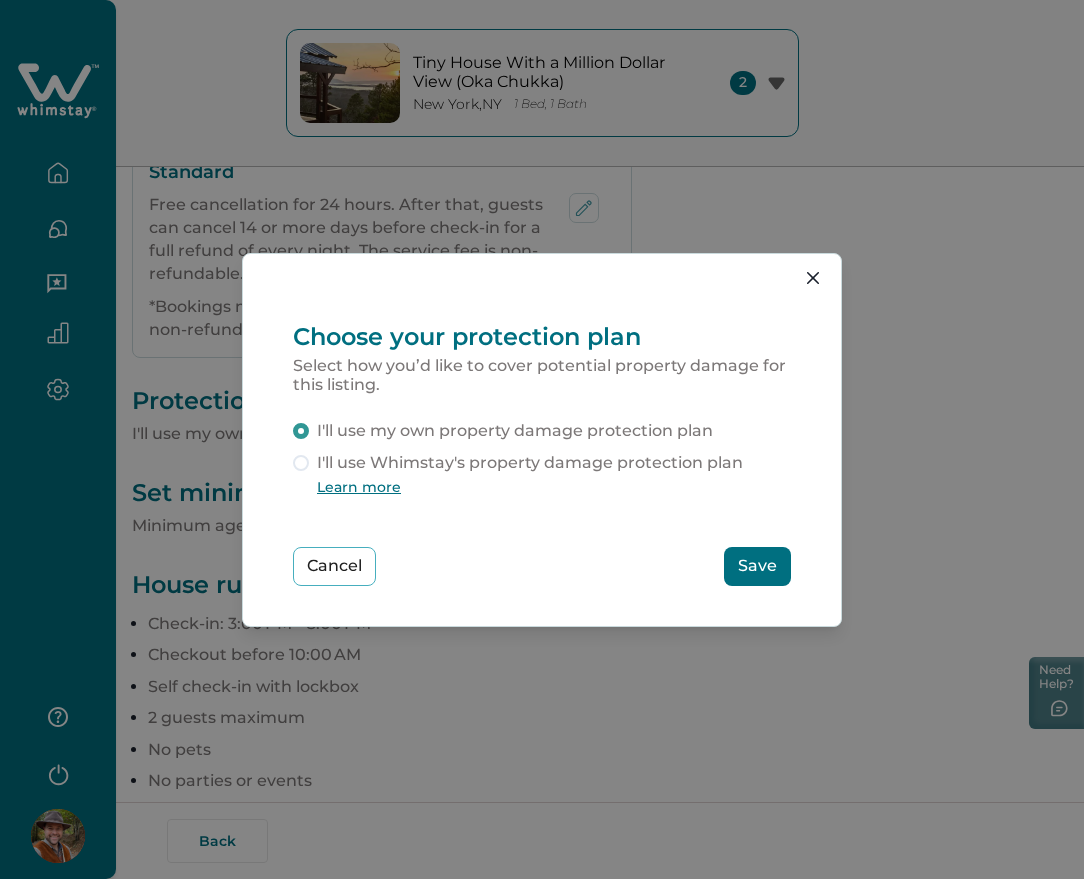 click on "I'll use Whimstay's property damage protection plan" at bounding box center (530, 463) 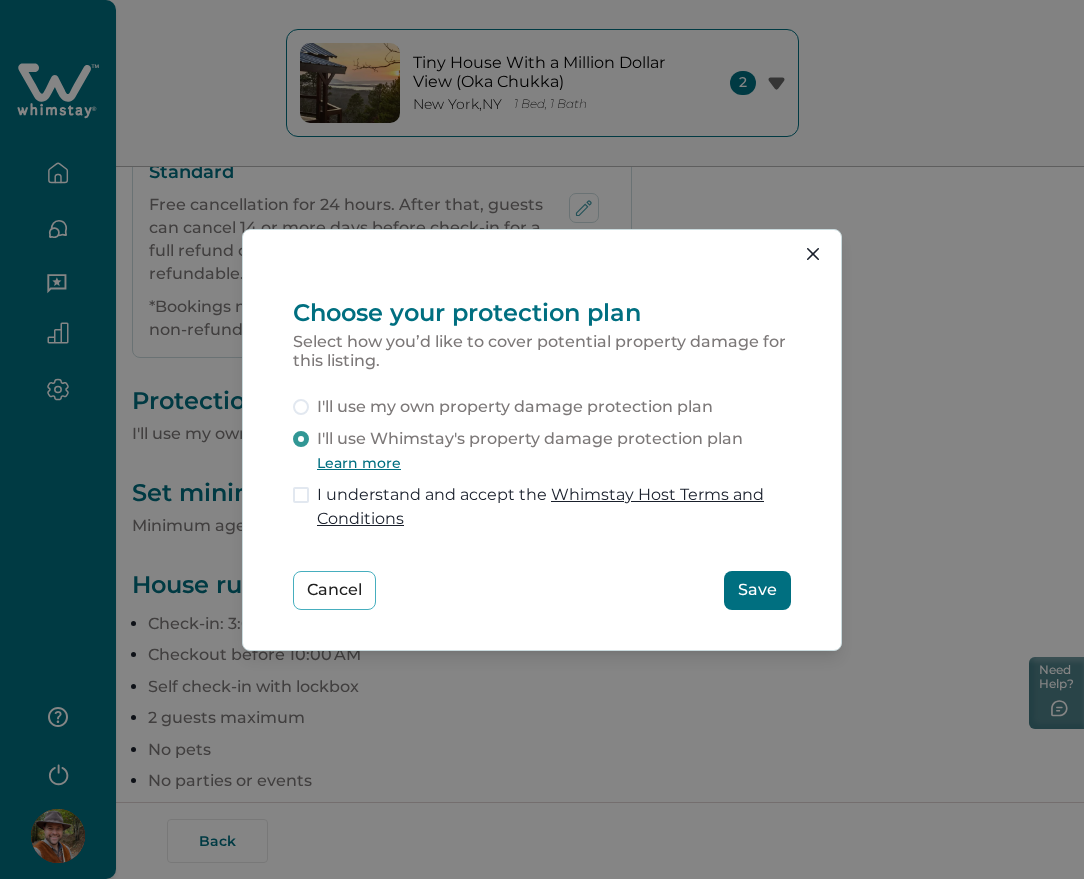 click on "Save" at bounding box center (757, 590) 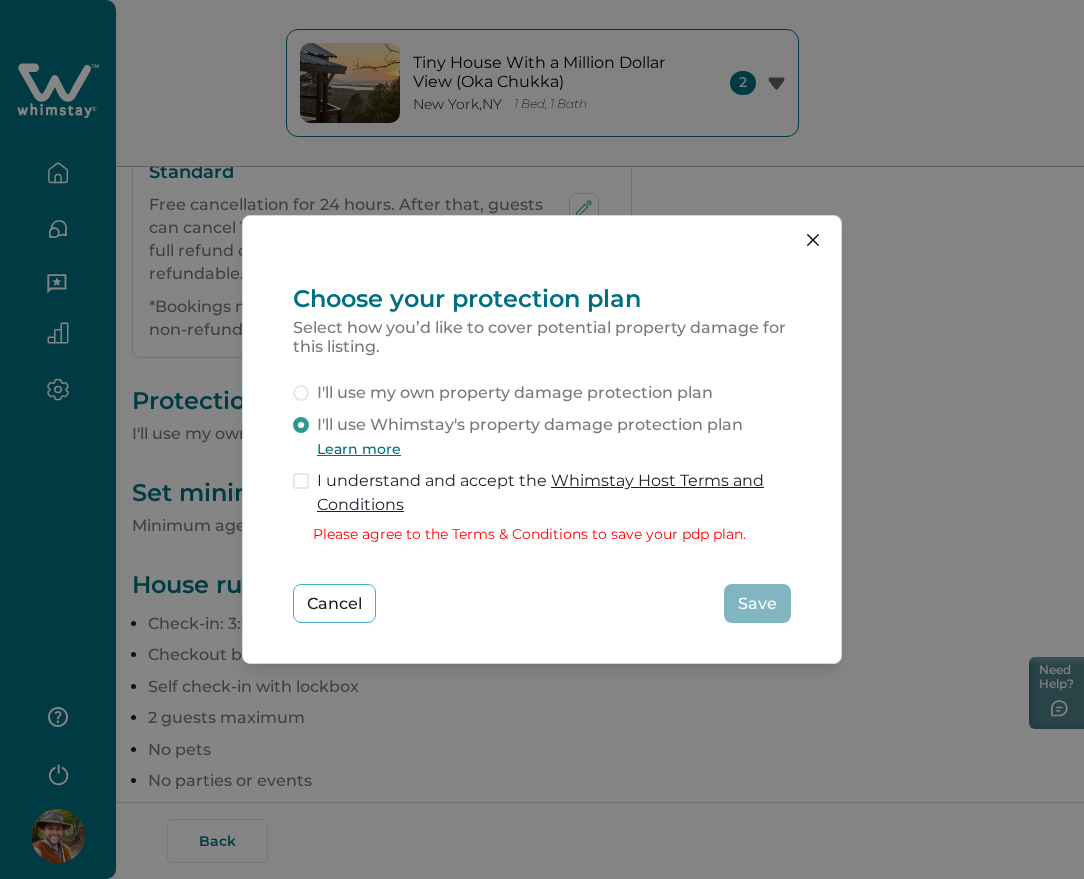 click on "I understand and accept the     Whimstay Host Terms and Conditions" at bounding box center [554, 493] 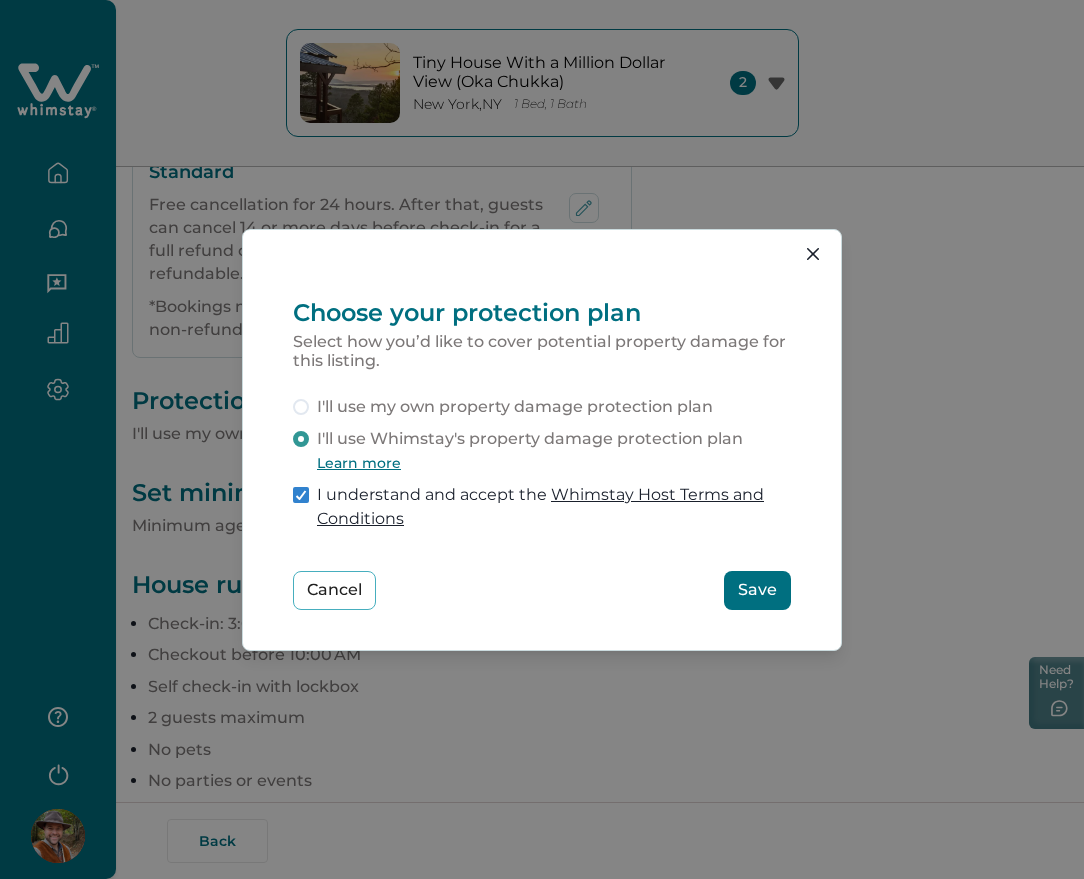 click on "Save" at bounding box center (757, 590) 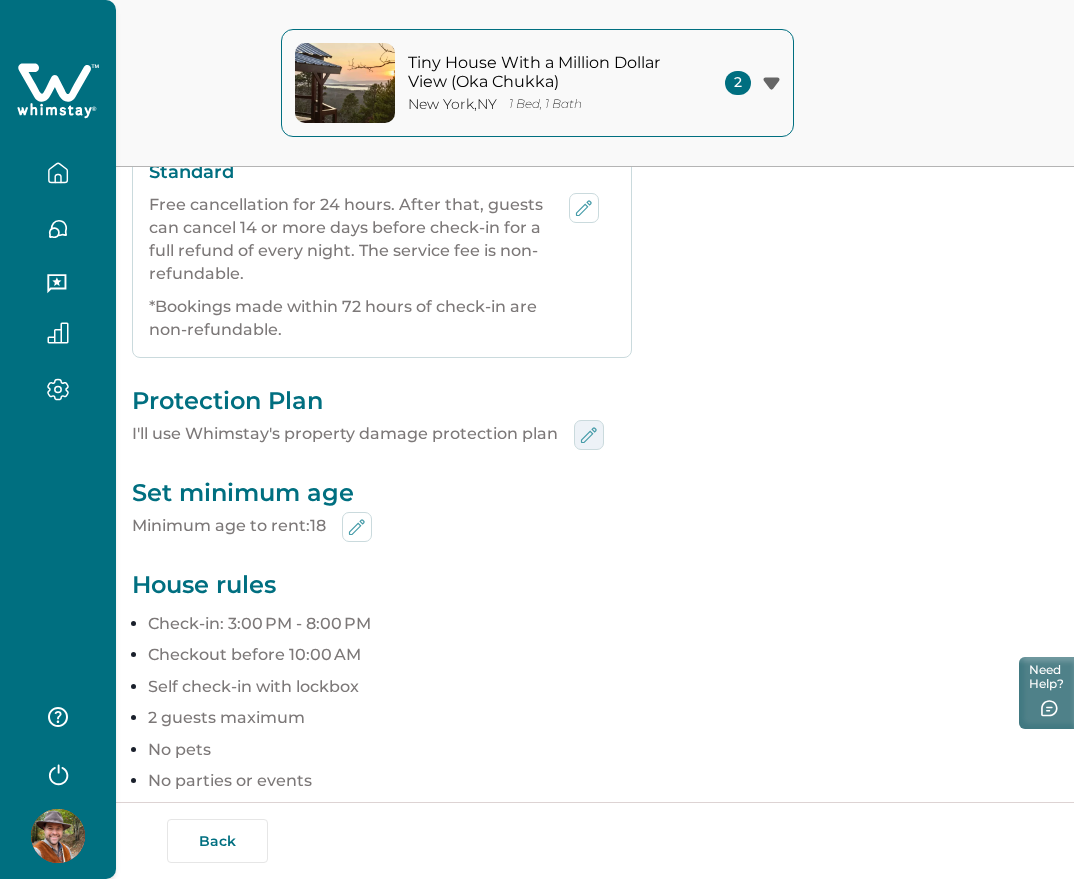 click 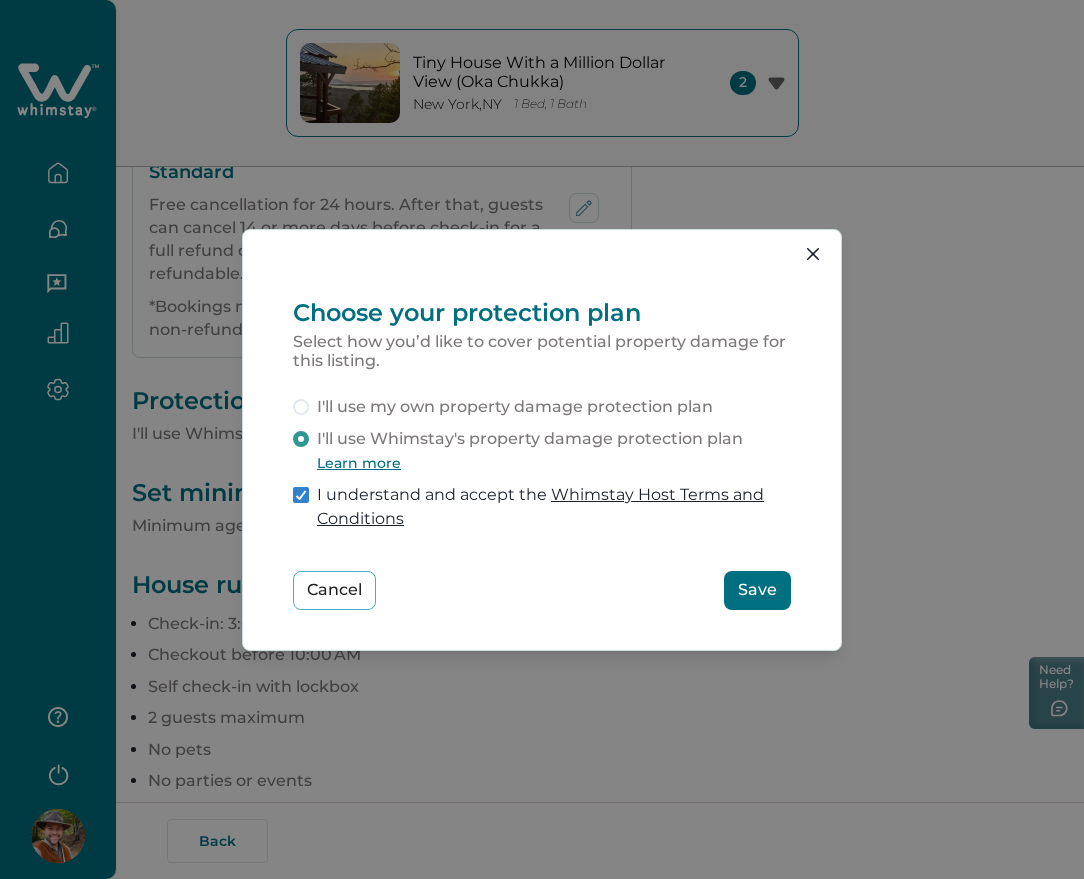 click on "I'll use my own property damage protection plan" at bounding box center [515, 407] 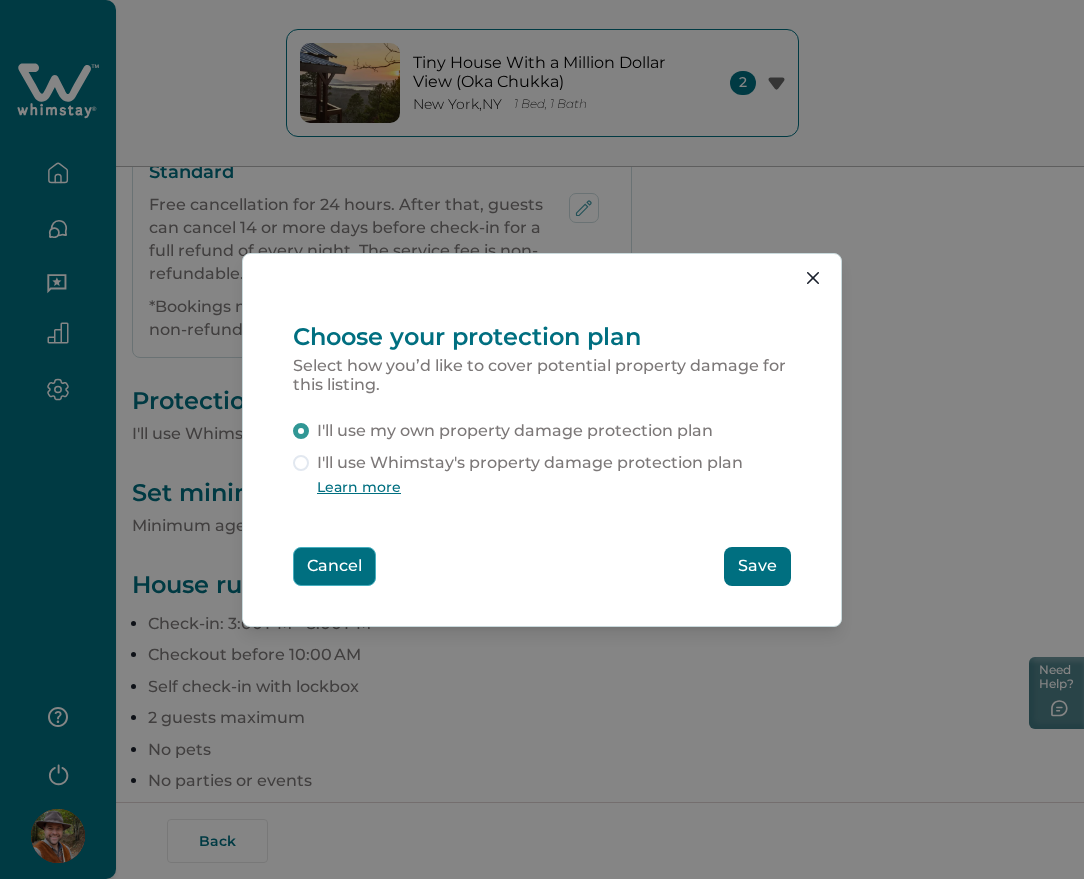 click on "Cancel" at bounding box center [334, 566] 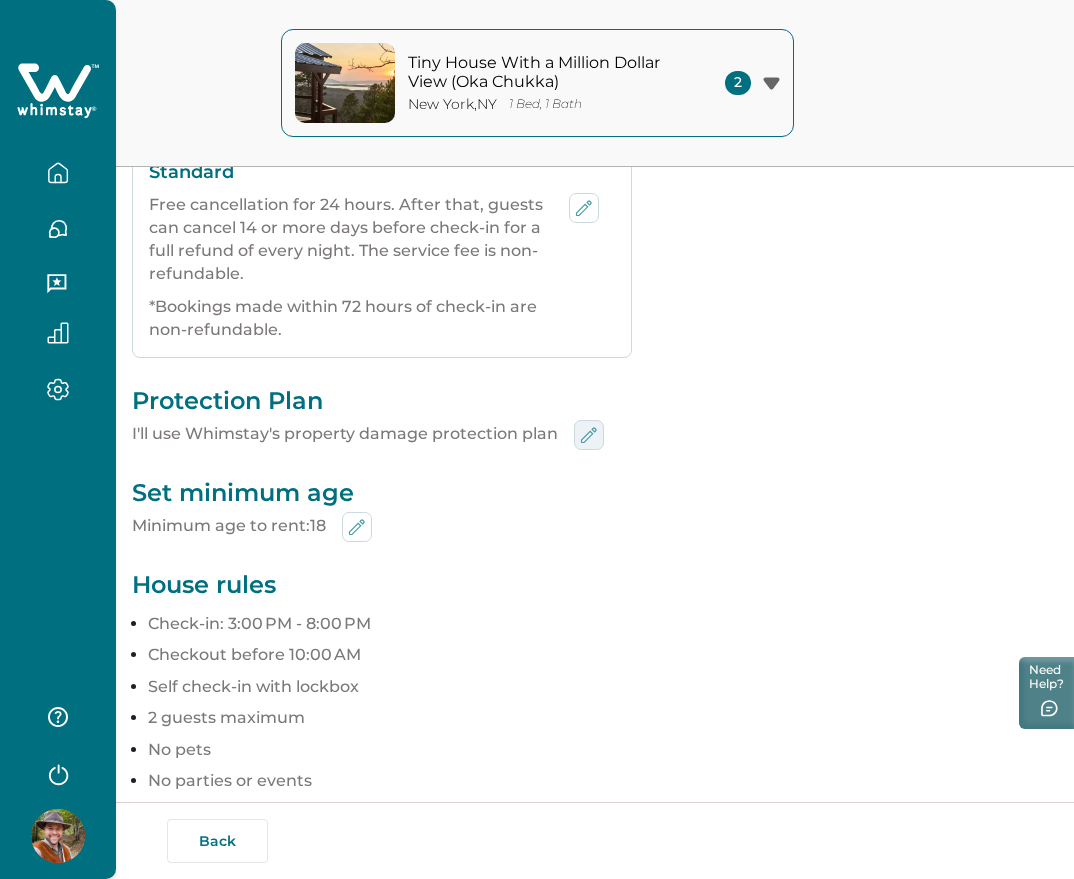 click 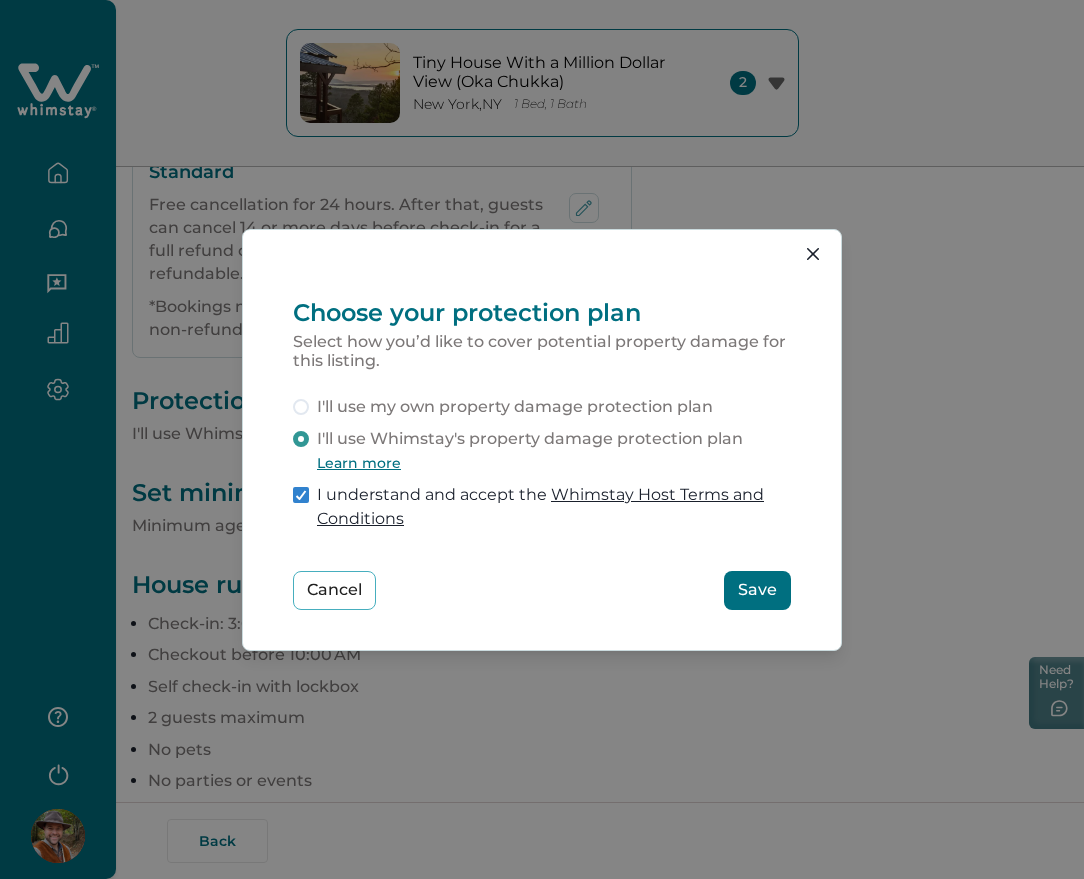click on "Choose your protection plan Select how you’d like to cover potential property damage for this listing. I'll use my own property damage protection plan I'll use Whimstay's property damage protection plan Learn more I understand and accept the     Whimstay Host Terms and Conditions Cancel Save" at bounding box center (542, 439) 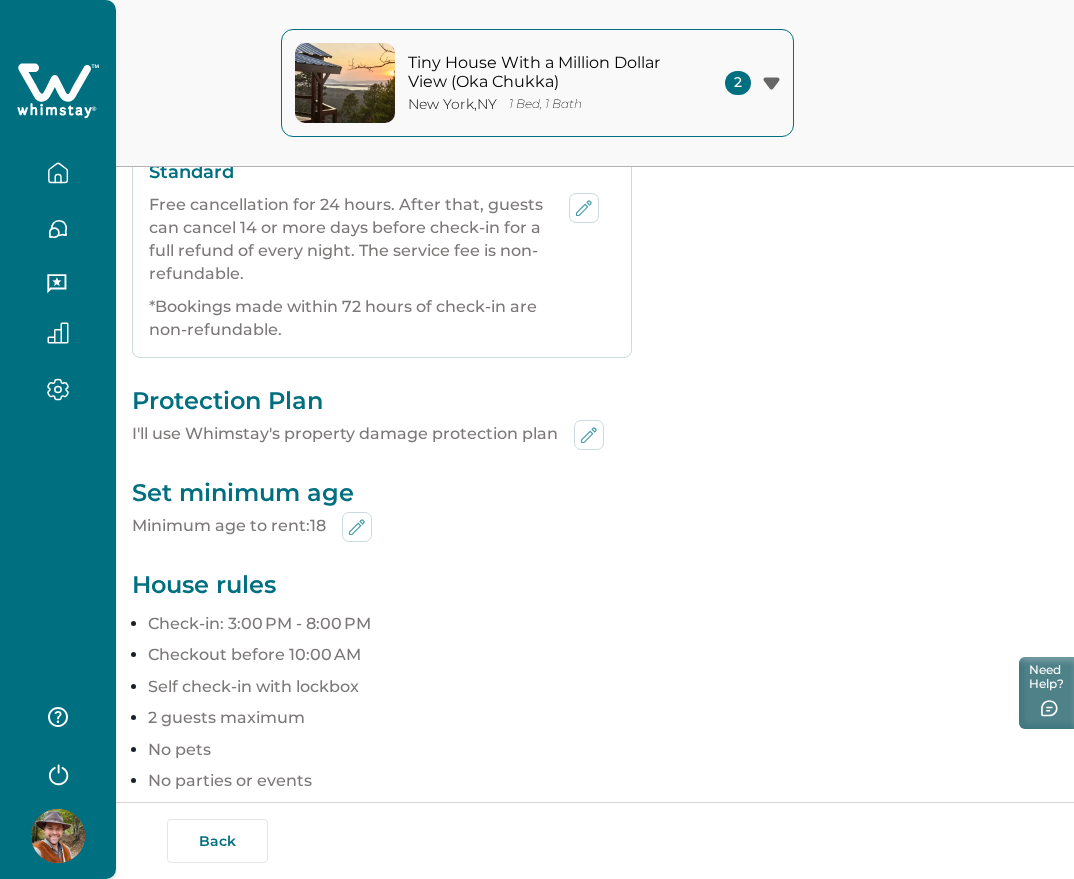 type 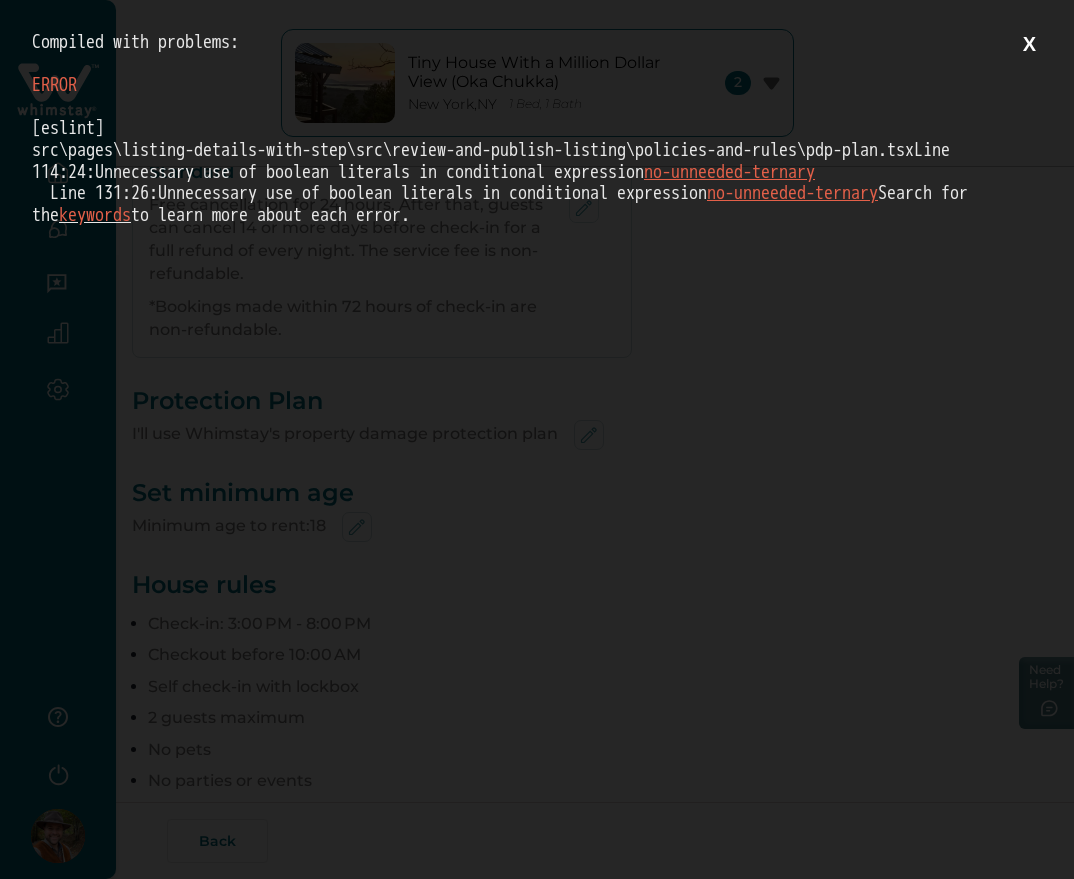 scroll, scrollTop: 0, scrollLeft: 0, axis: both 